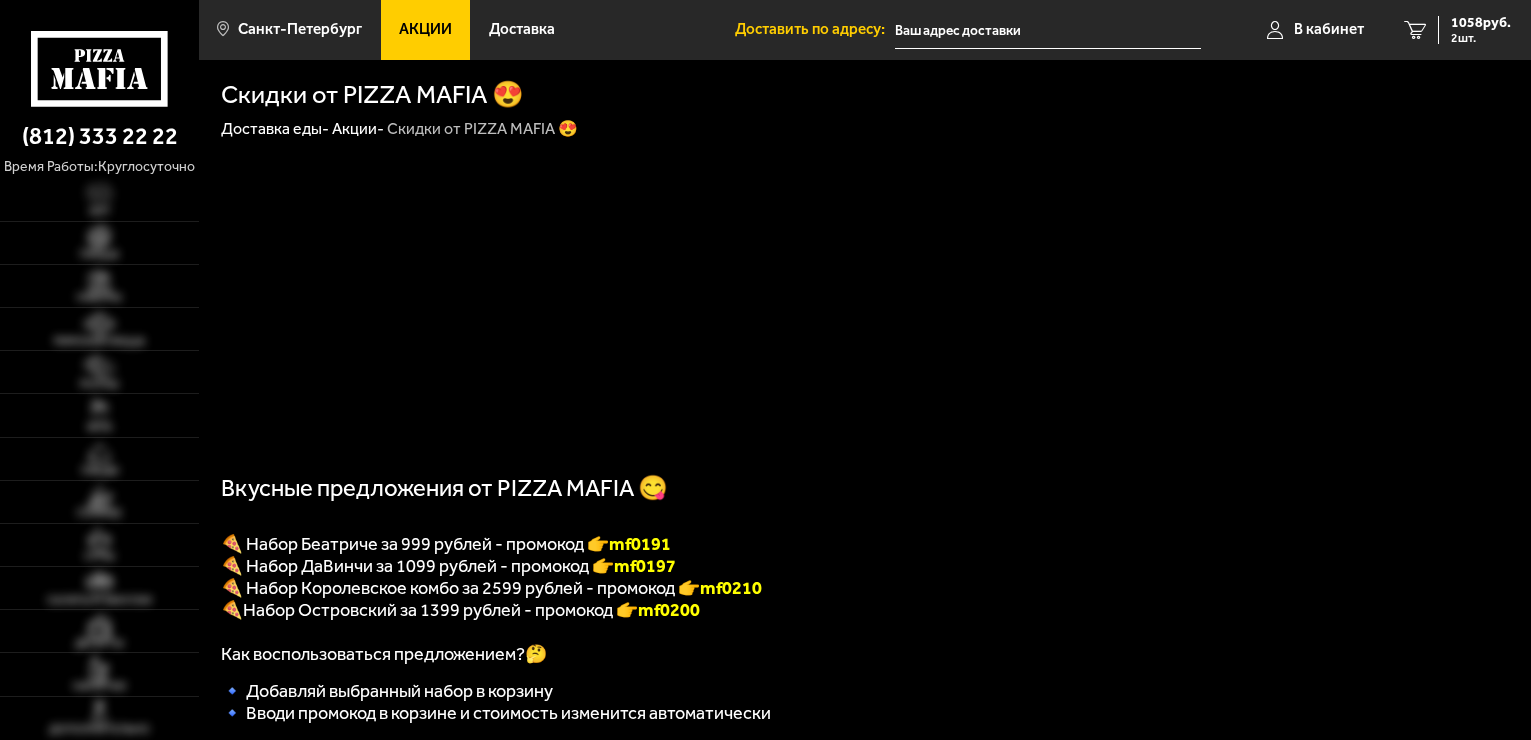 scroll, scrollTop: 0, scrollLeft: 0, axis: both 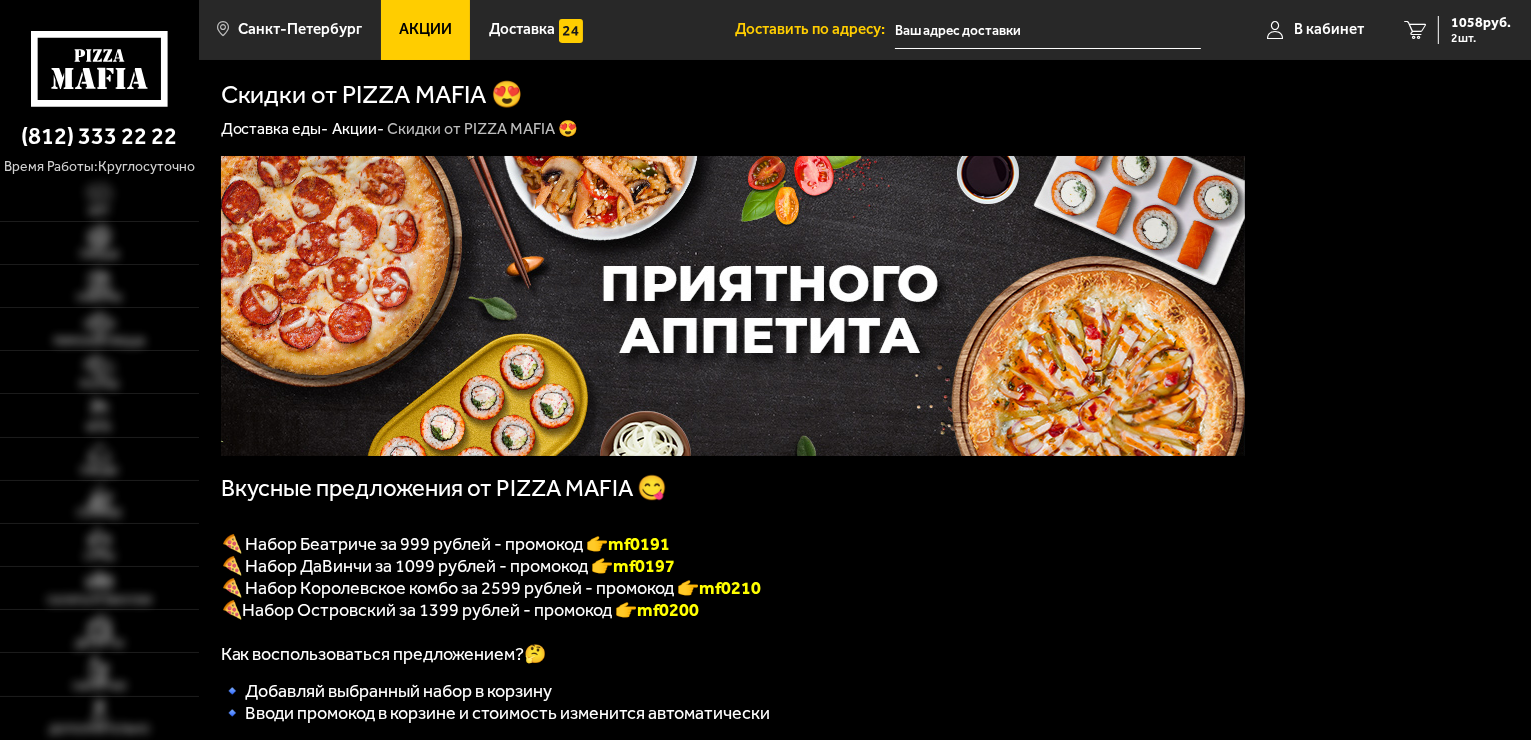 type on "[STREET], [NUMBER]" 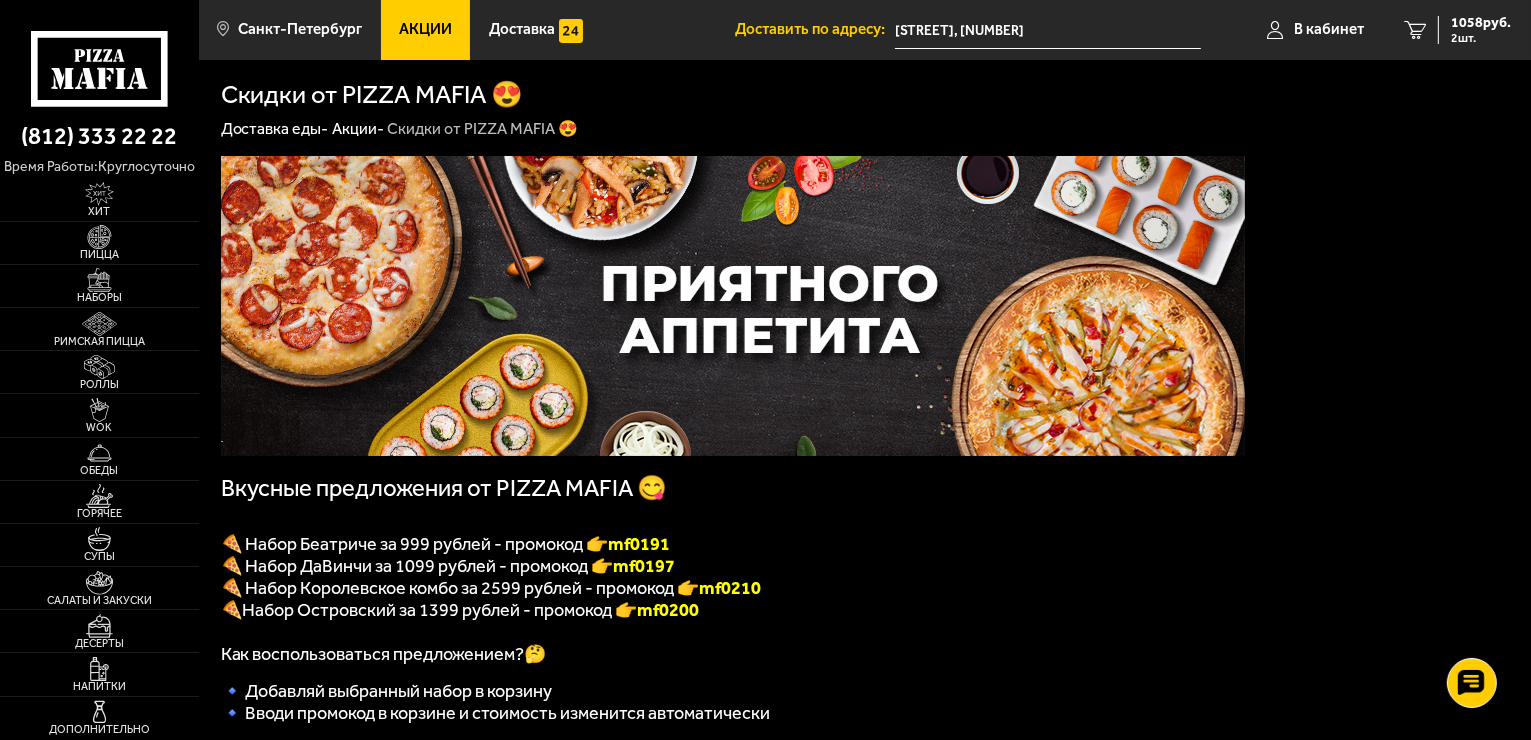 click on "Акции  -" at bounding box center (358, 128) 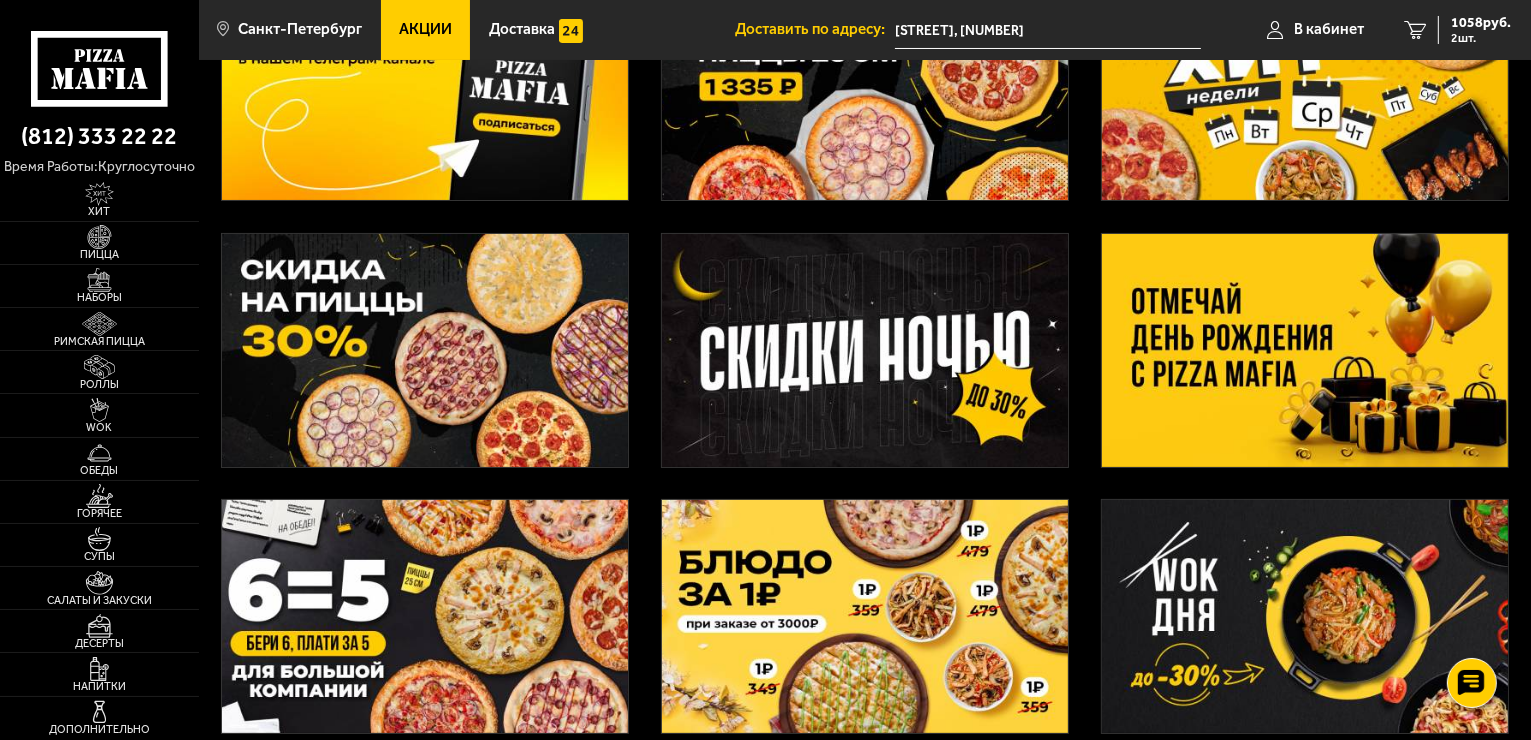 scroll, scrollTop: 0, scrollLeft: 0, axis: both 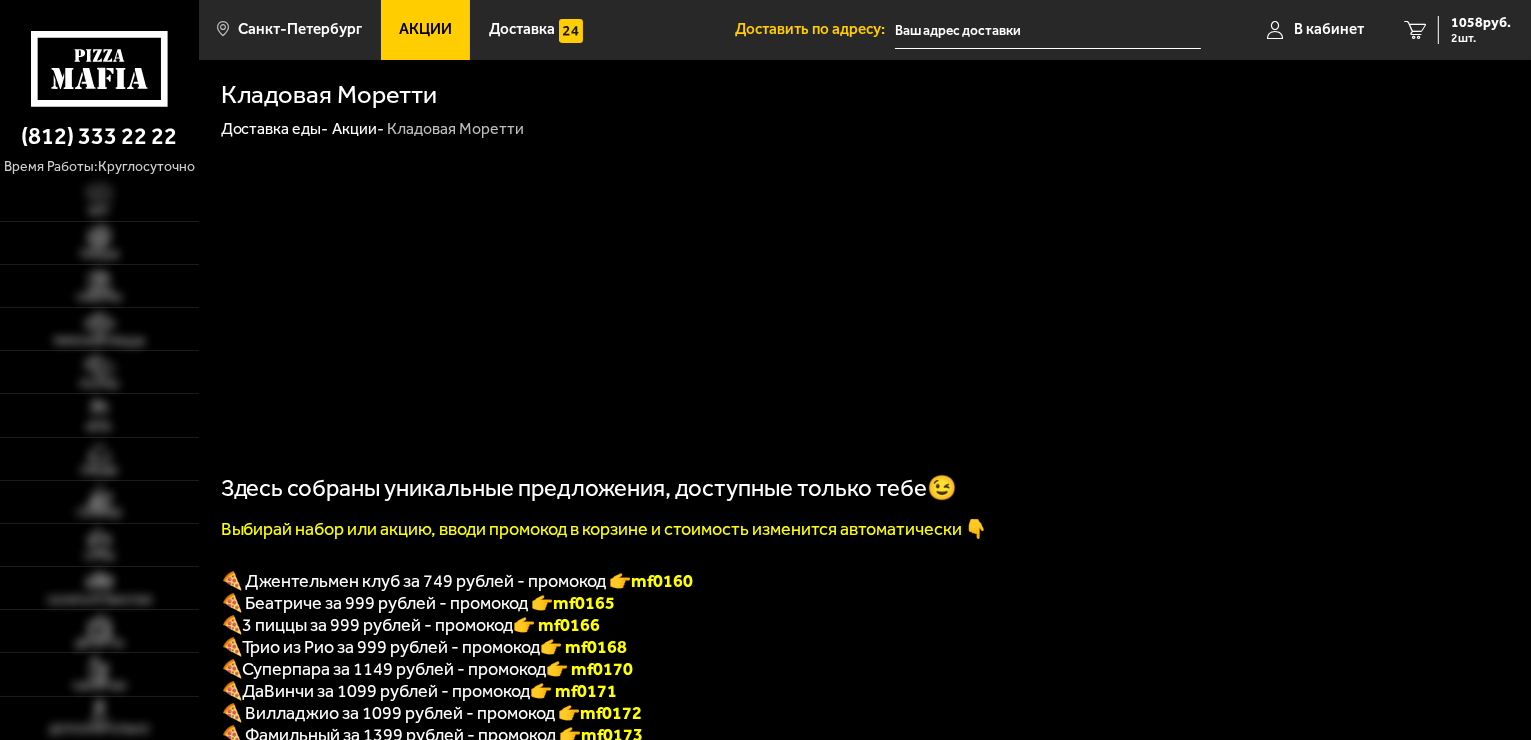 type on "[STREET_NAME], [NUMBER]" 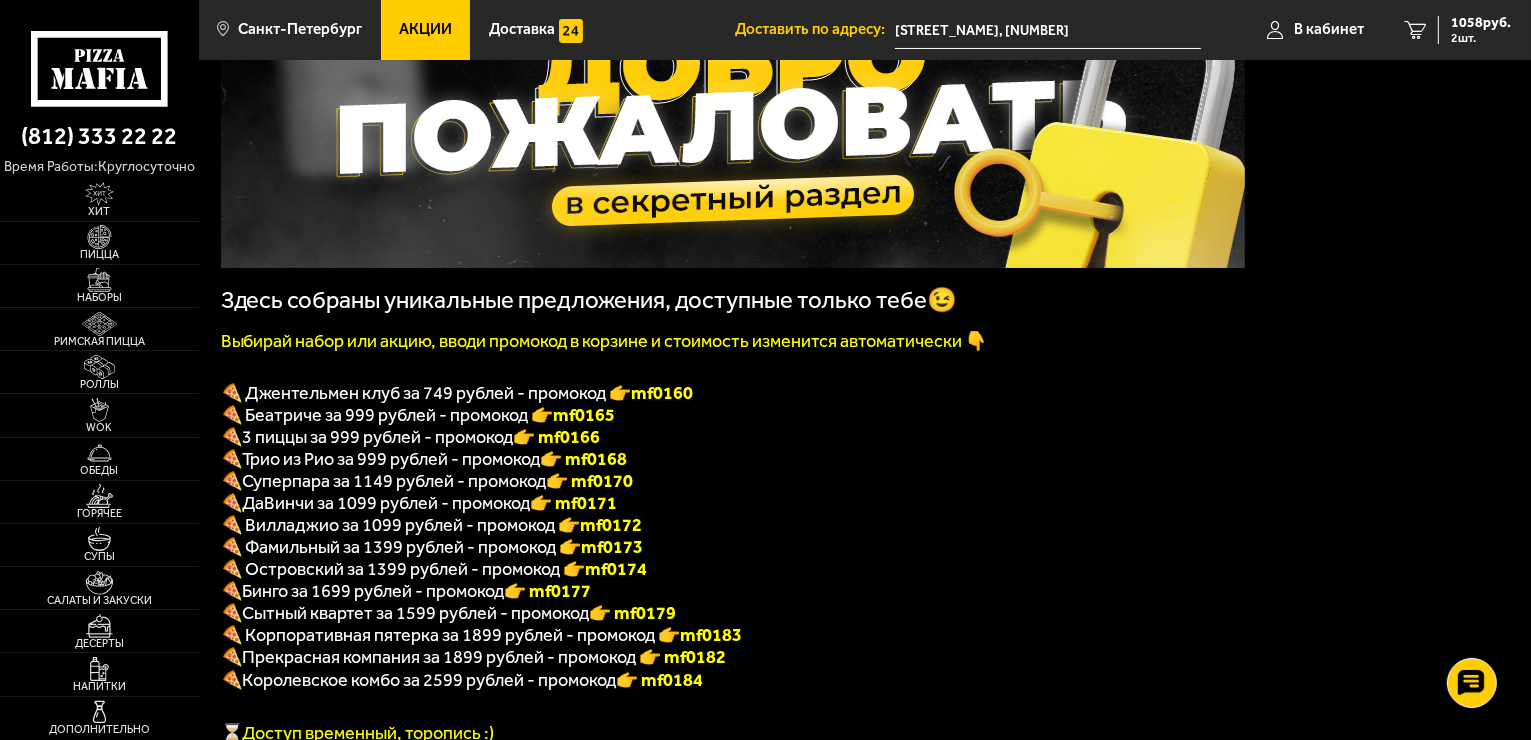 scroll, scrollTop: 189, scrollLeft: 0, axis: vertical 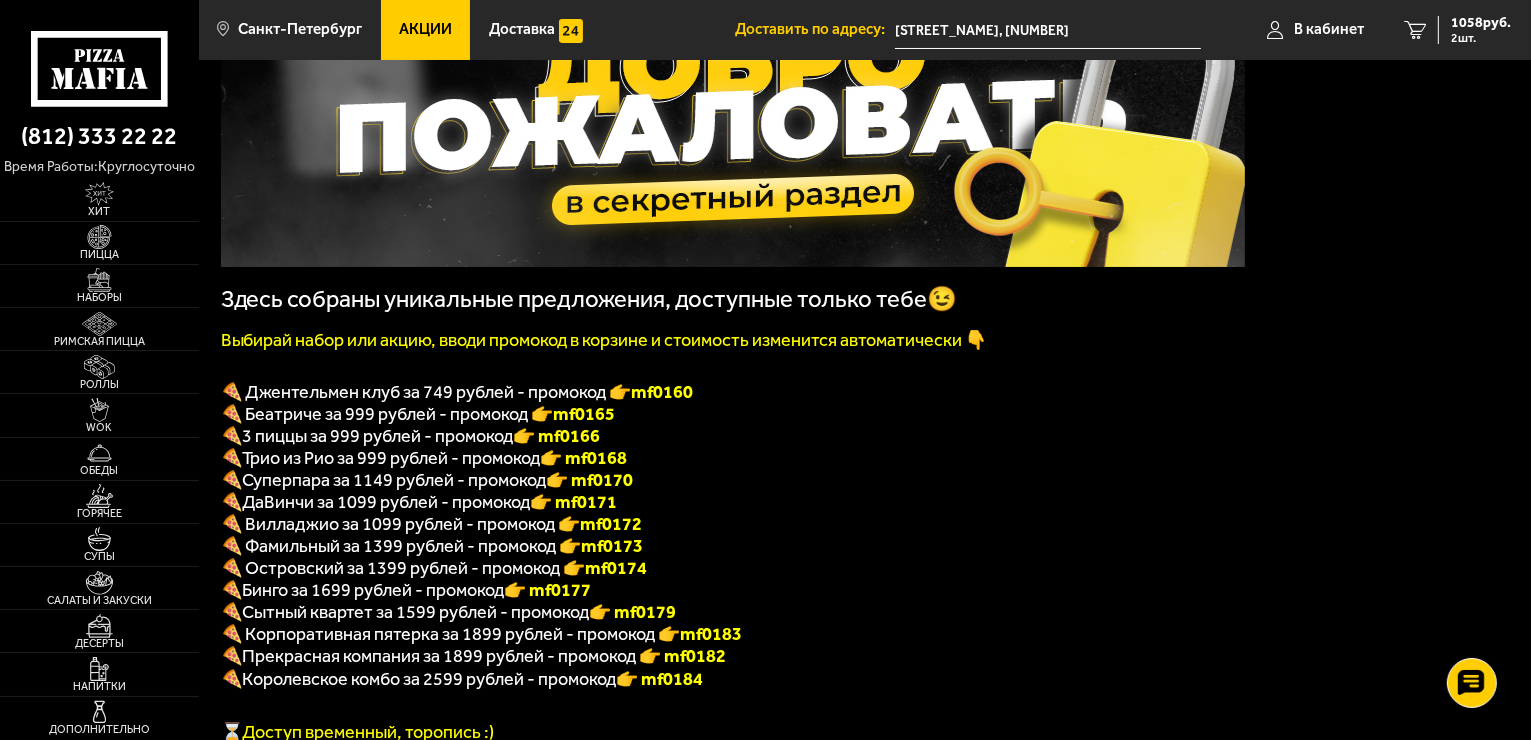 click on "mf0174" at bounding box center (617, 568) 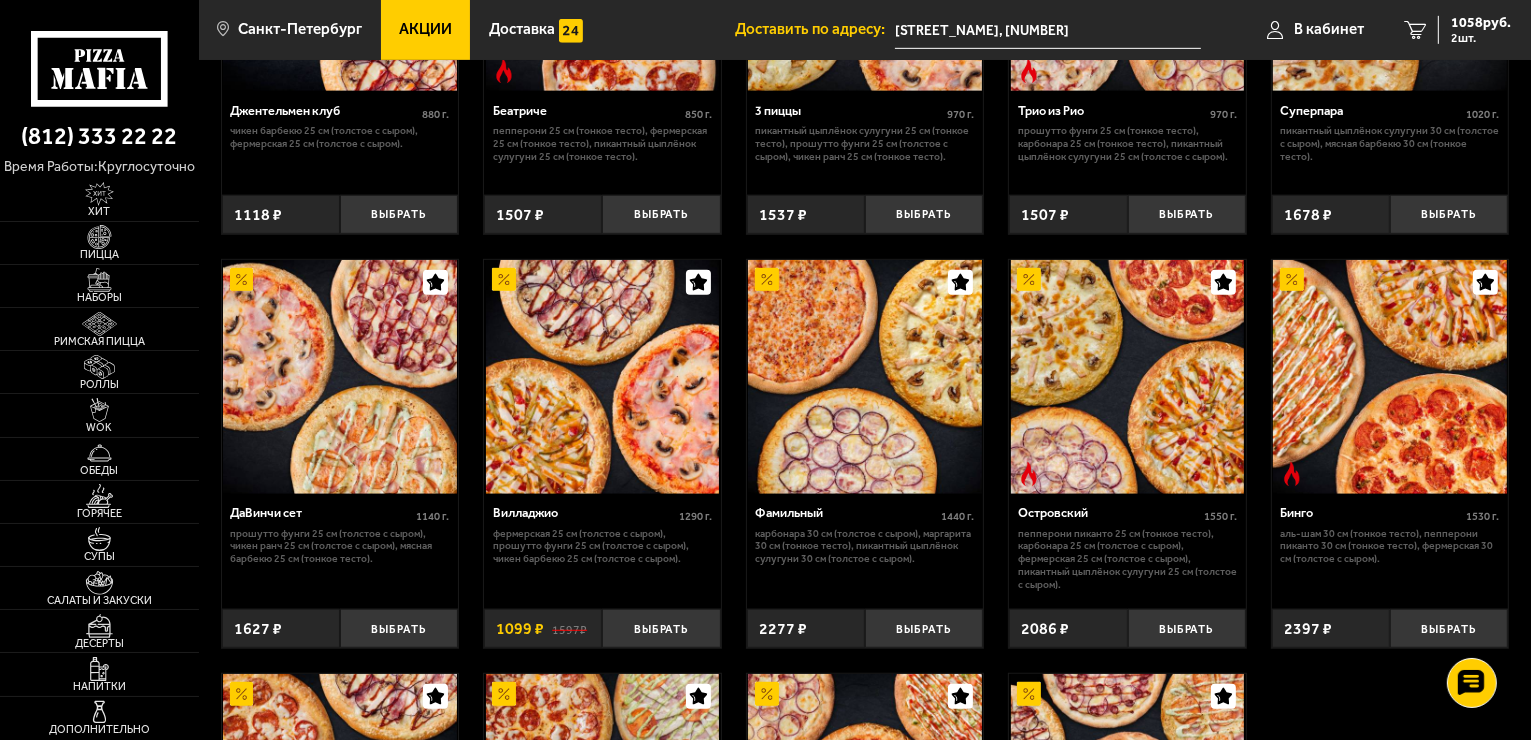 scroll, scrollTop: 1289, scrollLeft: 0, axis: vertical 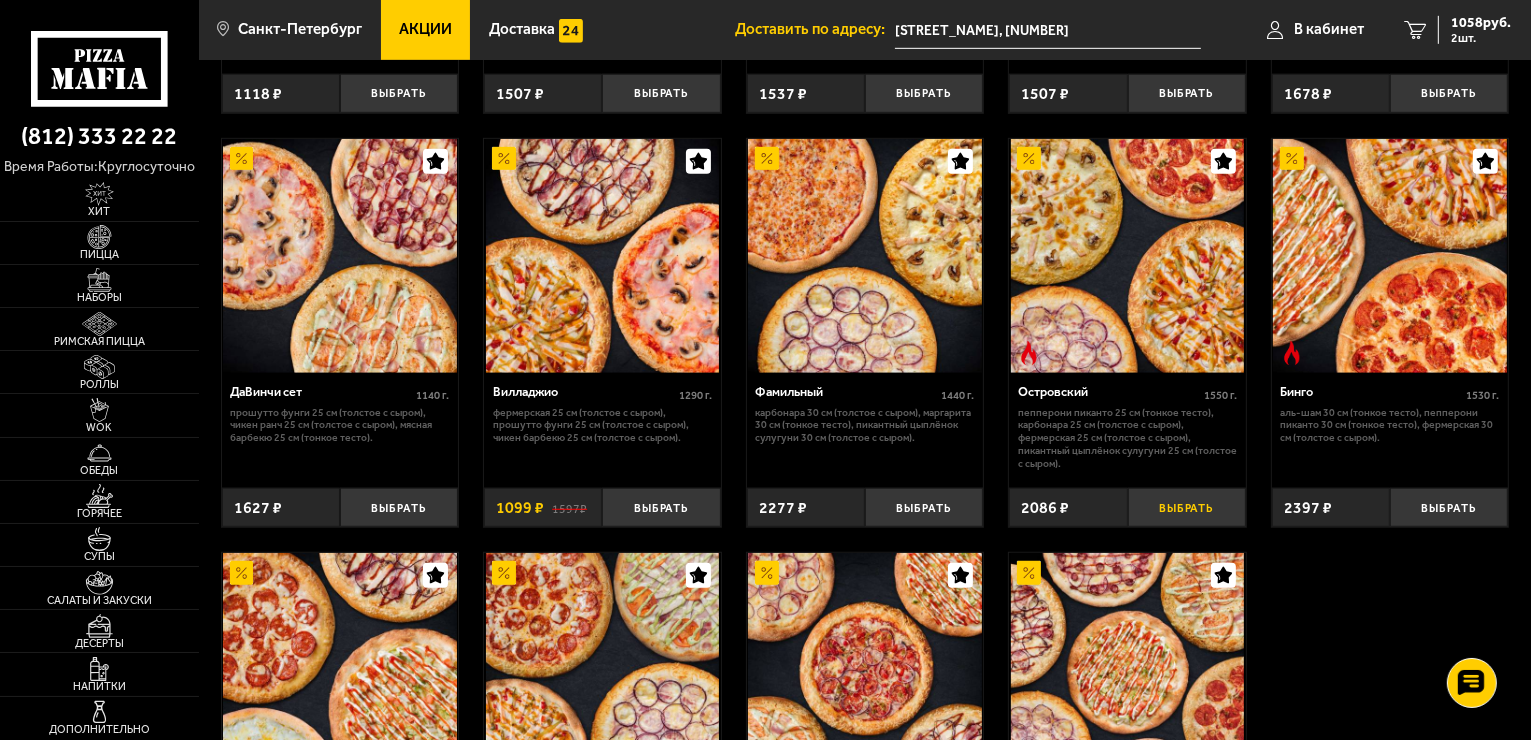 click on "Выбрать" at bounding box center [1187, 507] 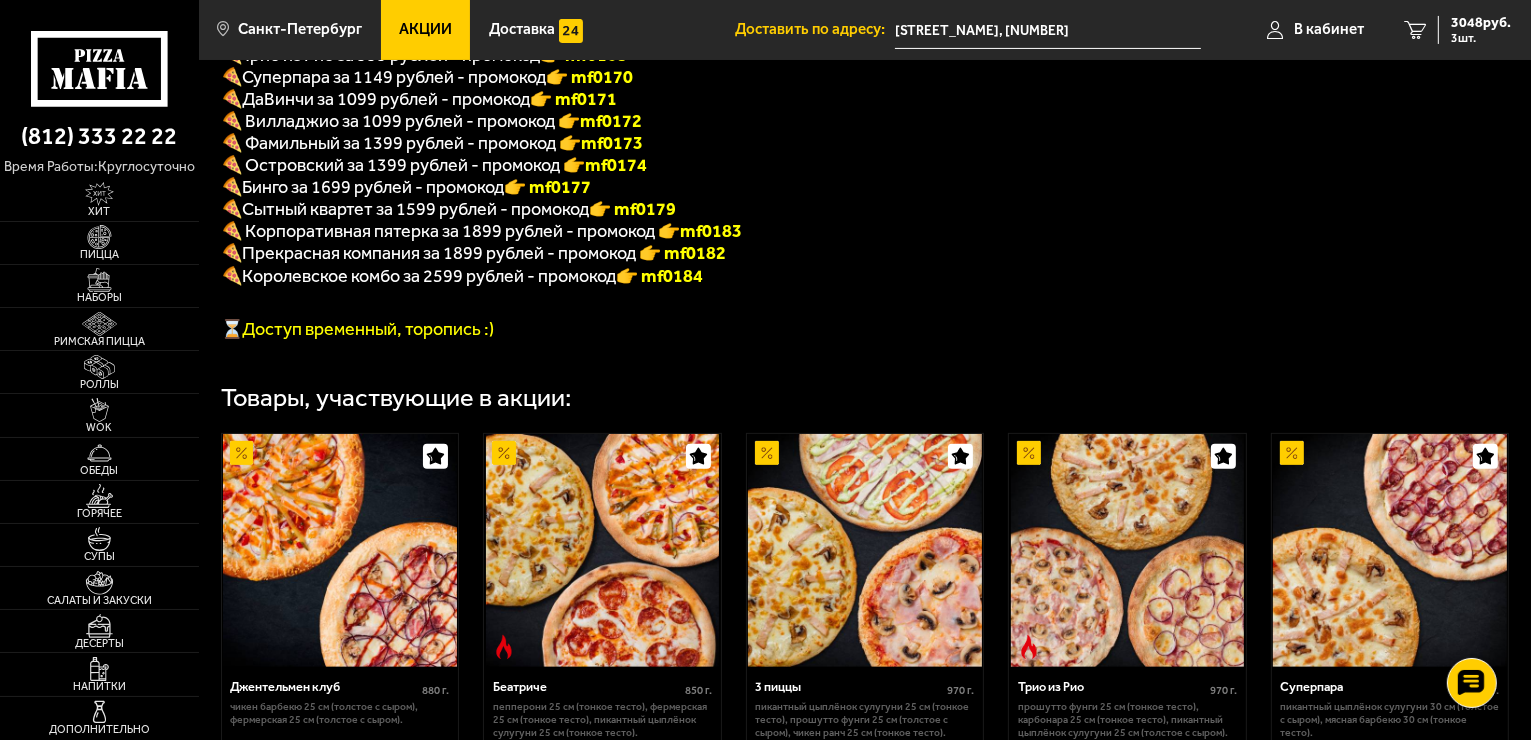 scroll, scrollTop: 589, scrollLeft: 0, axis: vertical 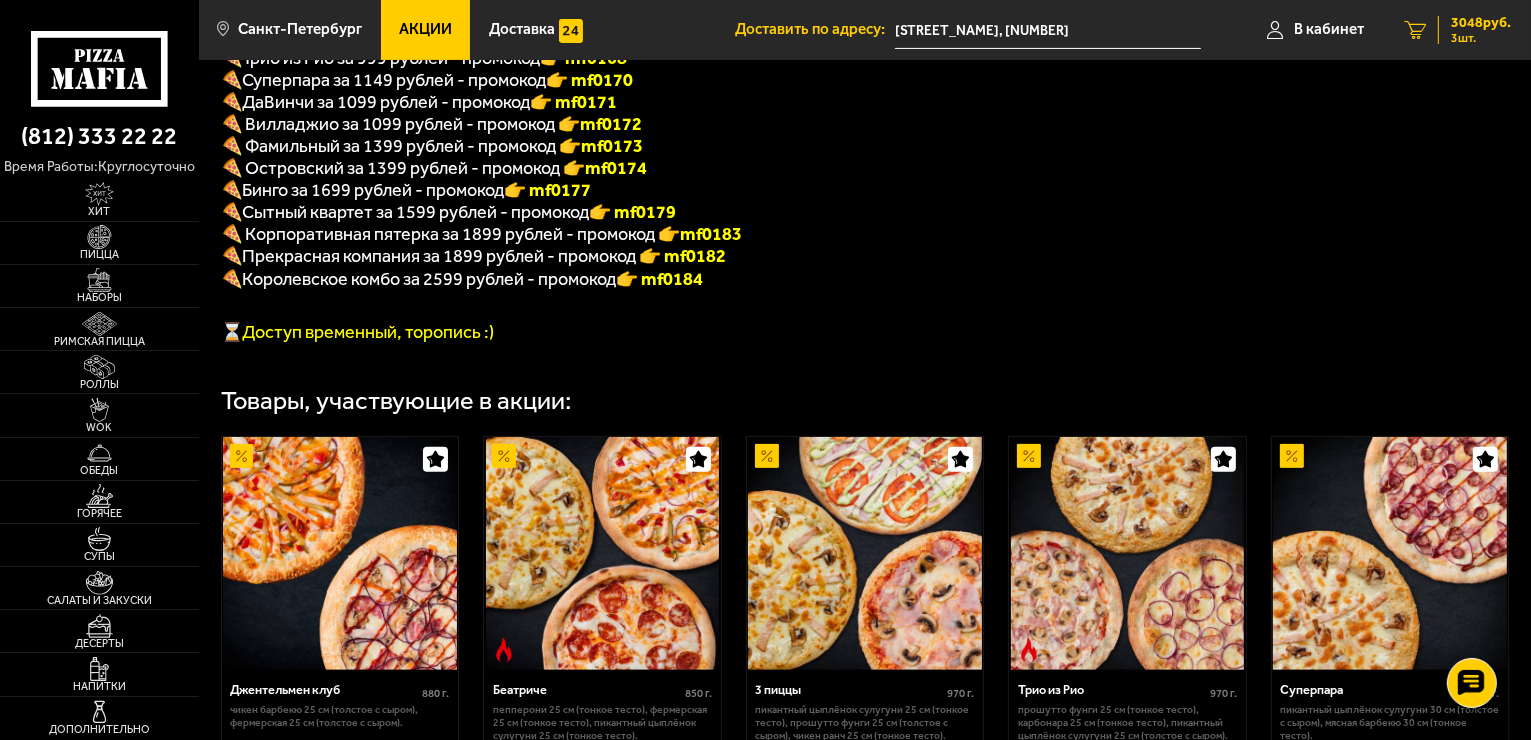 click on "[PRICE]  руб." at bounding box center [1481, 23] 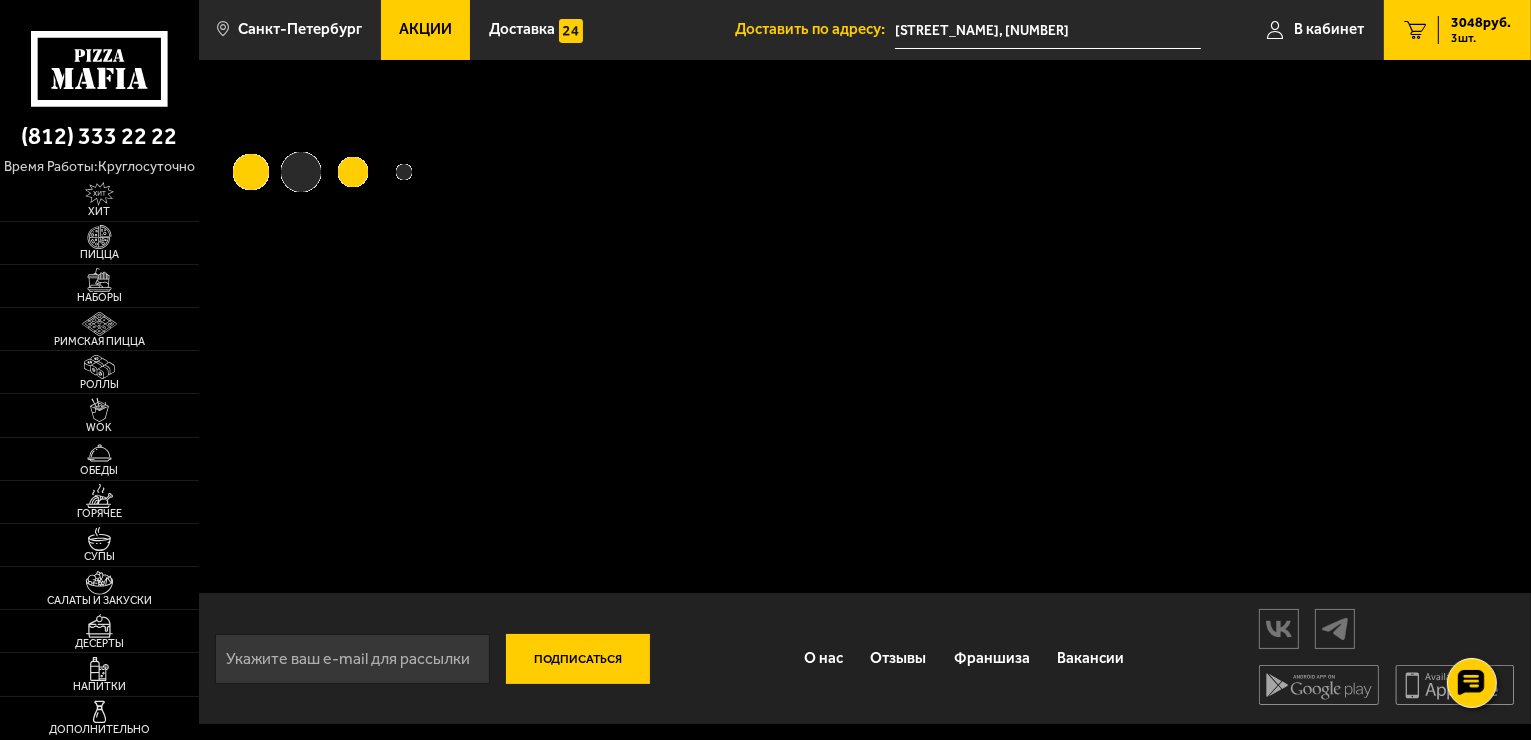 scroll, scrollTop: 0, scrollLeft: 0, axis: both 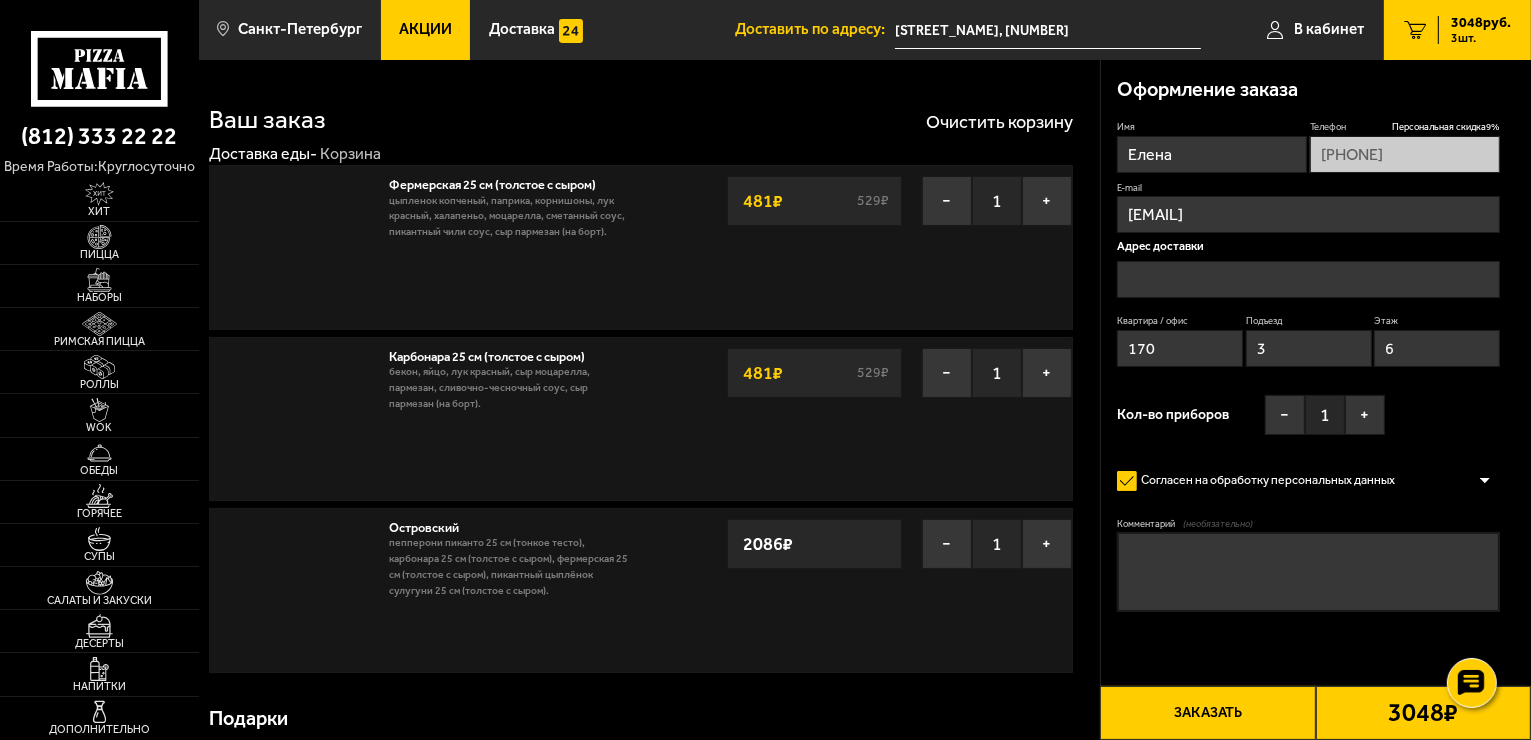 type on "[STREET_NAME], [NUMBER]" 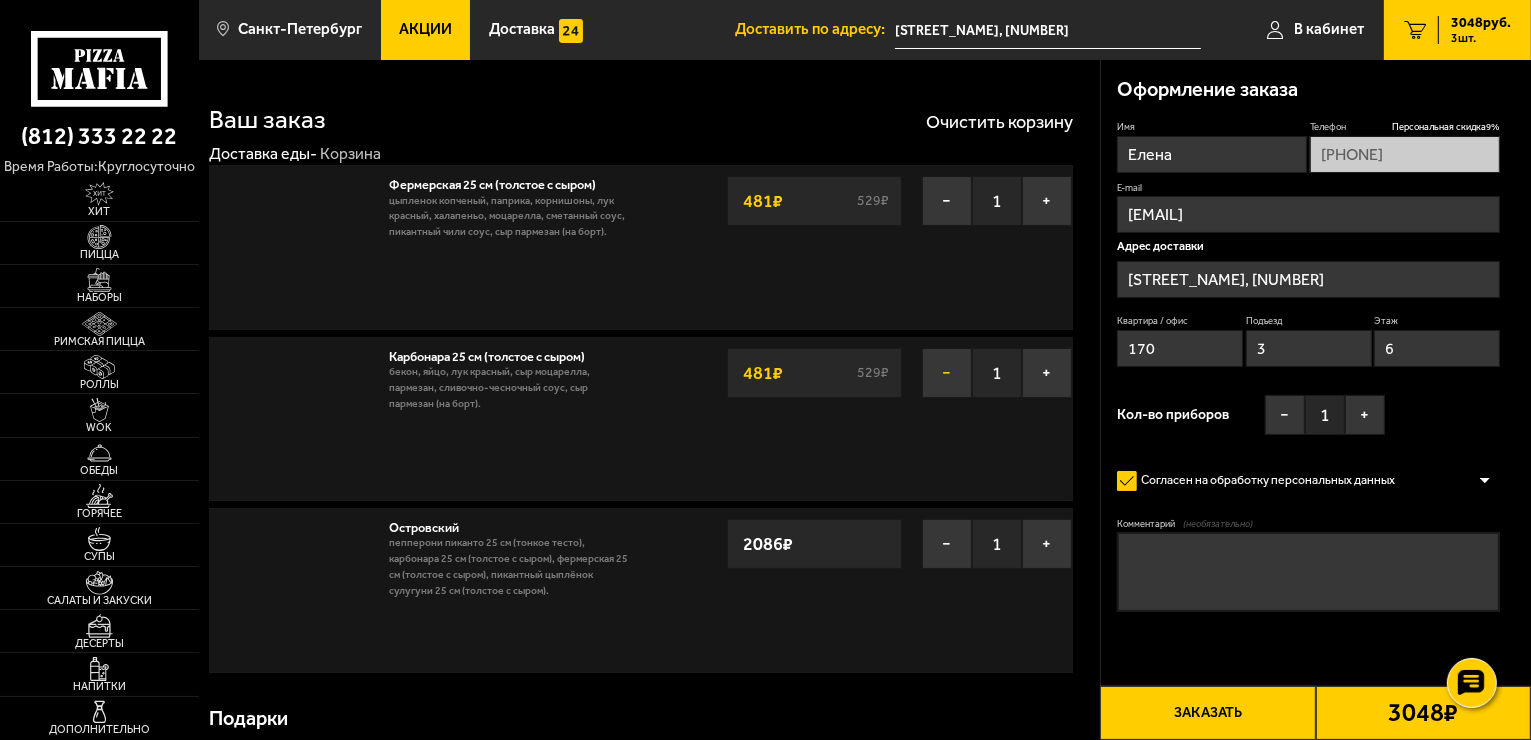 click on "−" at bounding box center [947, 373] 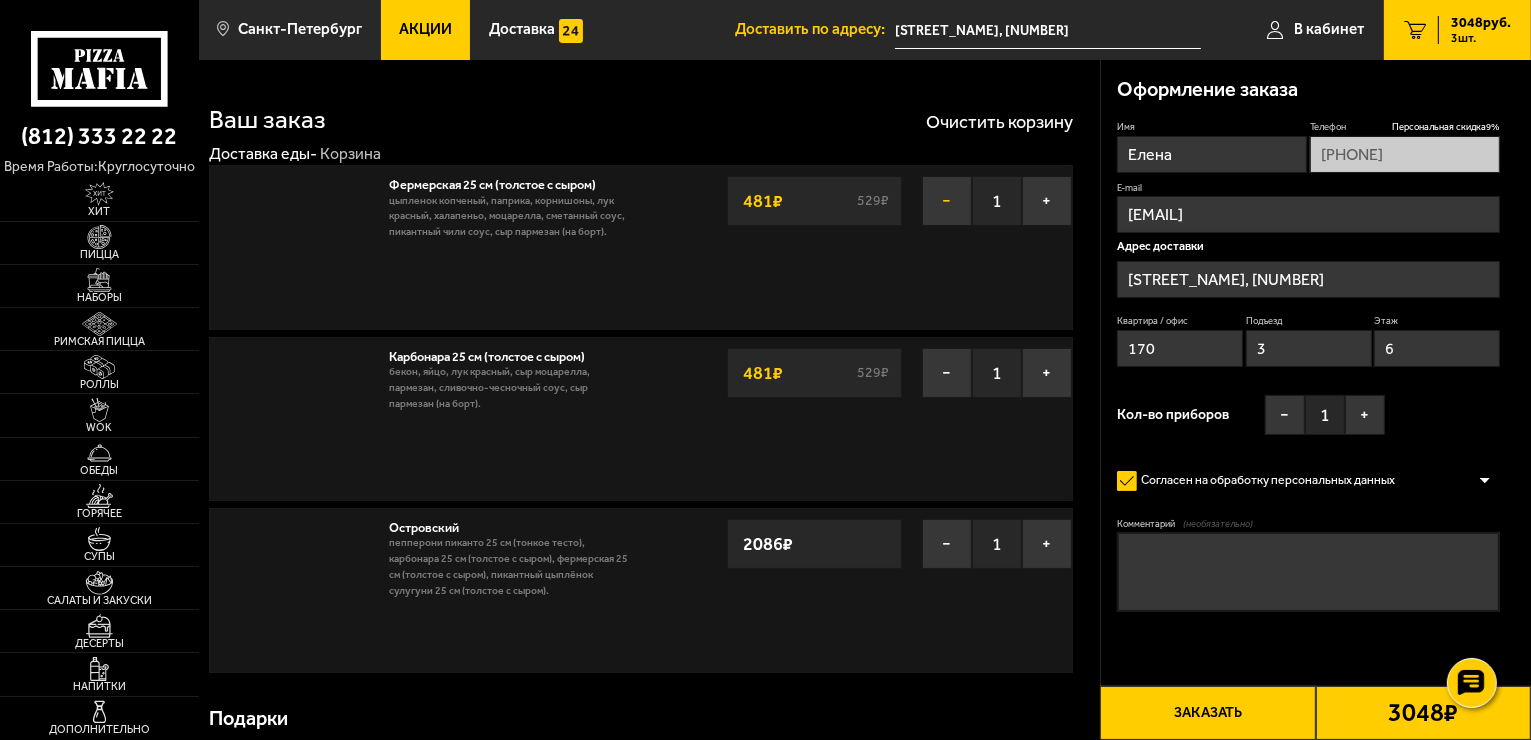 click on "−" at bounding box center [947, 201] 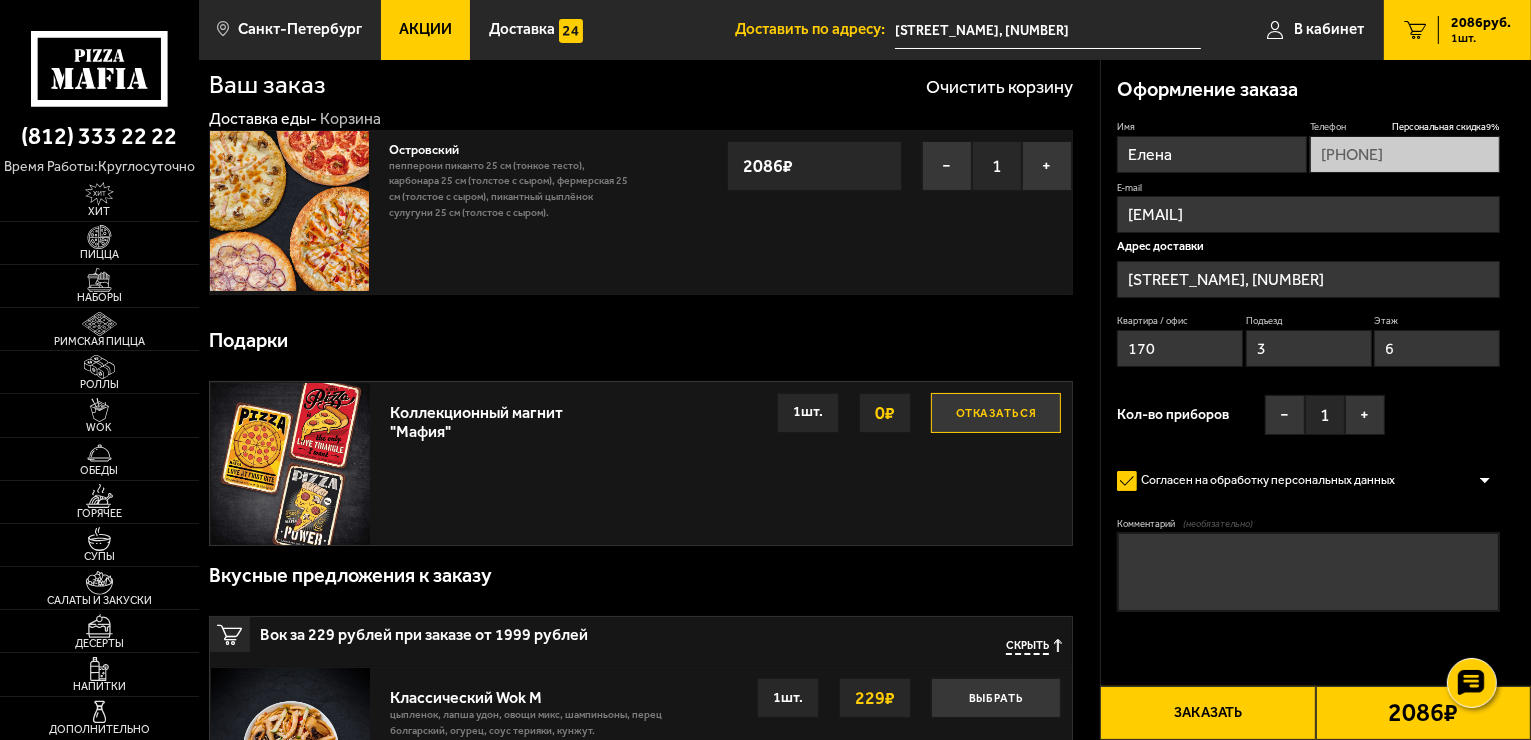 scroll, scrollTop: 0, scrollLeft: 0, axis: both 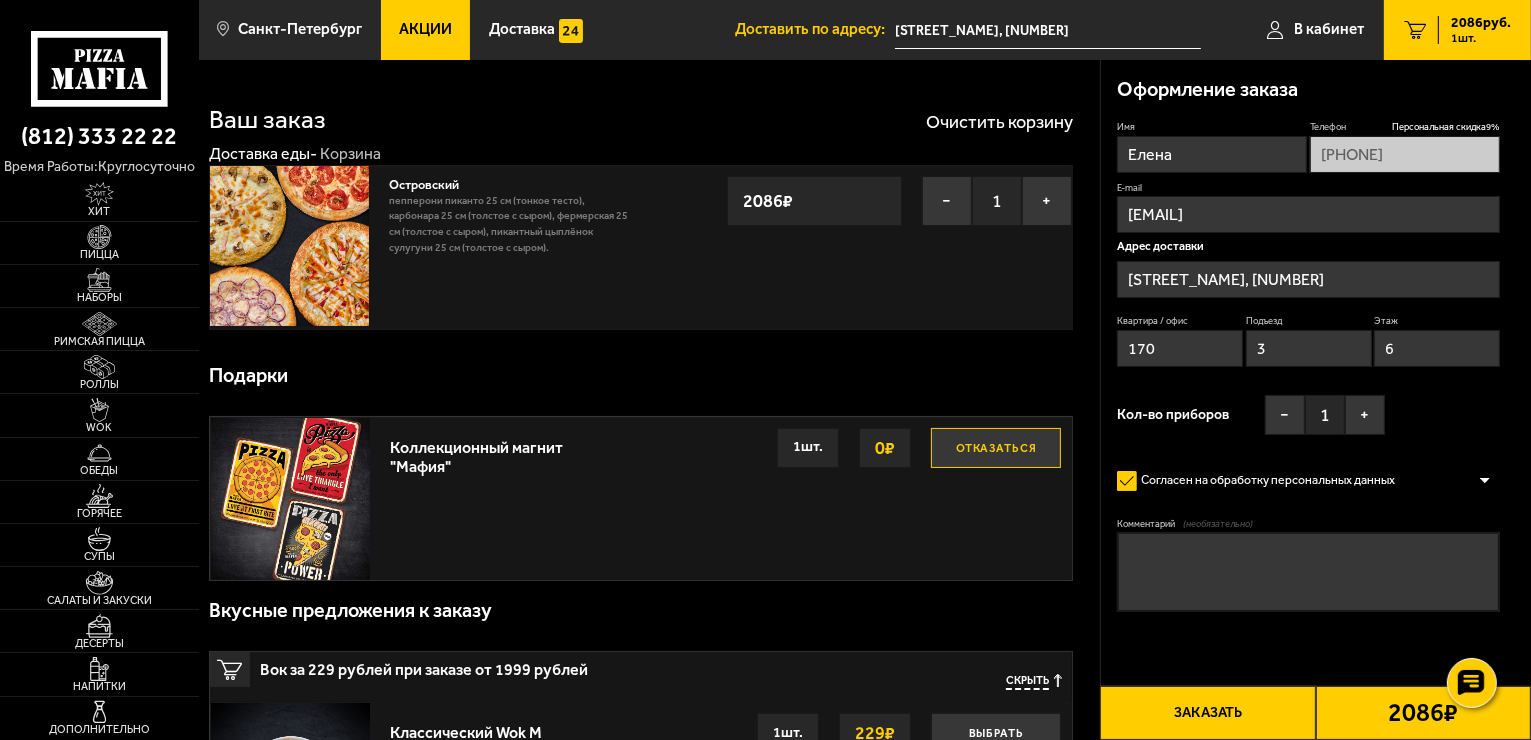 click on "Заказать" at bounding box center (1207, 713) 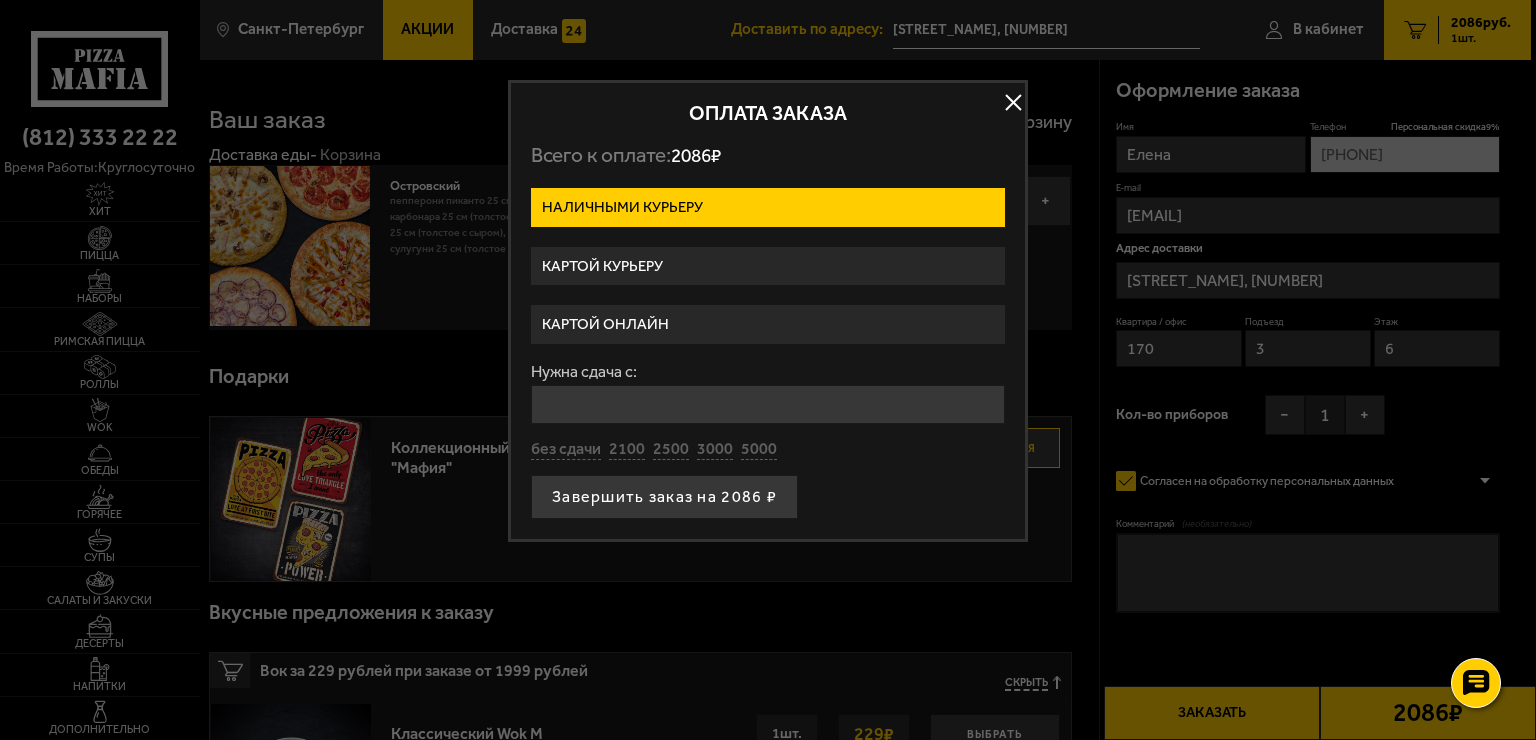 click on "Картой онлайн" at bounding box center (768, 324) 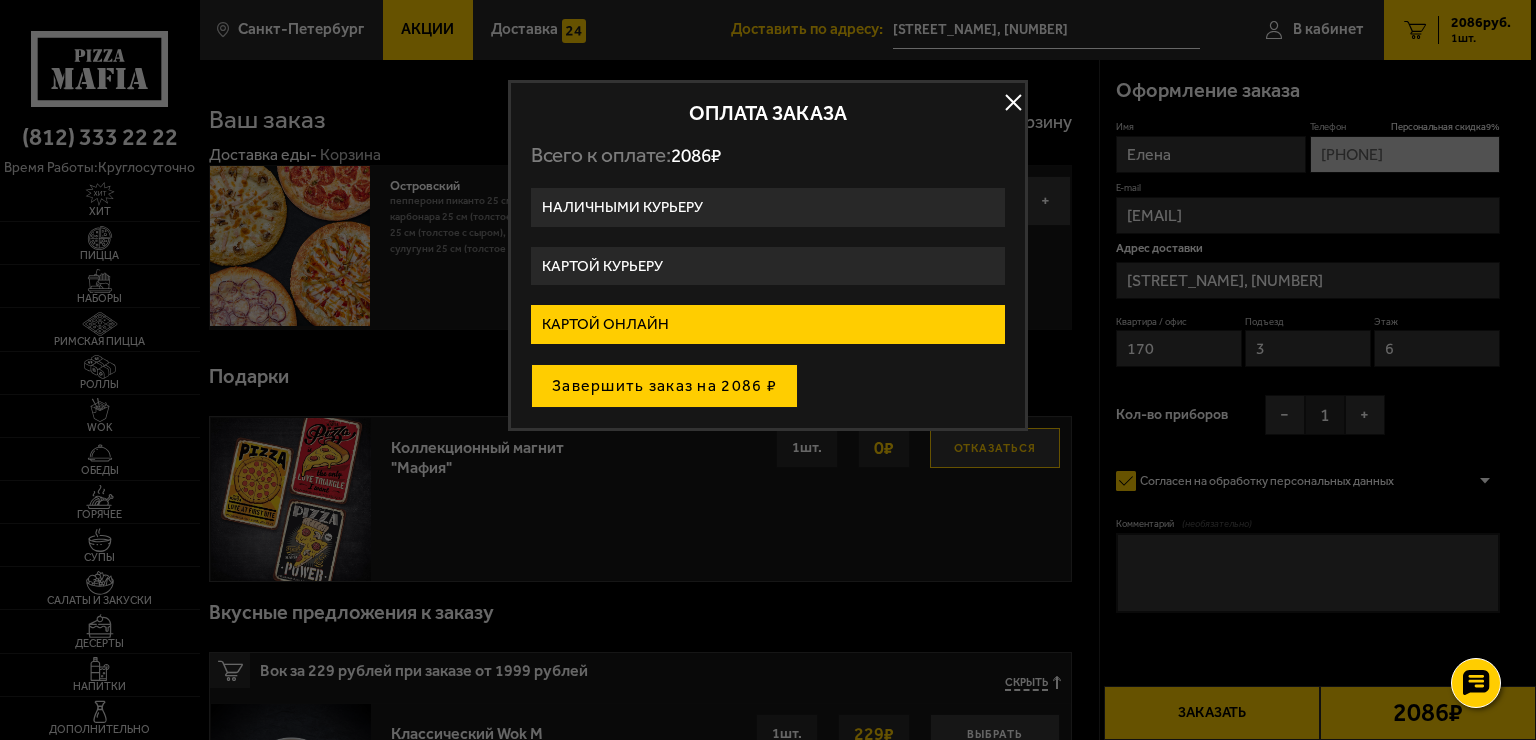 click on "Завершить заказ на 2086 ₽" at bounding box center (664, 386) 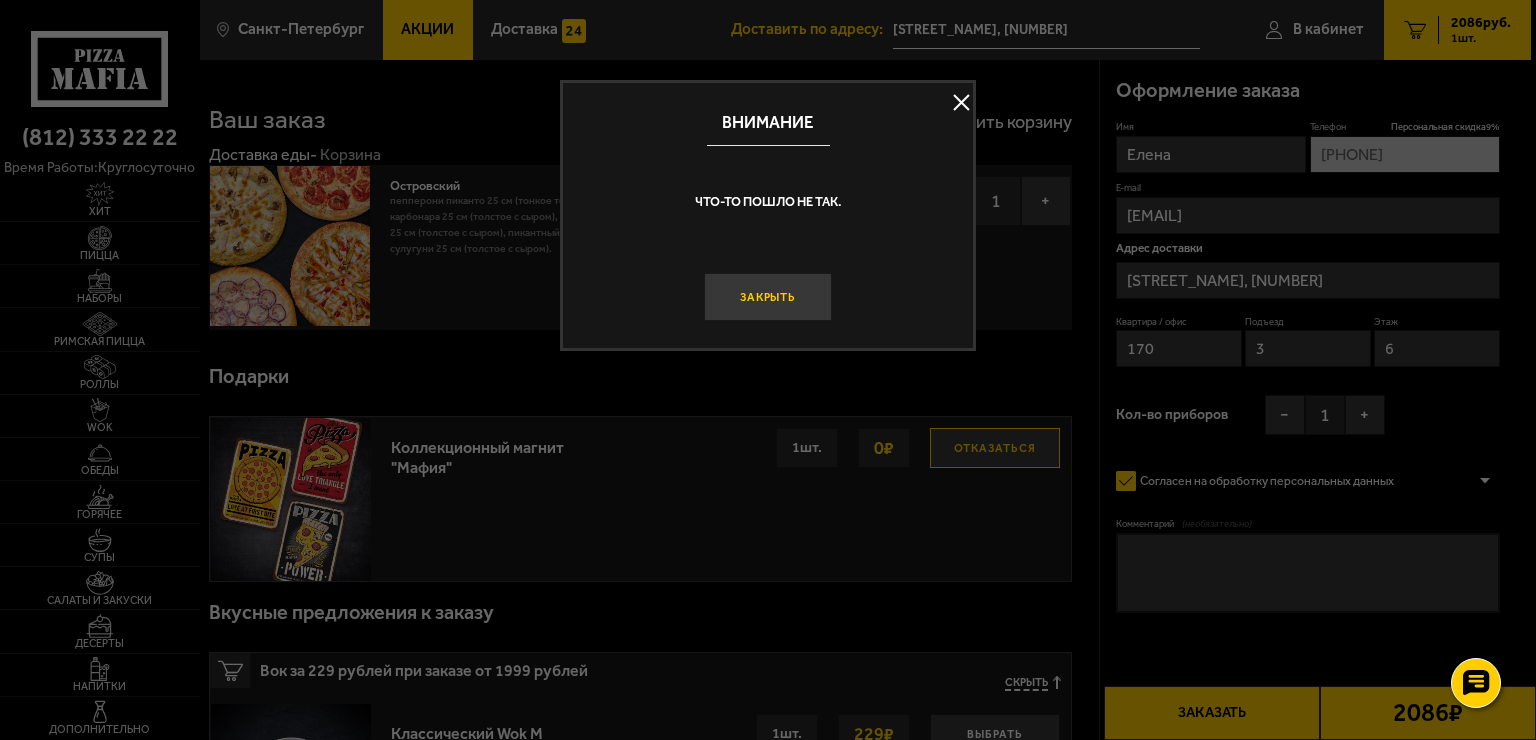 click on "Закрыть" at bounding box center [768, 297] 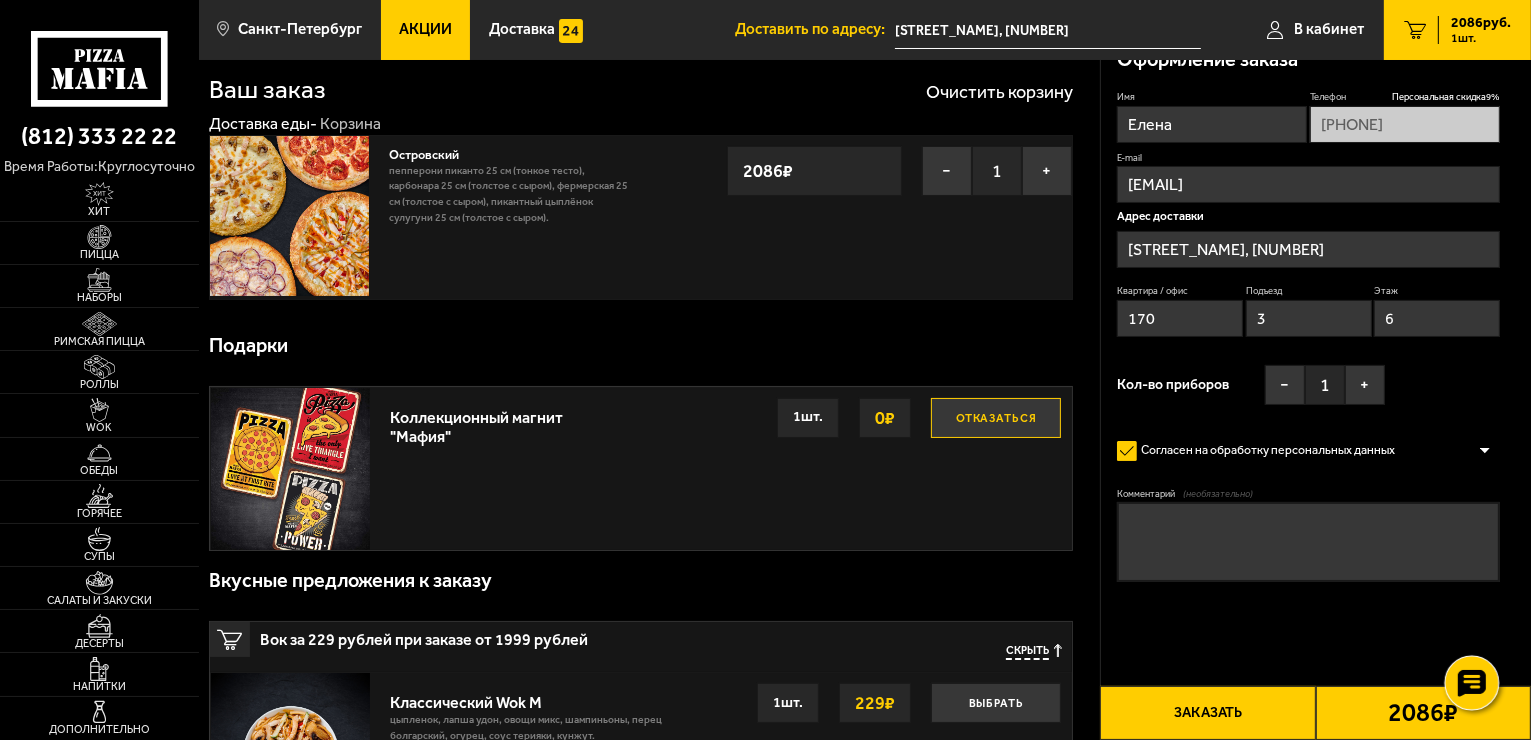 scroll, scrollTop: 0, scrollLeft: 0, axis: both 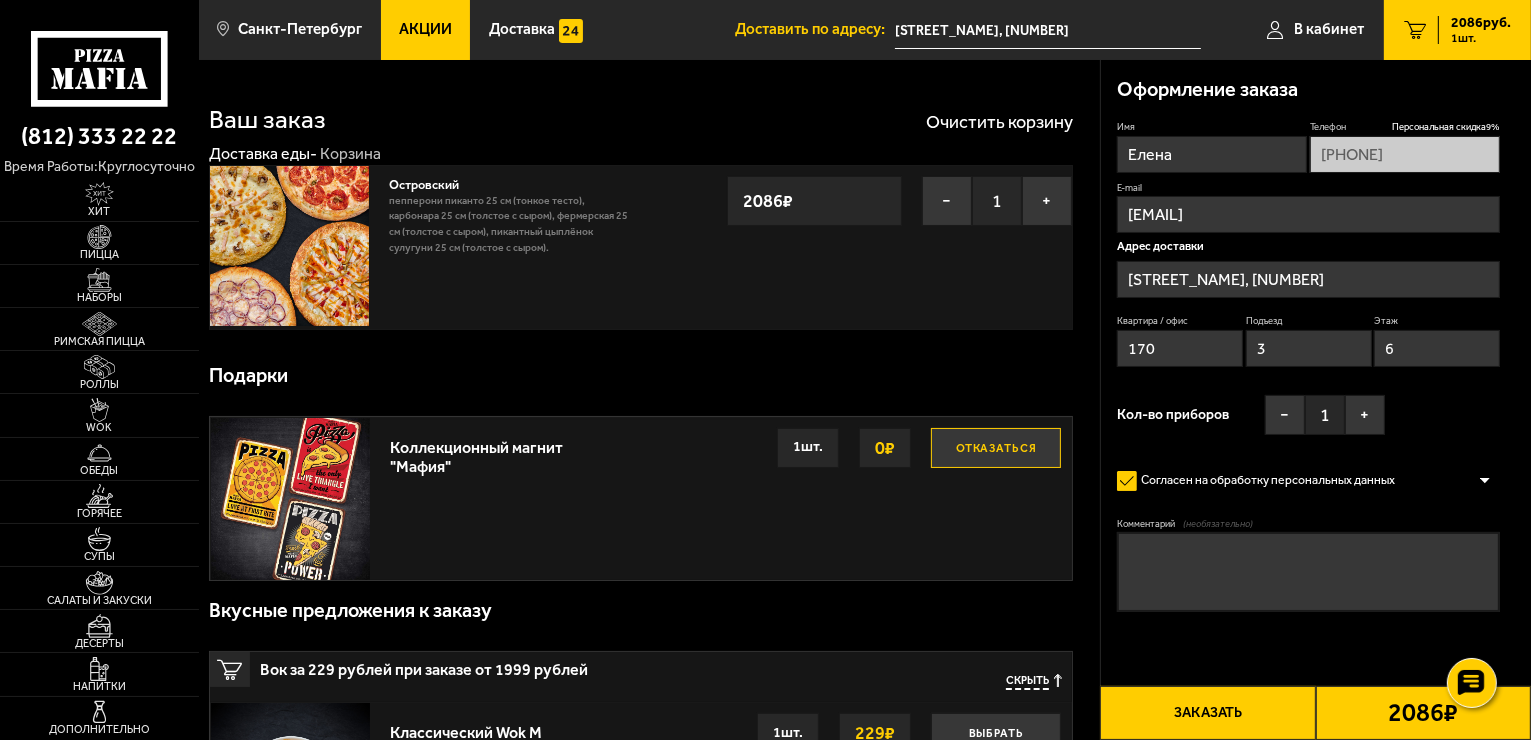 click on "Заказать" at bounding box center (1207, 713) 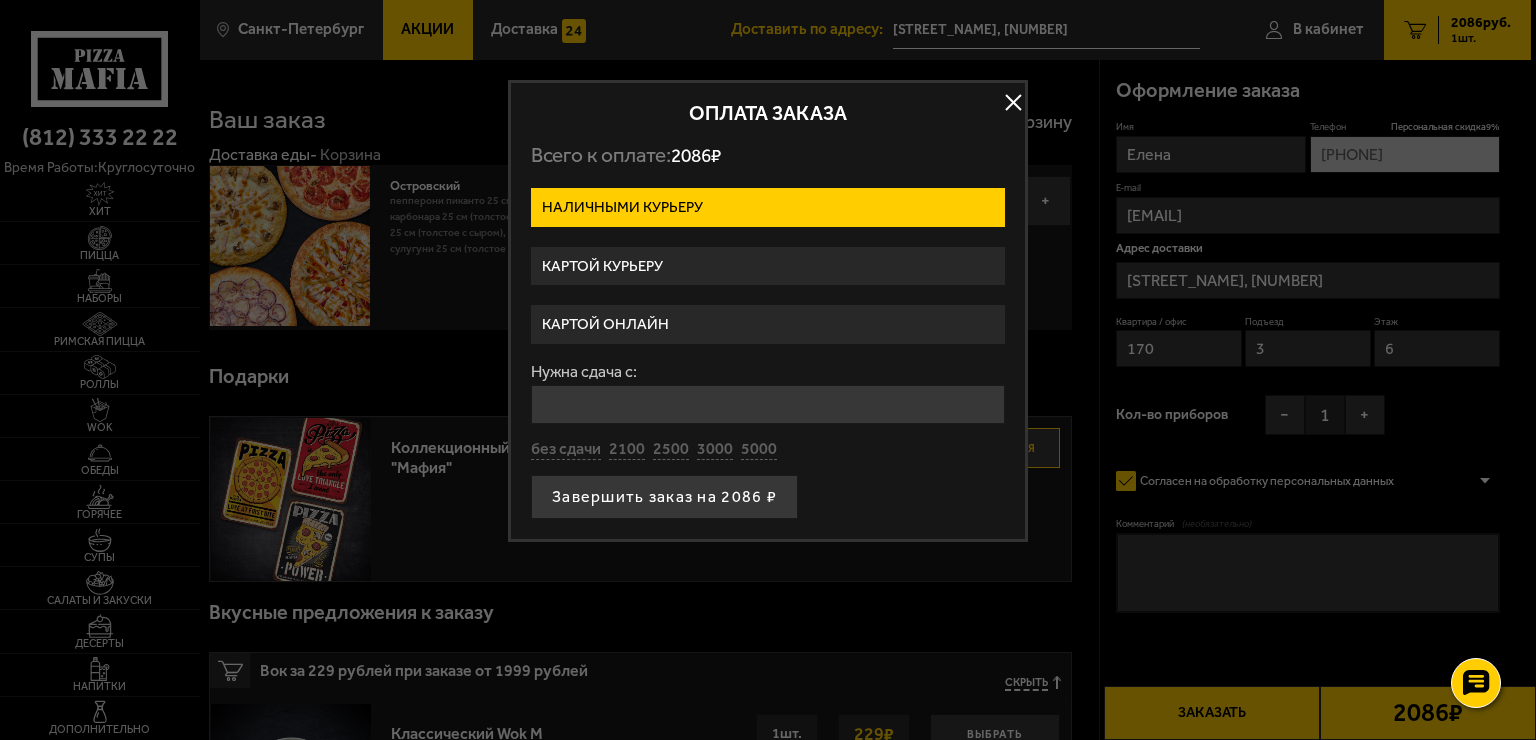 click on "Картой онлайн" at bounding box center [768, 324] 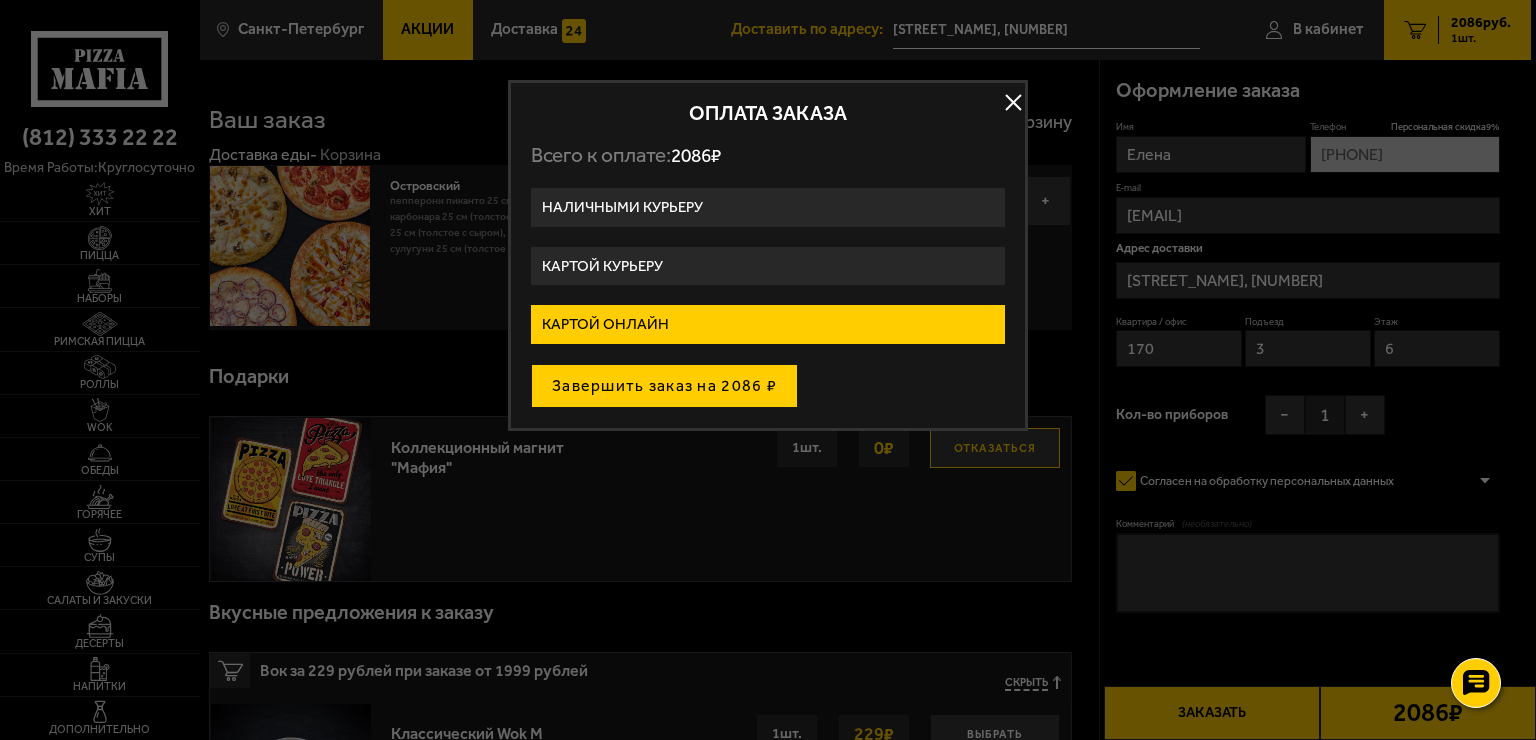click on "Завершить заказ на 2086 ₽" at bounding box center (664, 386) 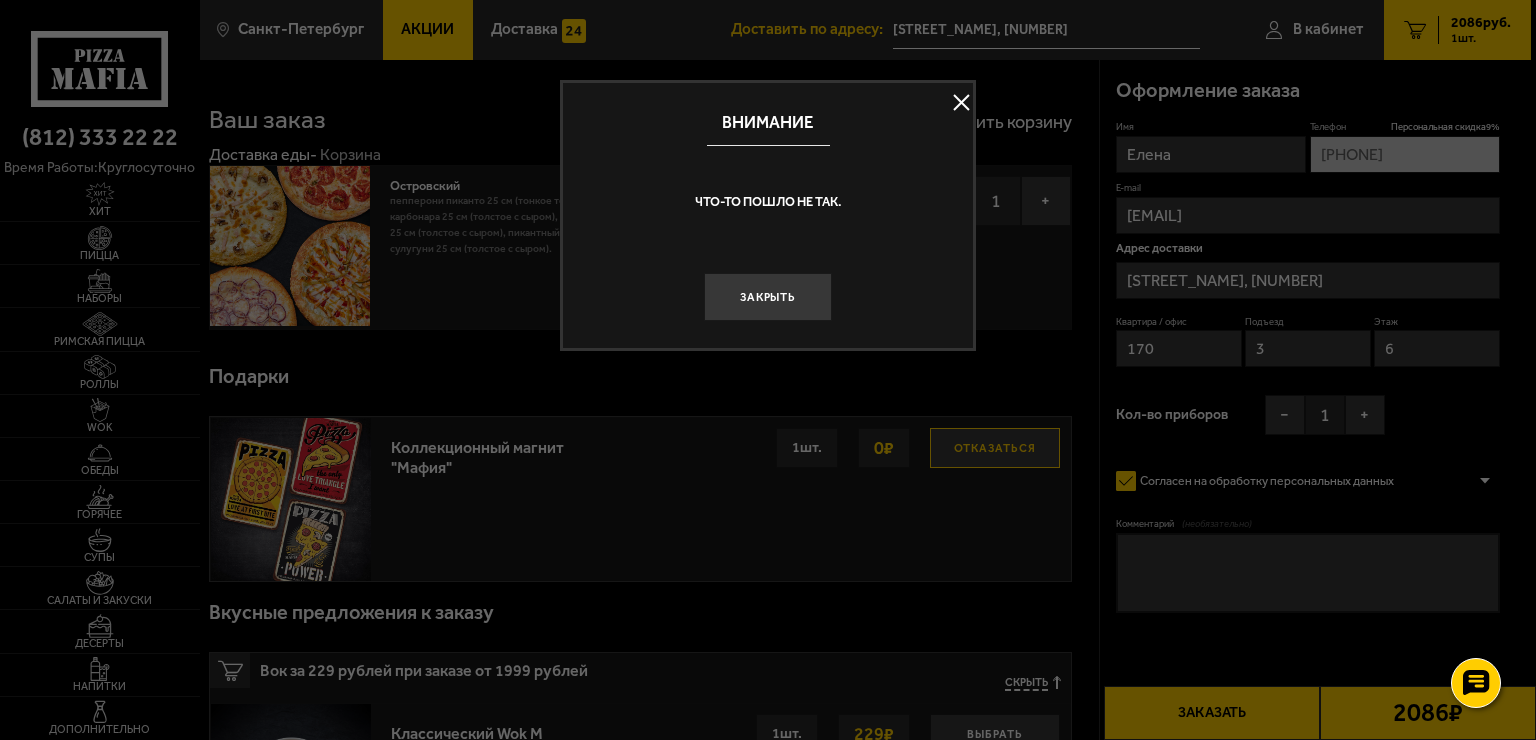 click on "Закрыть" at bounding box center [768, 297] 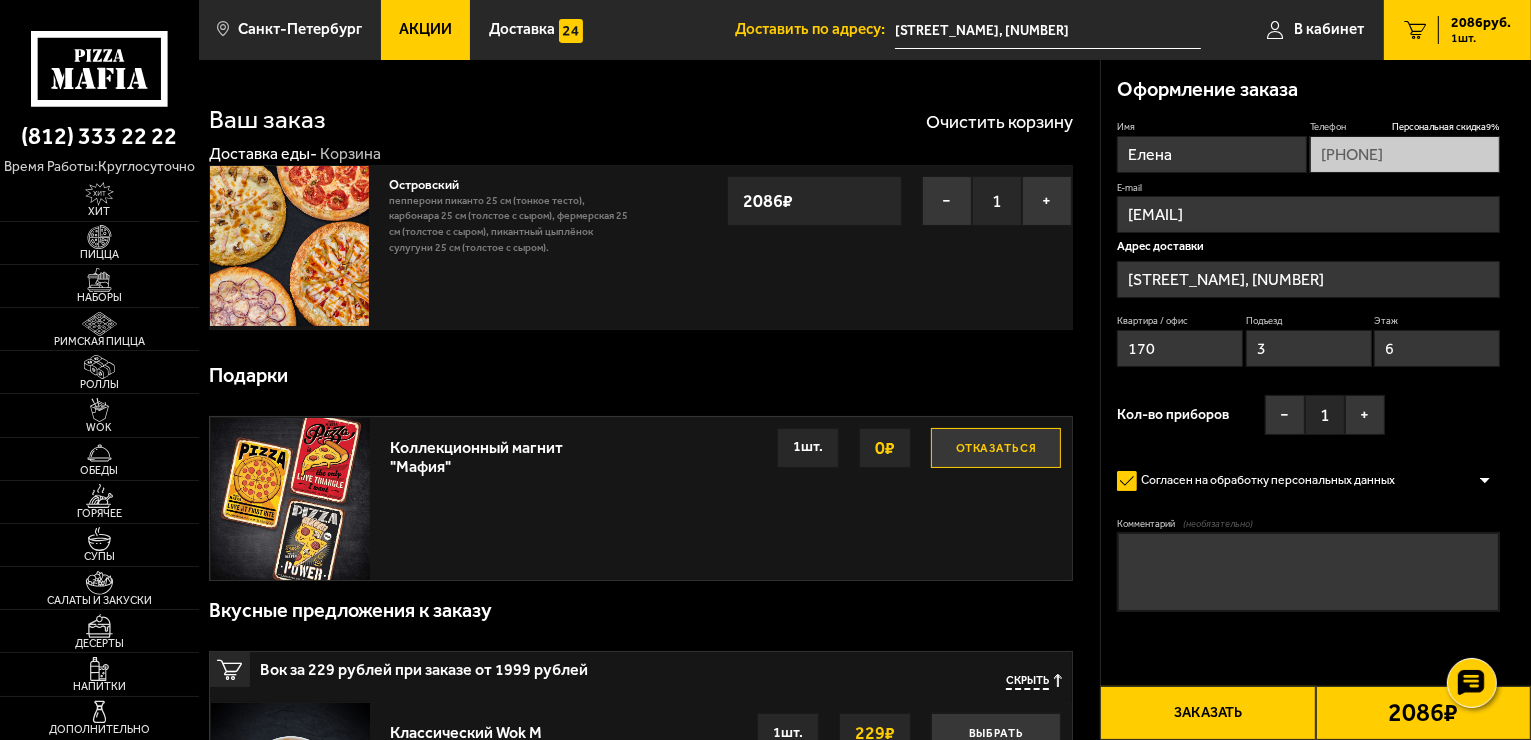 click on "2086  руб." at bounding box center [1481, 23] 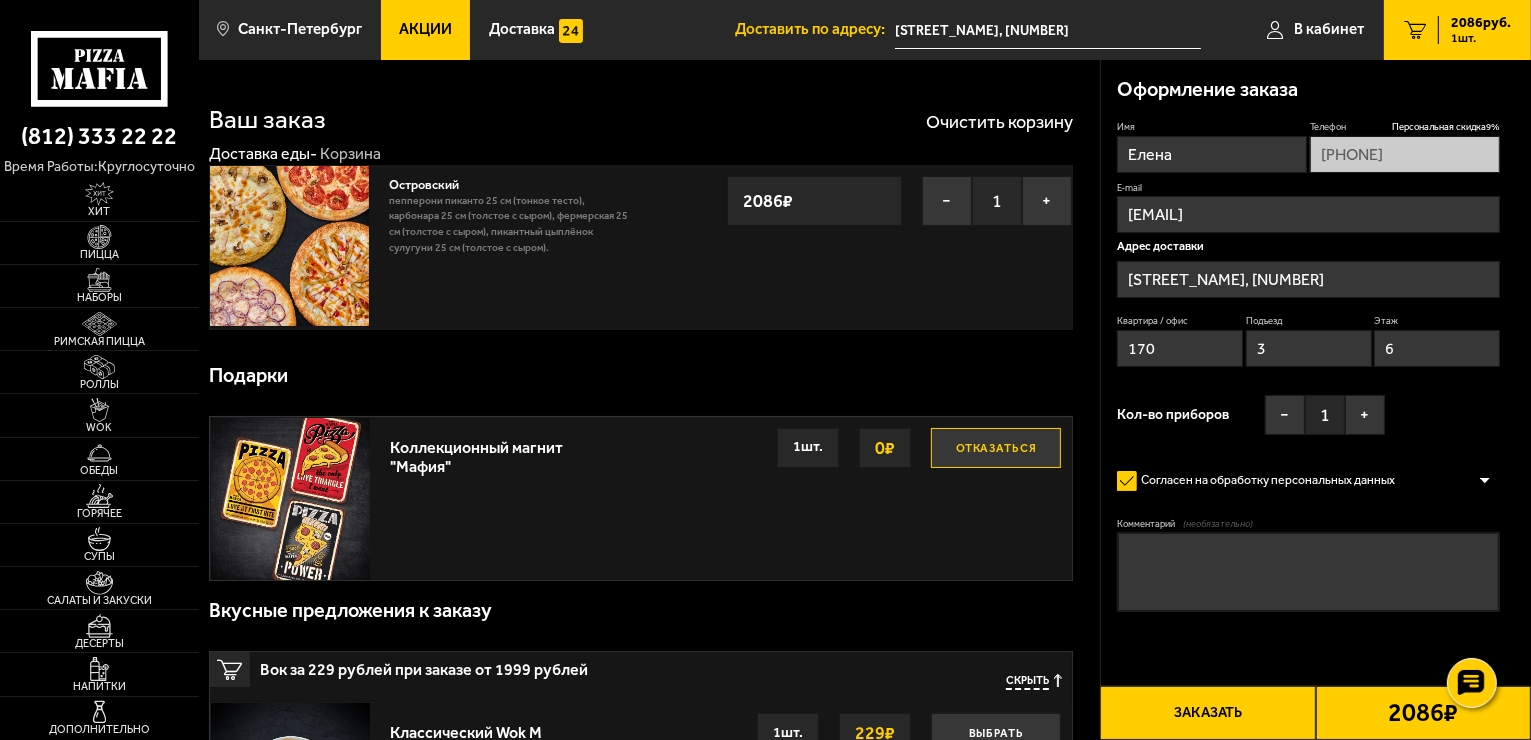 scroll, scrollTop: 100, scrollLeft: 0, axis: vertical 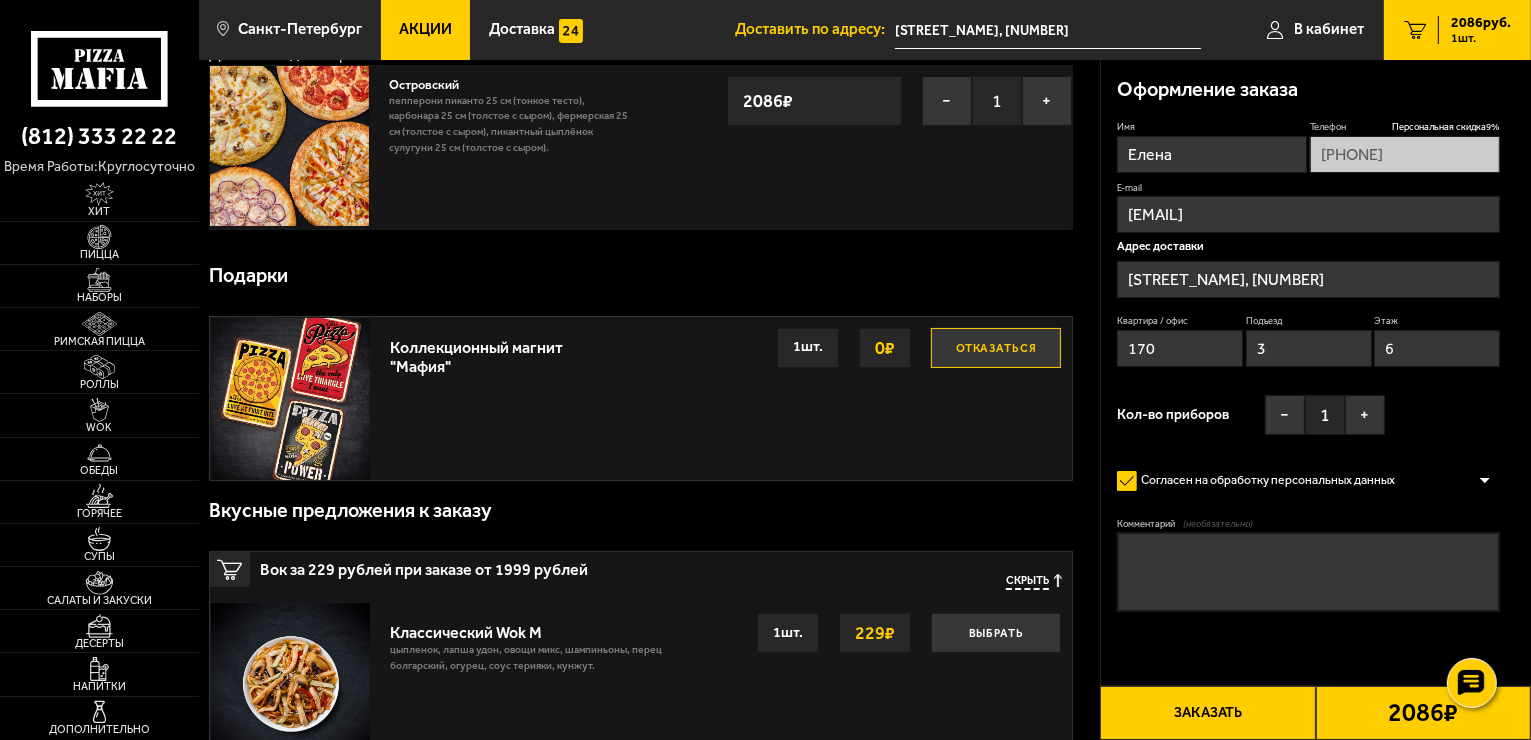 click on "Заказать" at bounding box center (1207, 713) 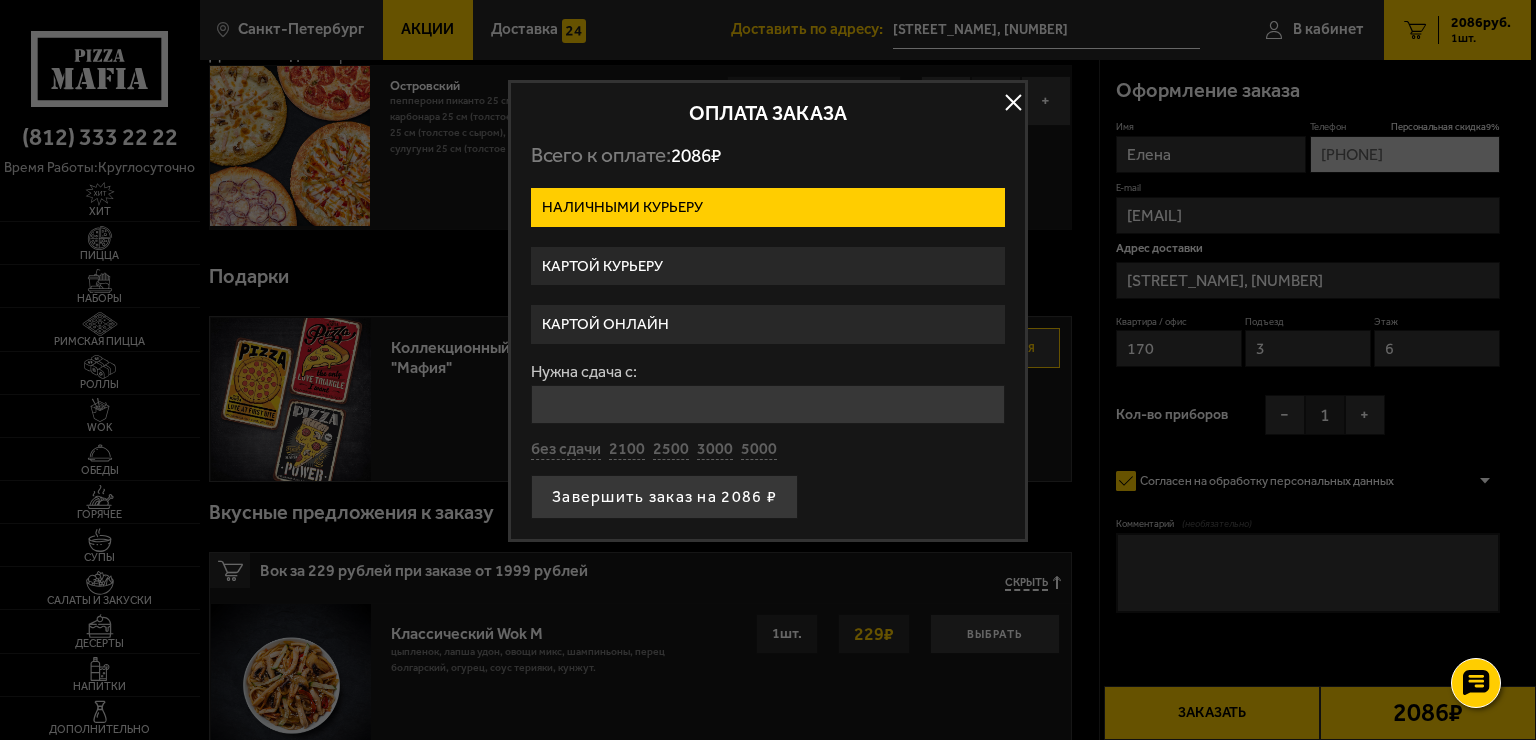 click on "Картой курьеру" at bounding box center [768, 266] 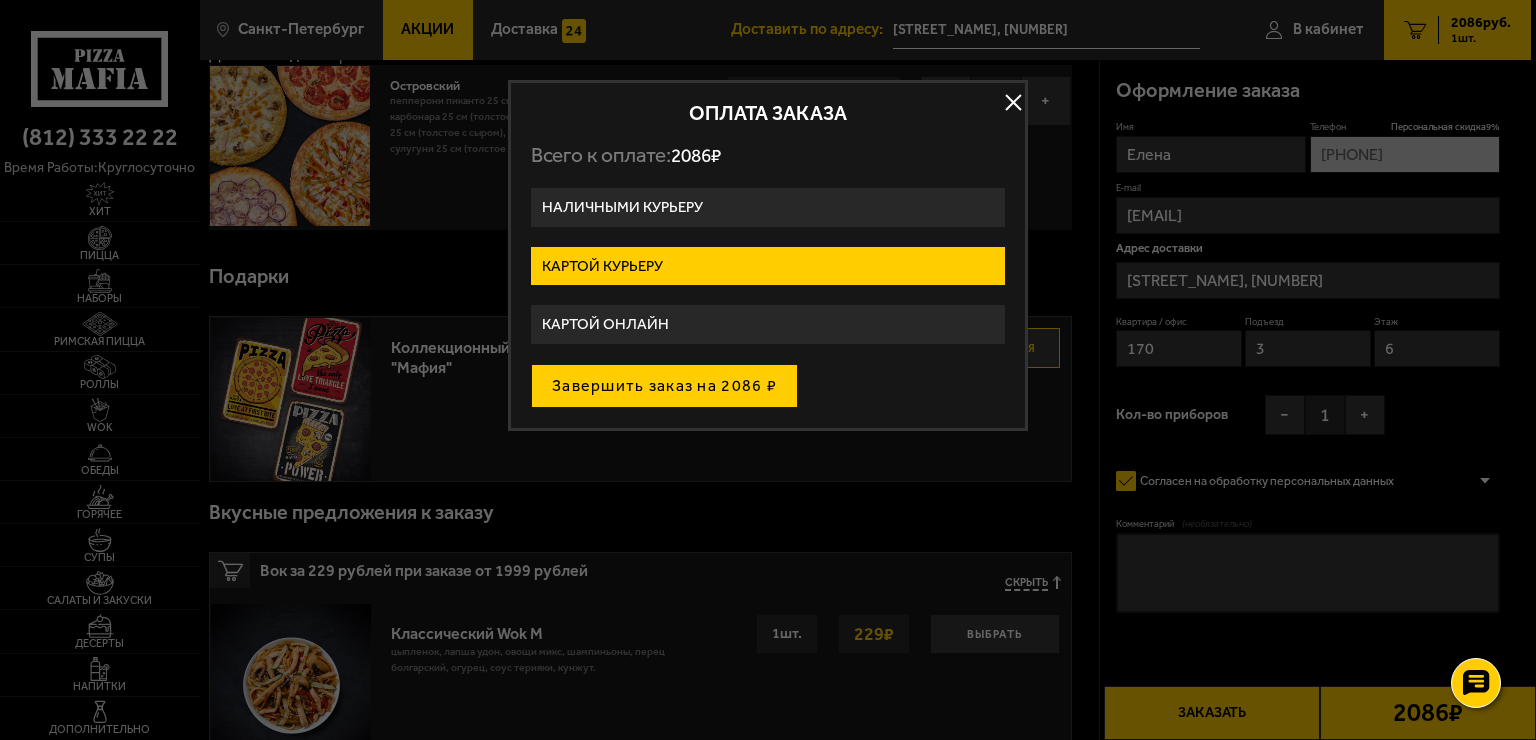 click on "Завершить заказ на 2086 ₽" at bounding box center [664, 386] 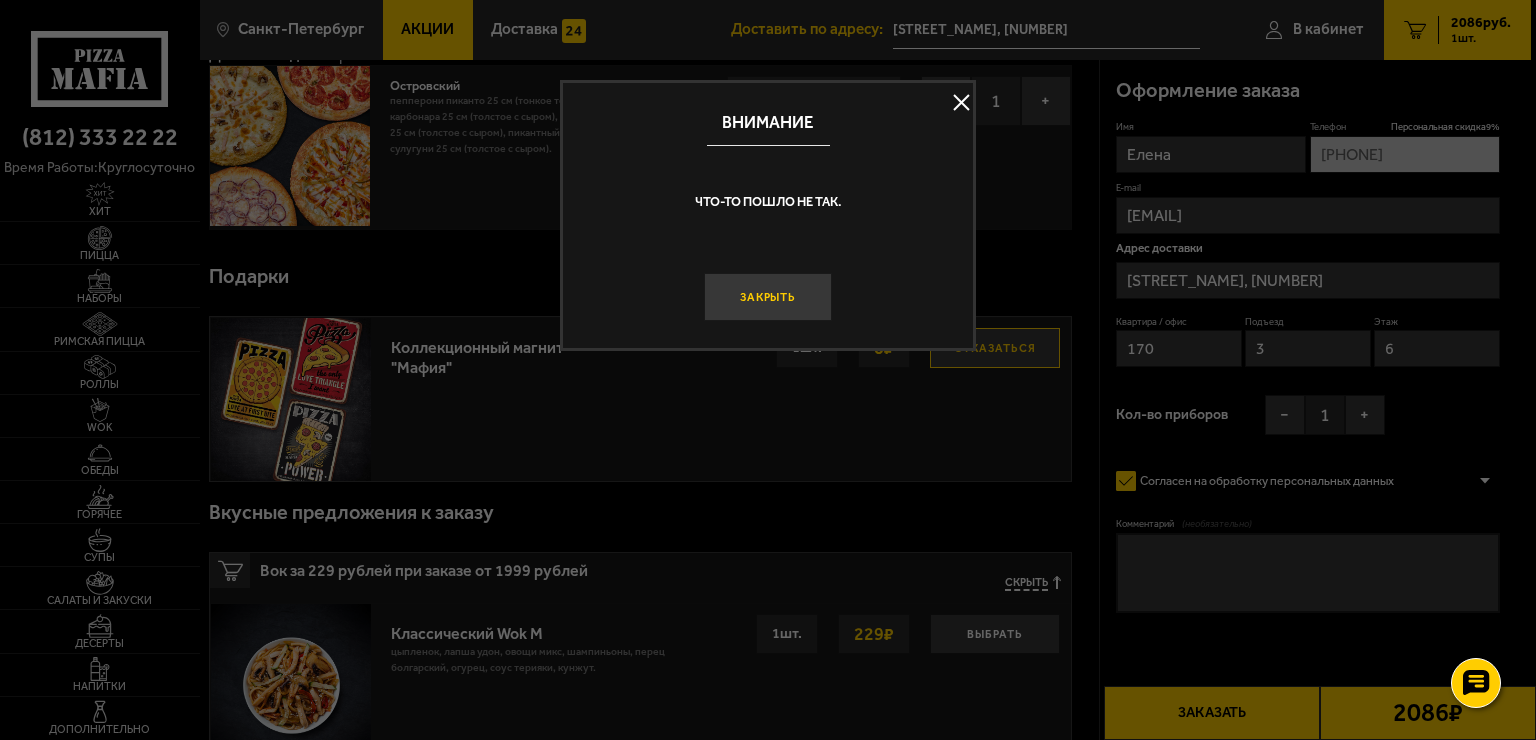 click on "Закрыть" at bounding box center (768, 297) 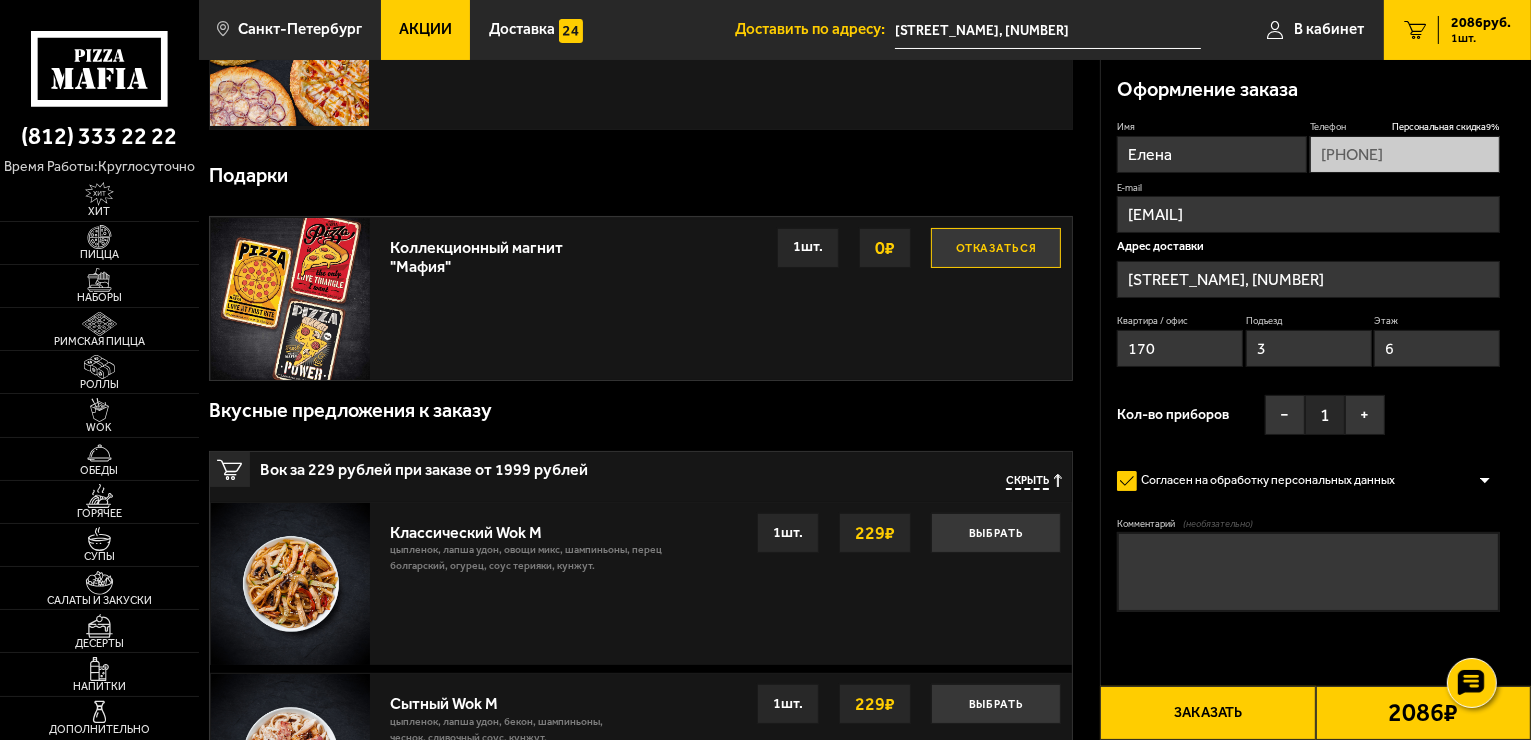scroll, scrollTop: 0, scrollLeft: 0, axis: both 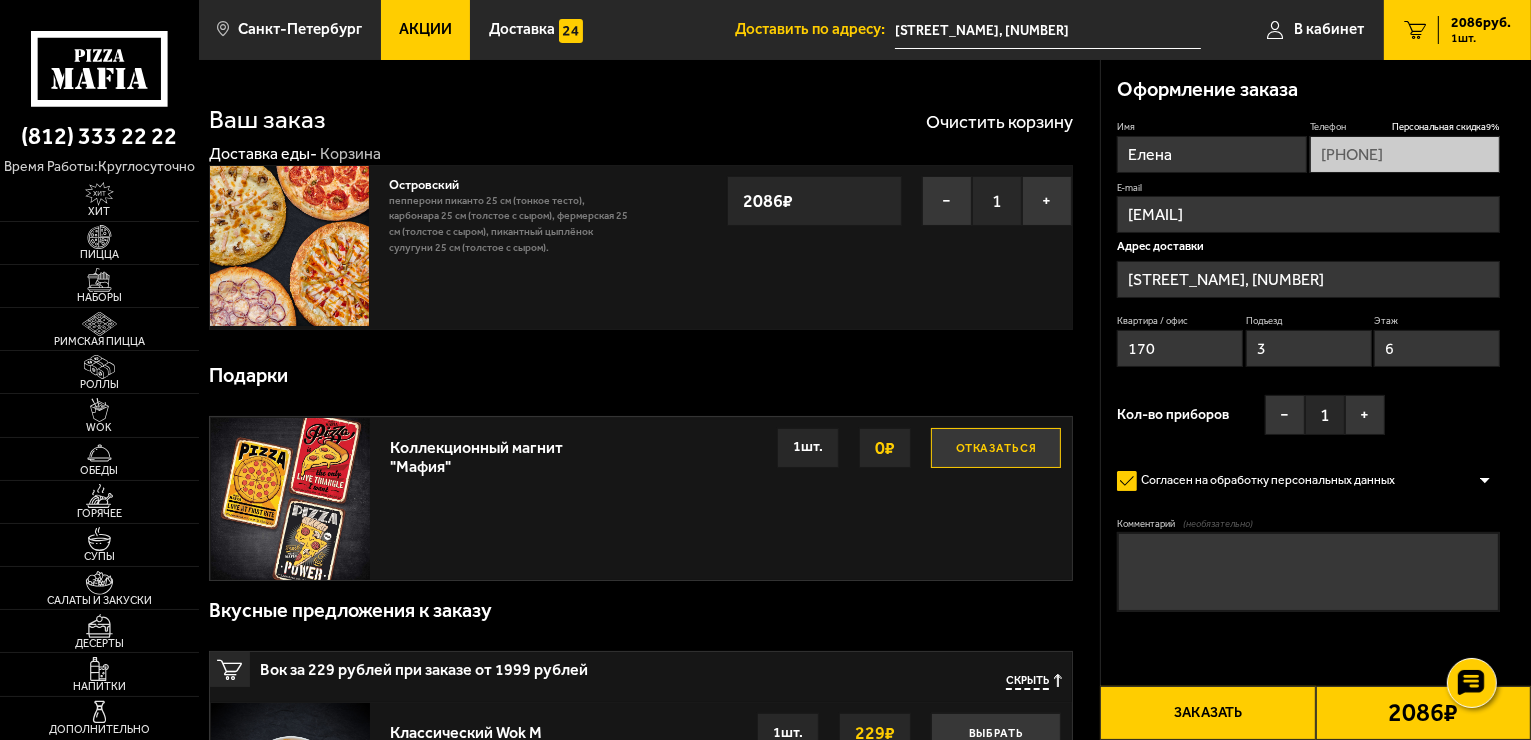 click on "2086  руб." at bounding box center [1481, 23] 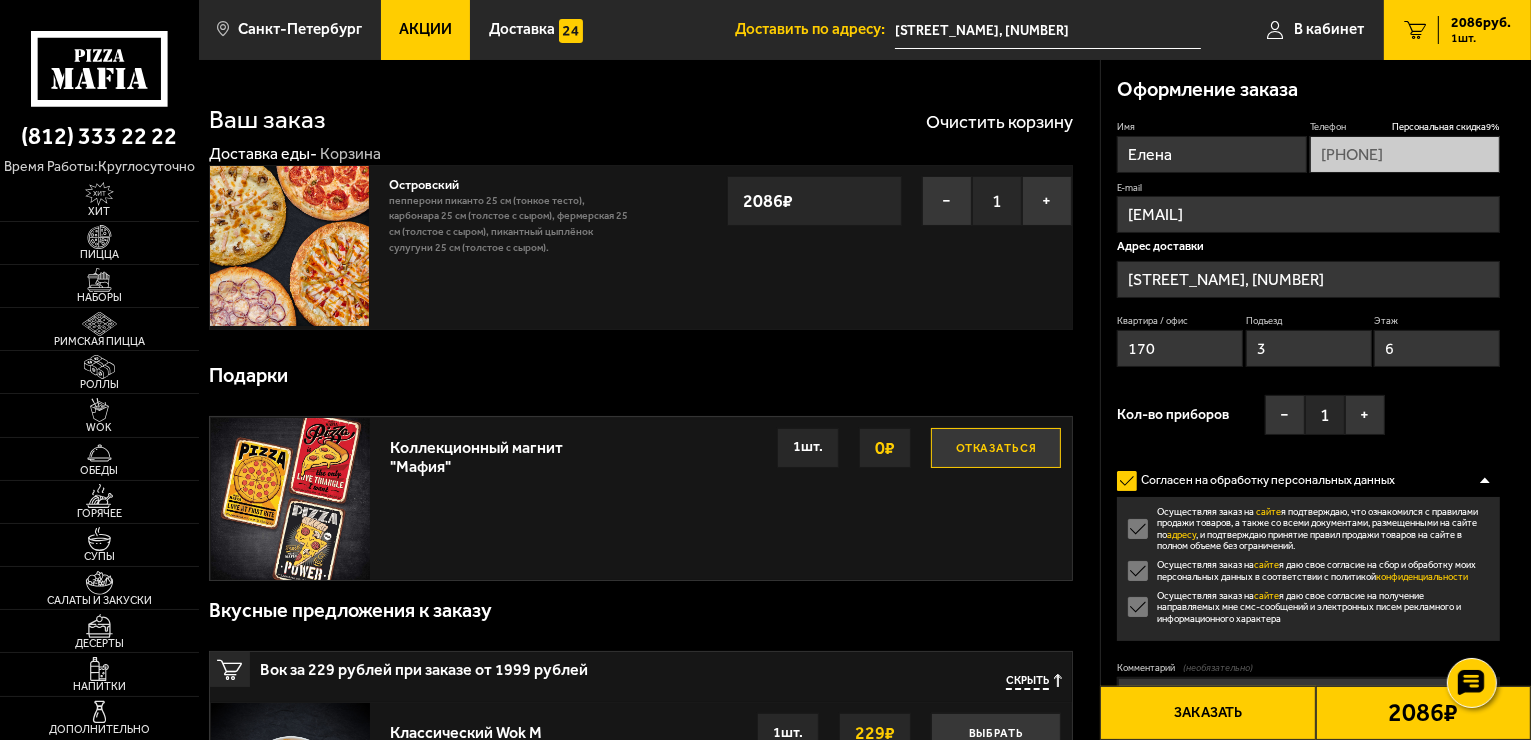 click on "Осуществляя заказ на    сайте   я подтверждаю, что ознакомился с правилами продажи товаров, а также со всеми документами, размещенными на сайте по  адресу , и подтверждаю принятие правил продажи товаров на сайте в полном объеме без ограничений." at bounding box center [1308, 529] 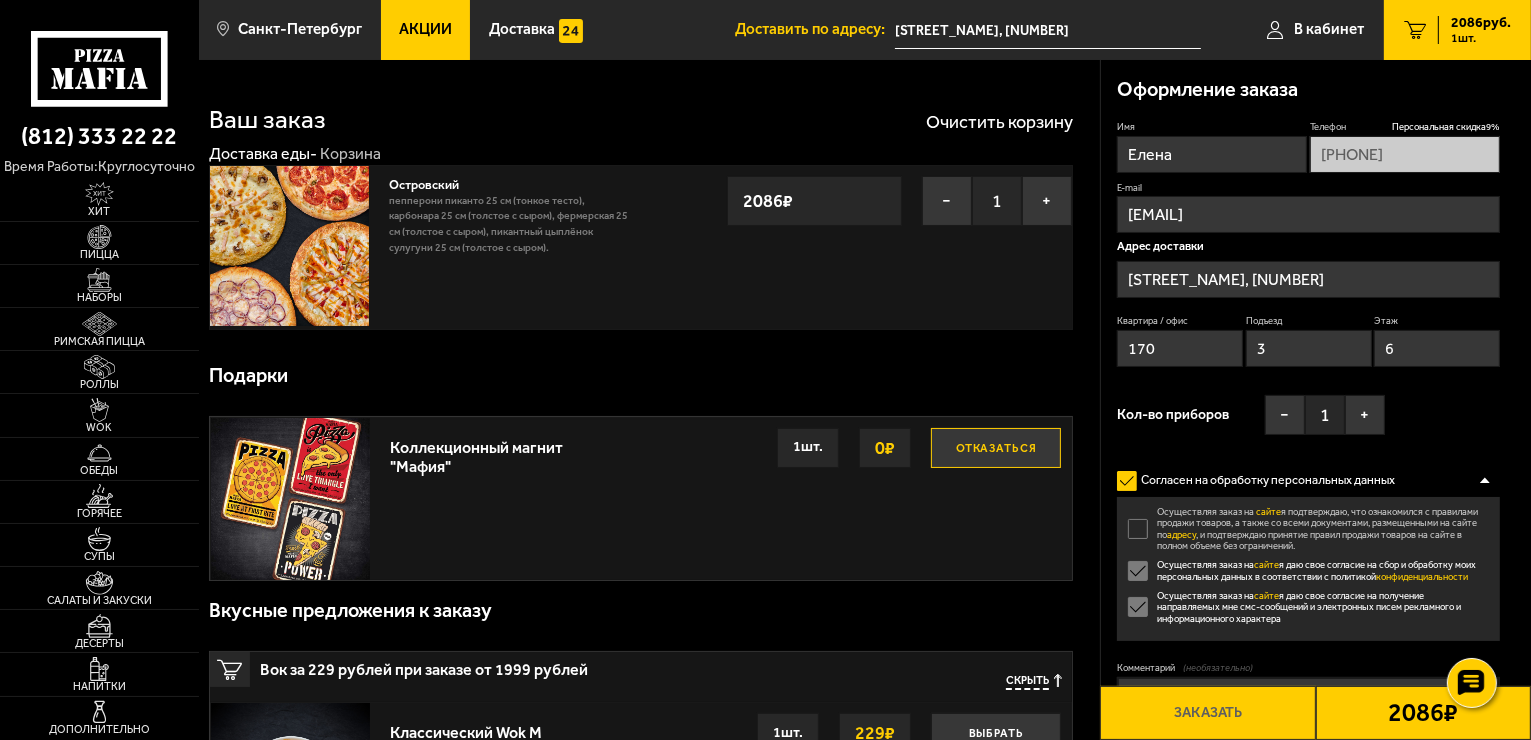 click on "Осуществляя заказ на  сайте   я даю свое согласие на сбор и обработку моих персональных данных в соответствии с политикой  конфиденциальности" at bounding box center (1308, 570) 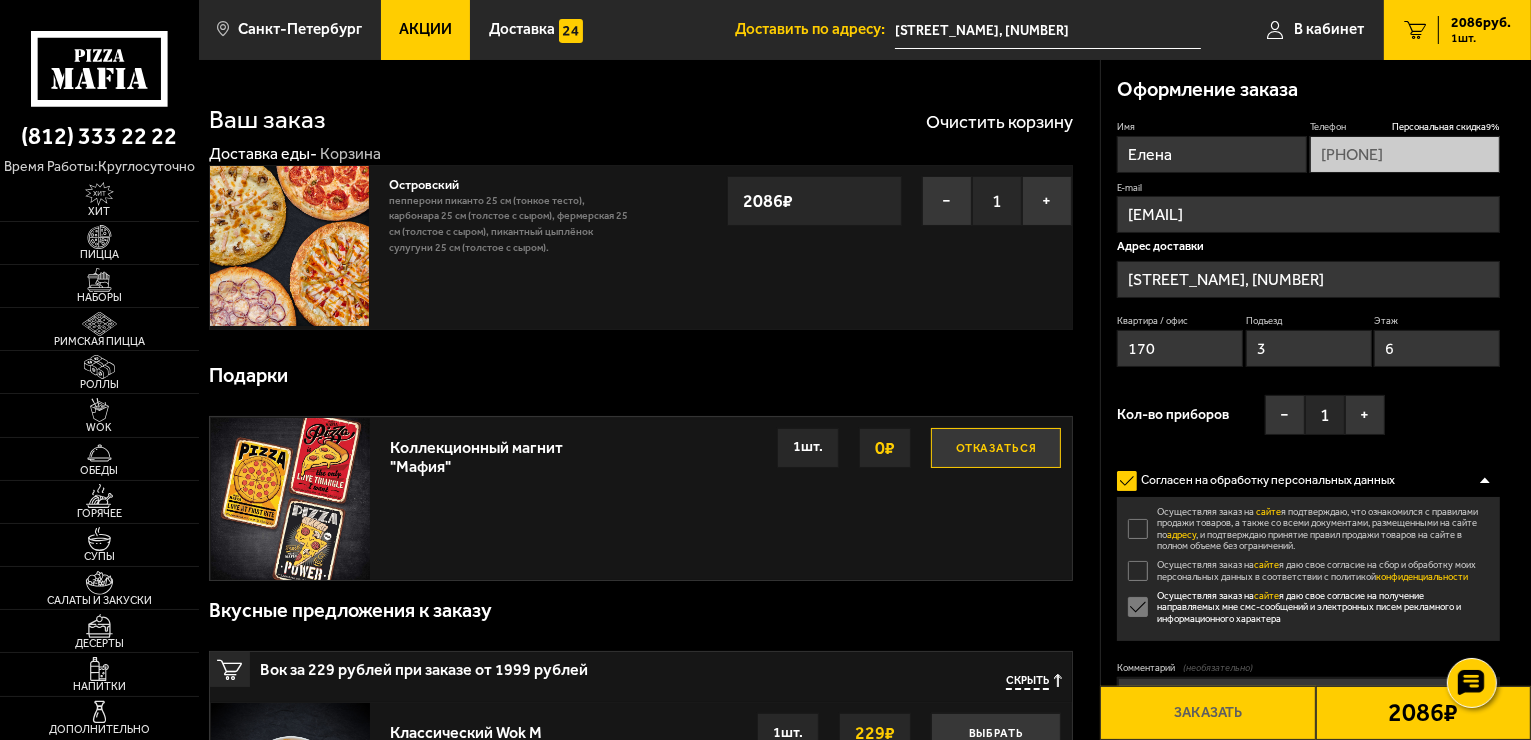 click on "Осуществляя заказ на  сайте  я даю свое согласие на получение направляемых мне смс-сообщений и электронных писем рекламного и информационного характера" at bounding box center [1308, 607] 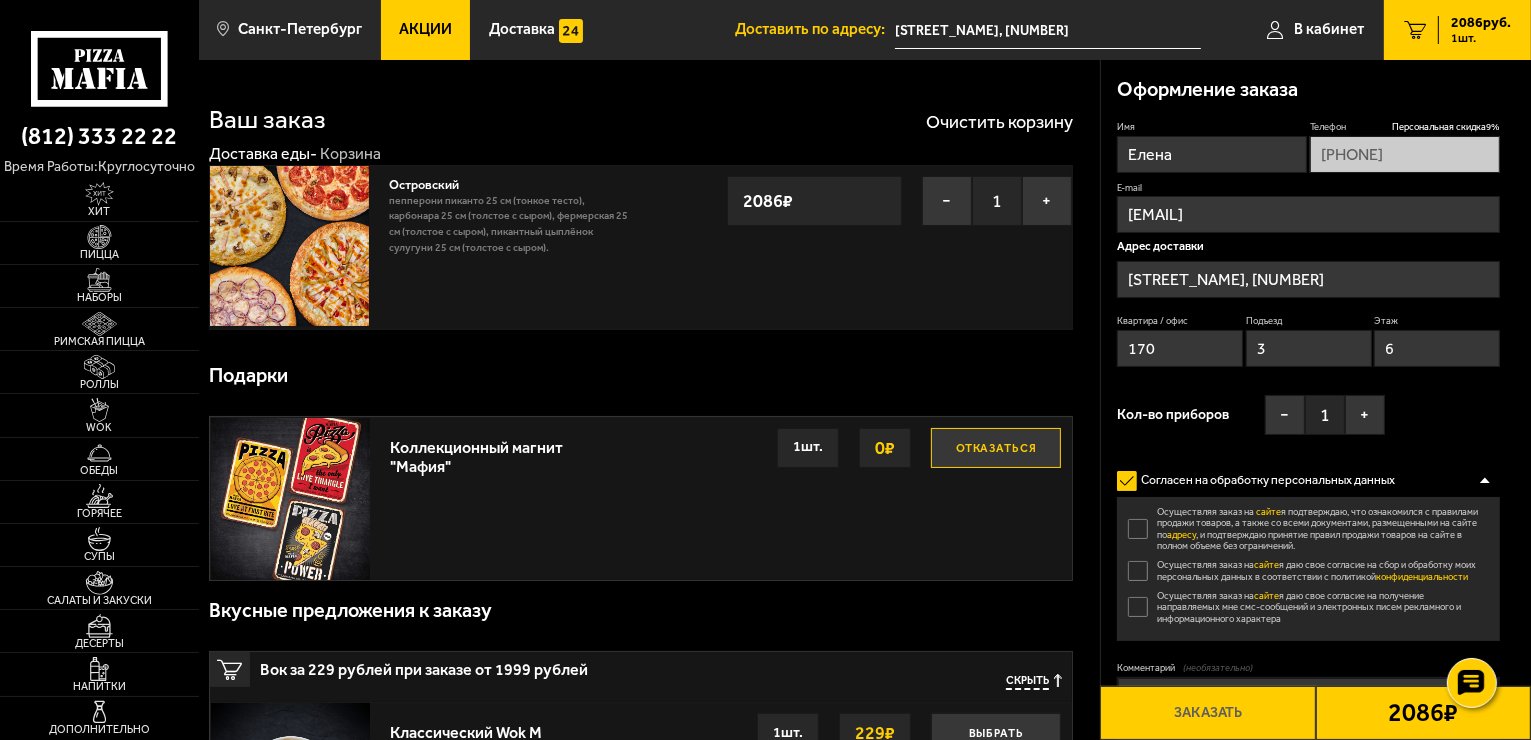 click on "Осуществляя заказ на  сайте  я даю свое согласие на получение направляемых мне смс-сообщений и электронных писем рекламного и информационного характера" at bounding box center (1308, 607) 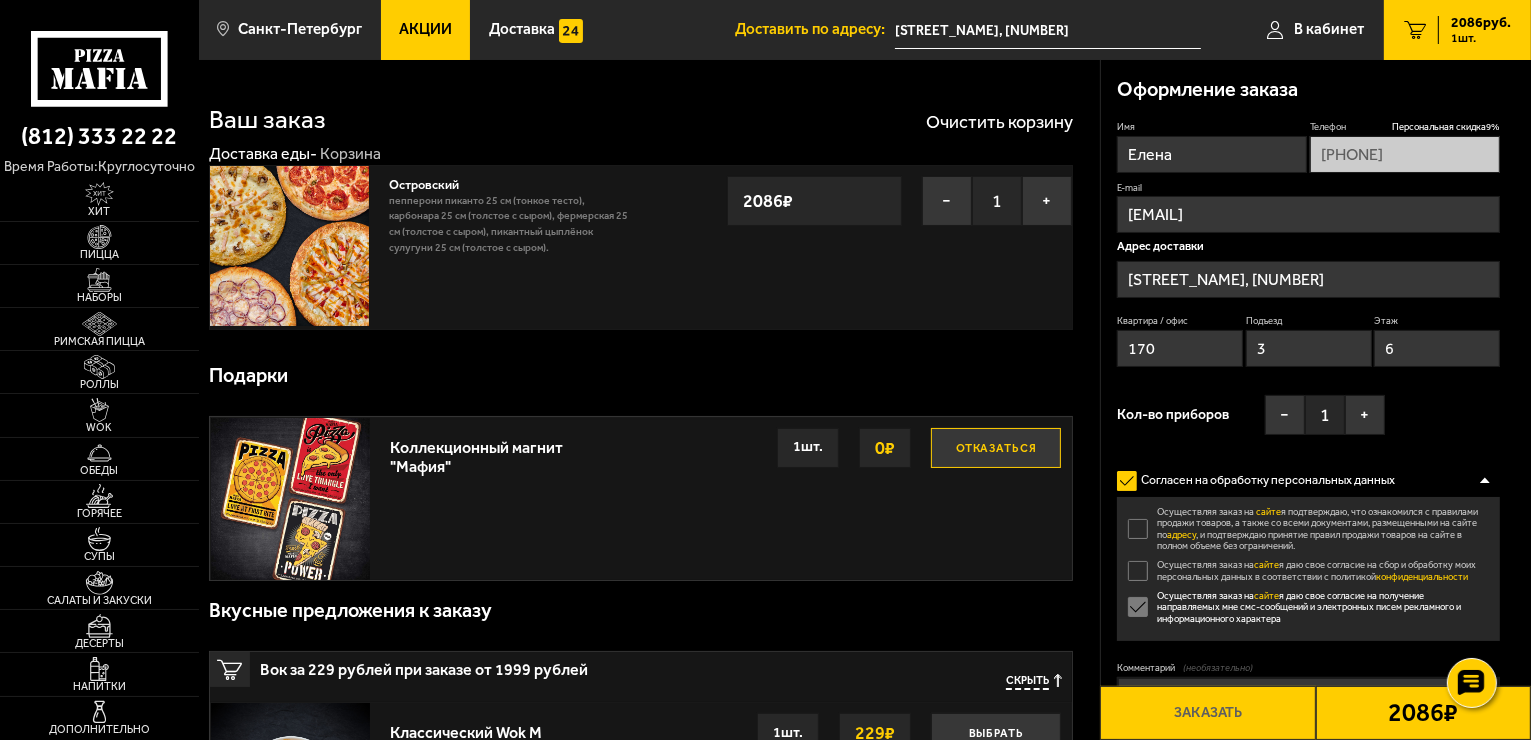 click on "Осуществляя заказ на  сайте   я даю свое согласие на сбор и обработку моих персональных данных в соответствии с политикой  конфиденциальности" at bounding box center [1308, 570] 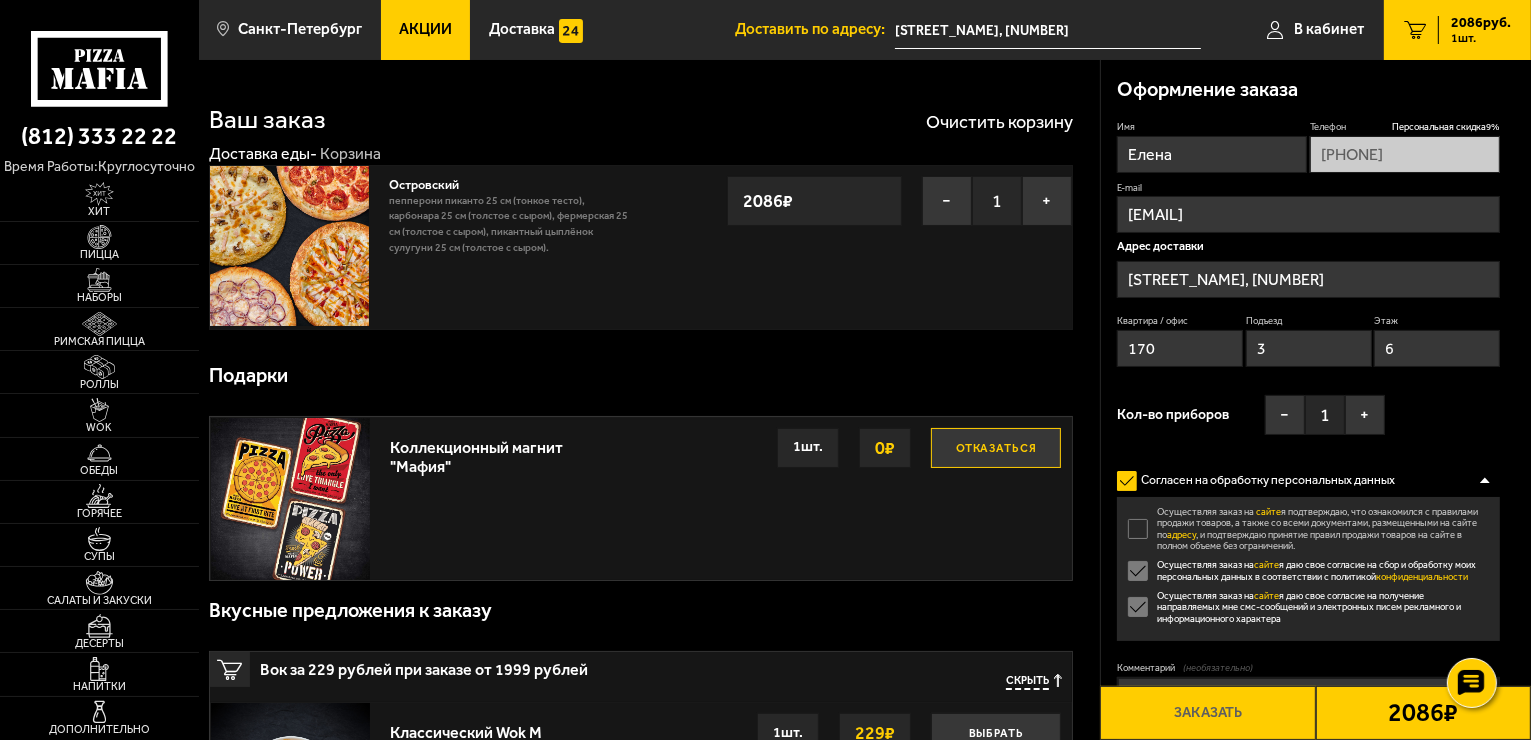 click on "Осуществляя заказ на    сайте   я подтверждаю, что ознакомился с правилами продажи товаров, а также со всеми документами, размещенными на сайте по  адресу , и подтверждаю принятие правил продажи товаров на сайте в полном объеме без ограничений." at bounding box center [1308, 529] 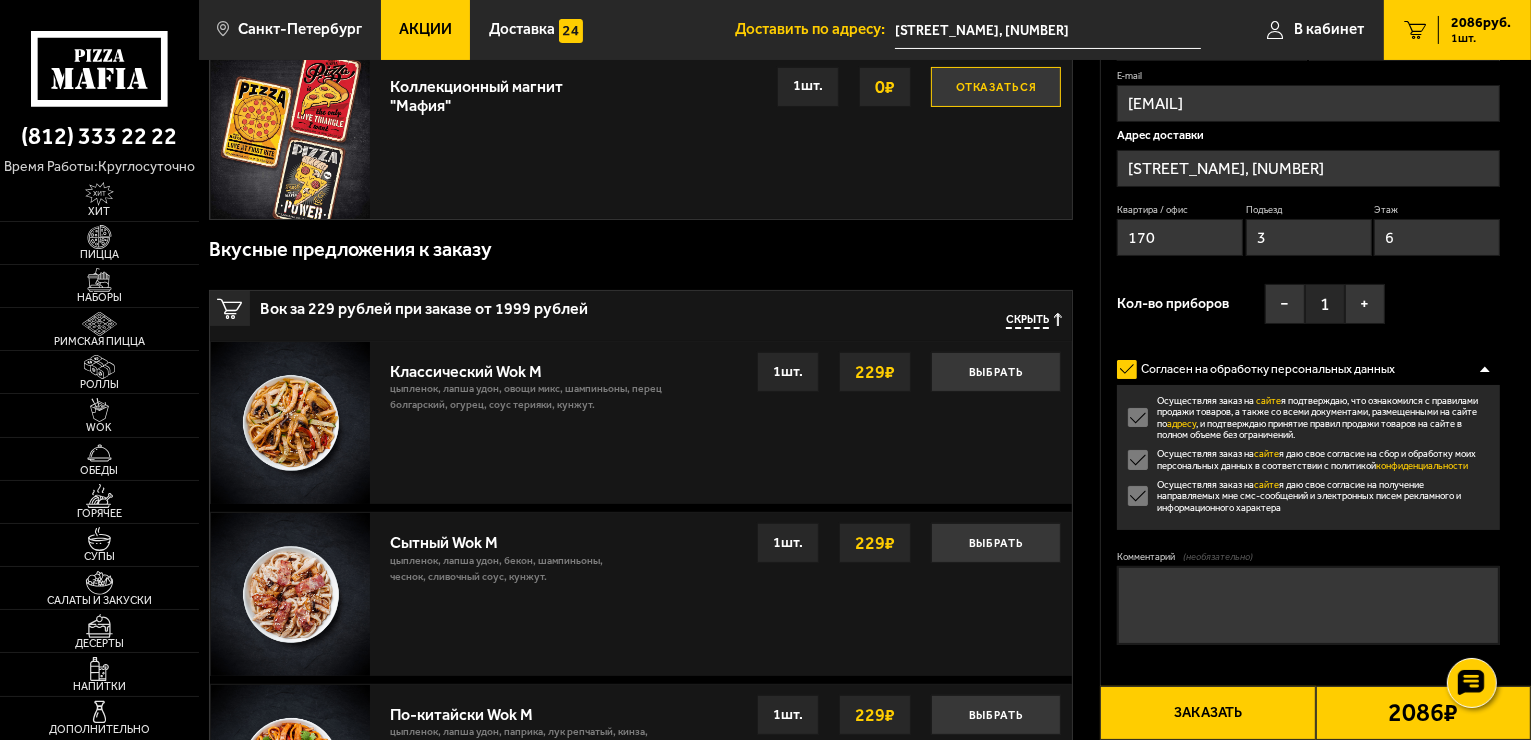 scroll, scrollTop: 400, scrollLeft: 0, axis: vertical 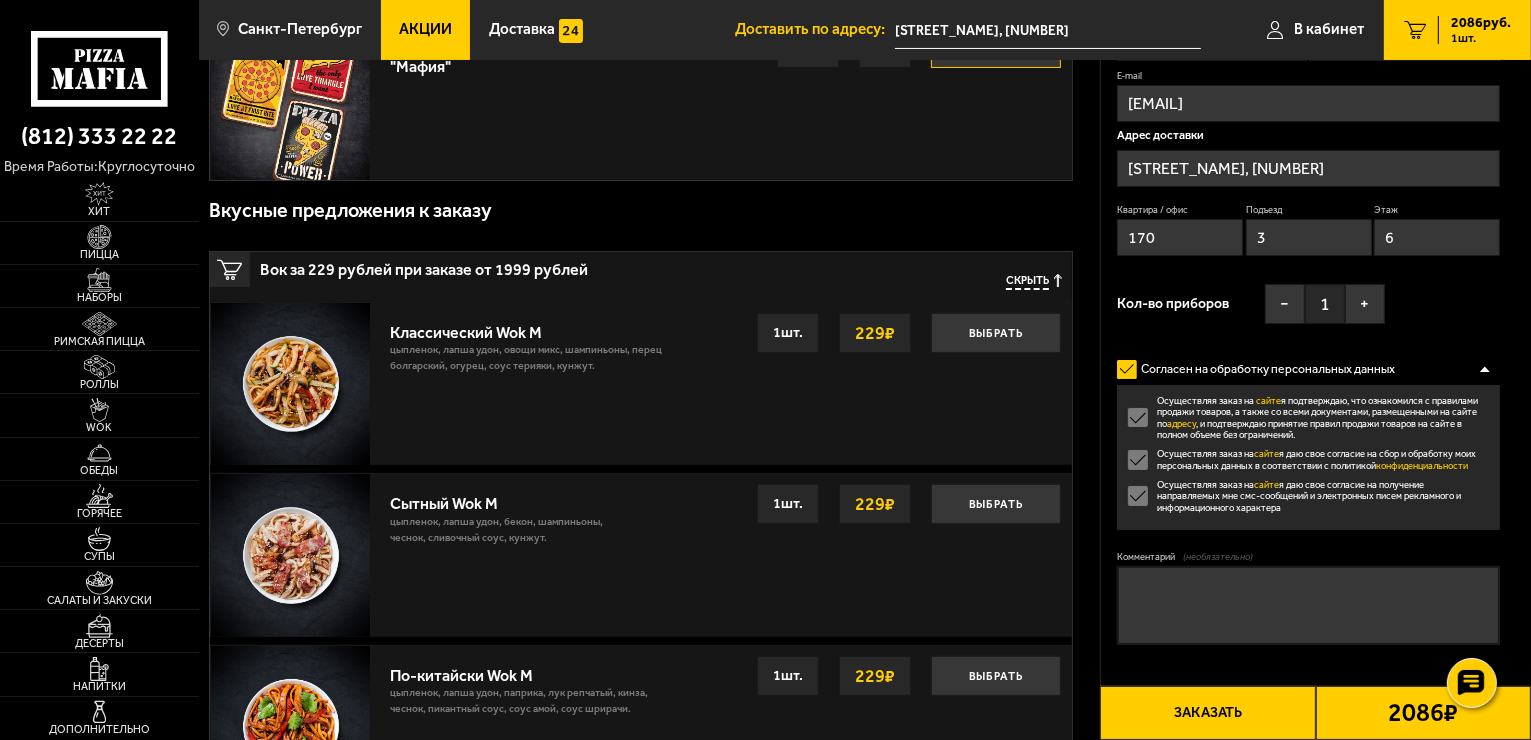 click on "Заказать" at bounding box center (1207, 713) 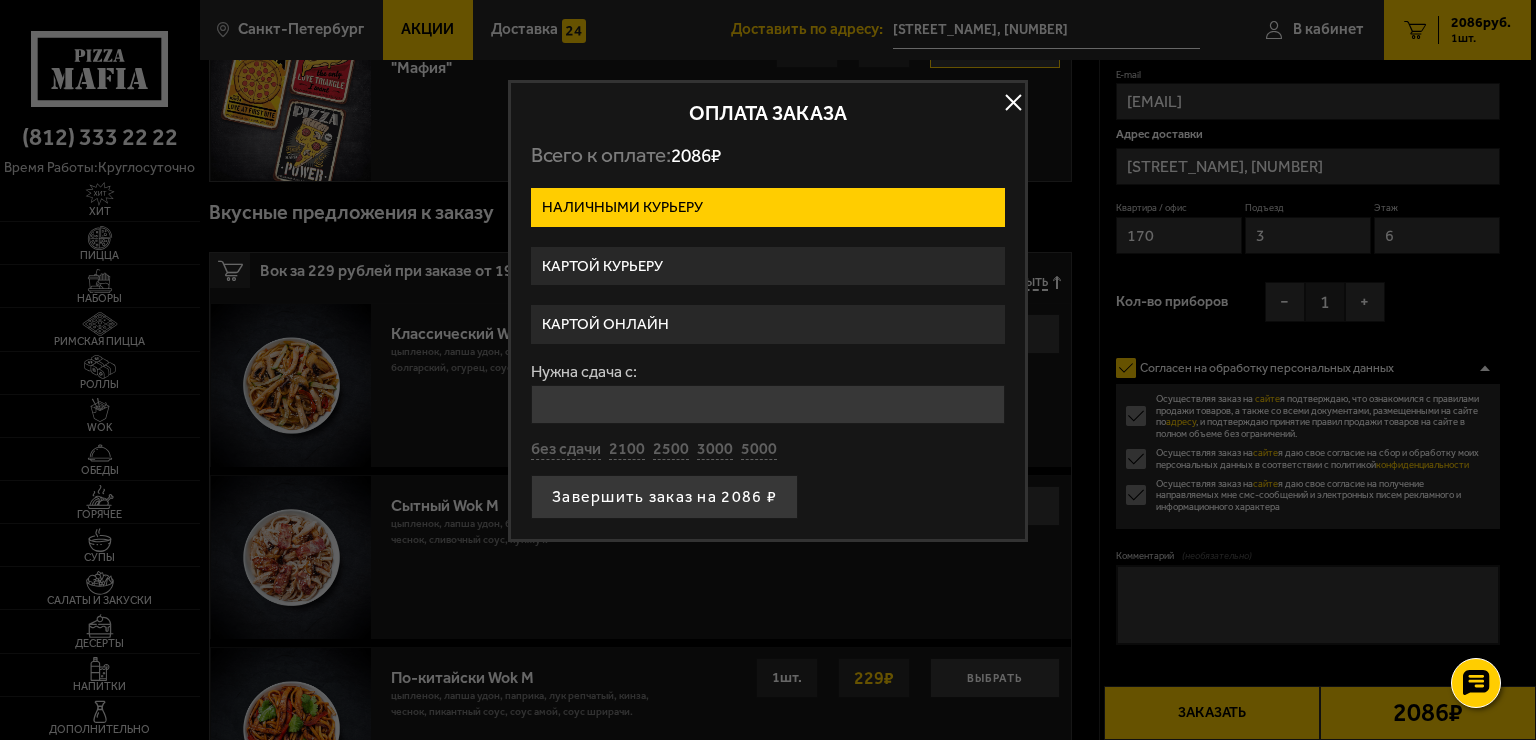 click on "Картой онлайн" at bounding box center [768, 324] 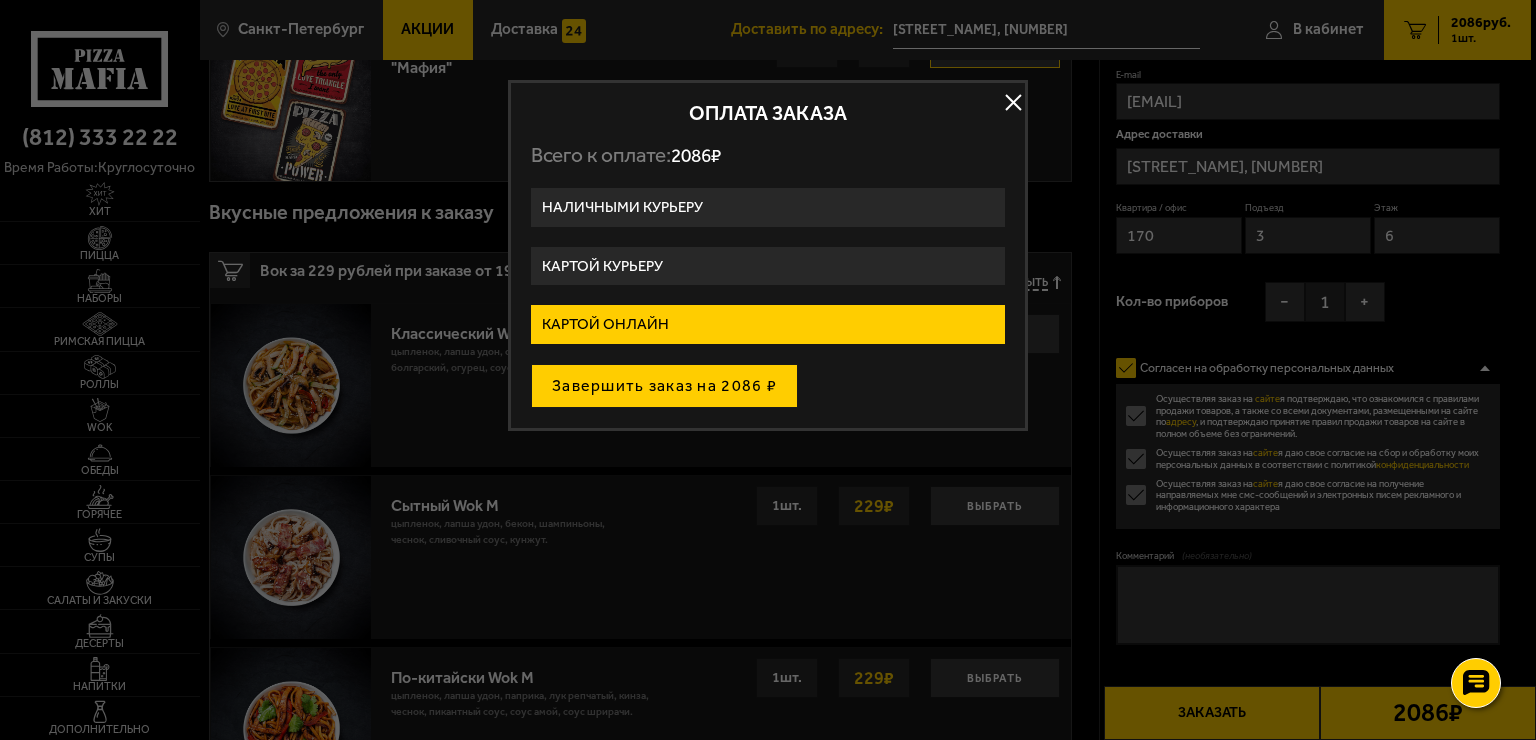 click on "Завершить заказ на 2086 ₽" at bounding box center [664, 386] 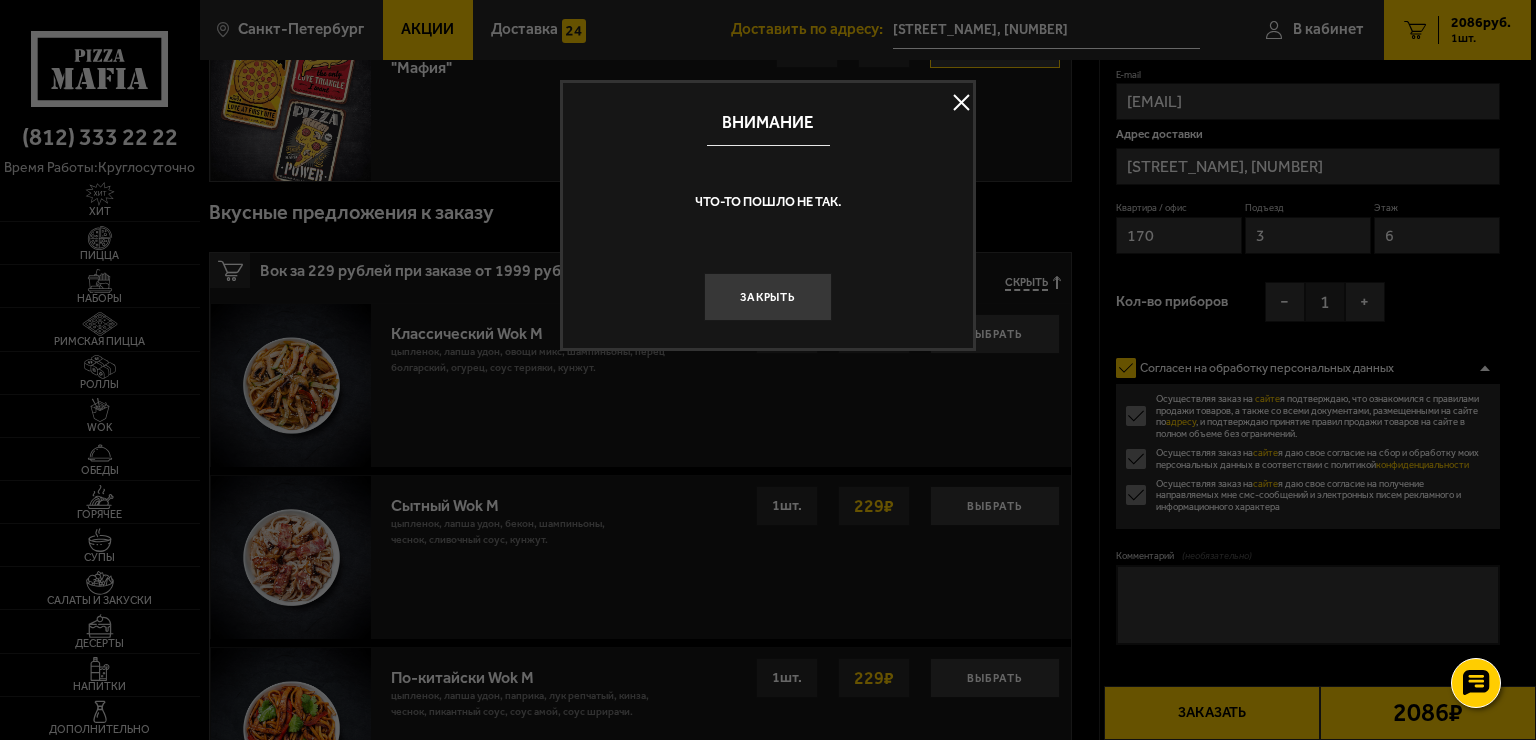 click at bounding box center (961, 103) 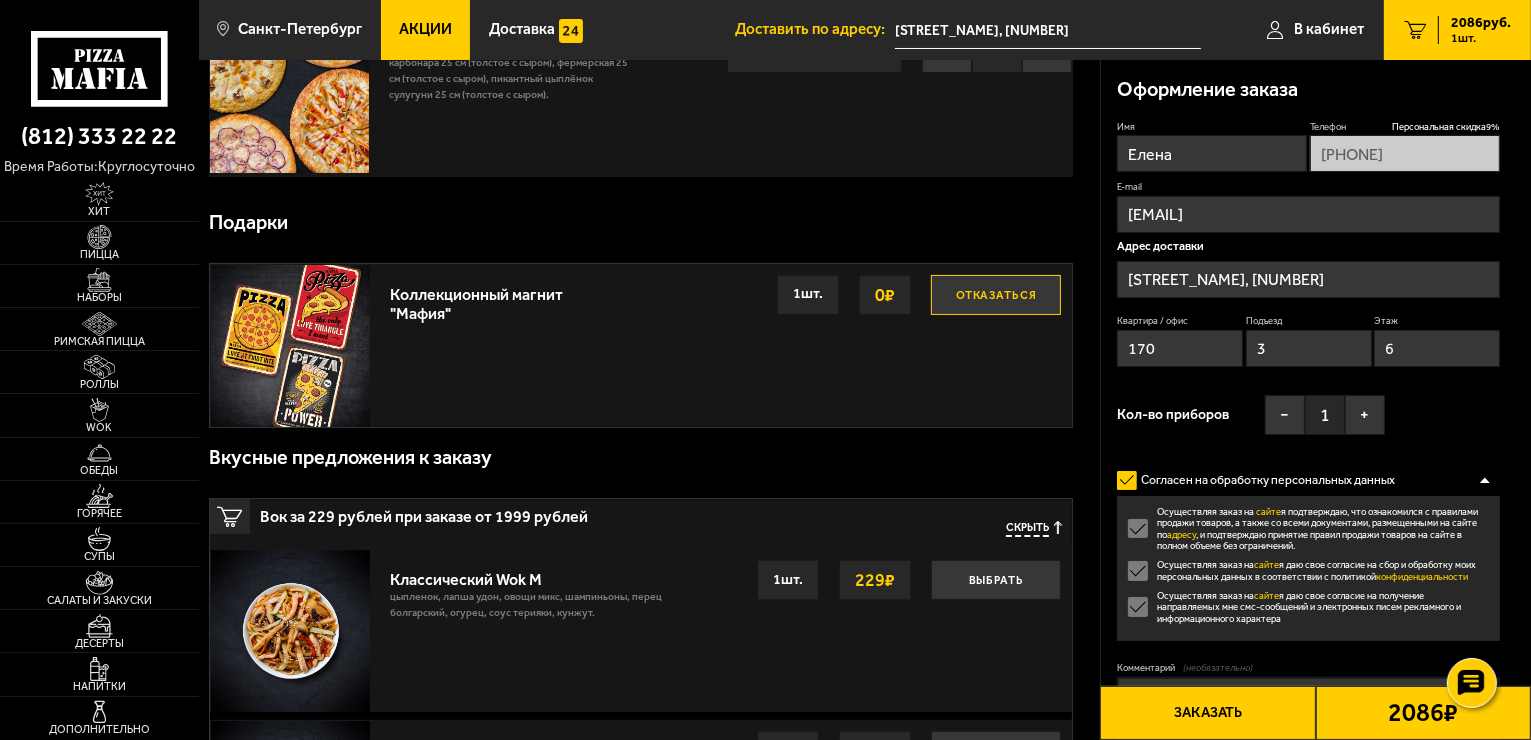 scroll, scrollTop: 0, scrollLeft: 0, axis: both 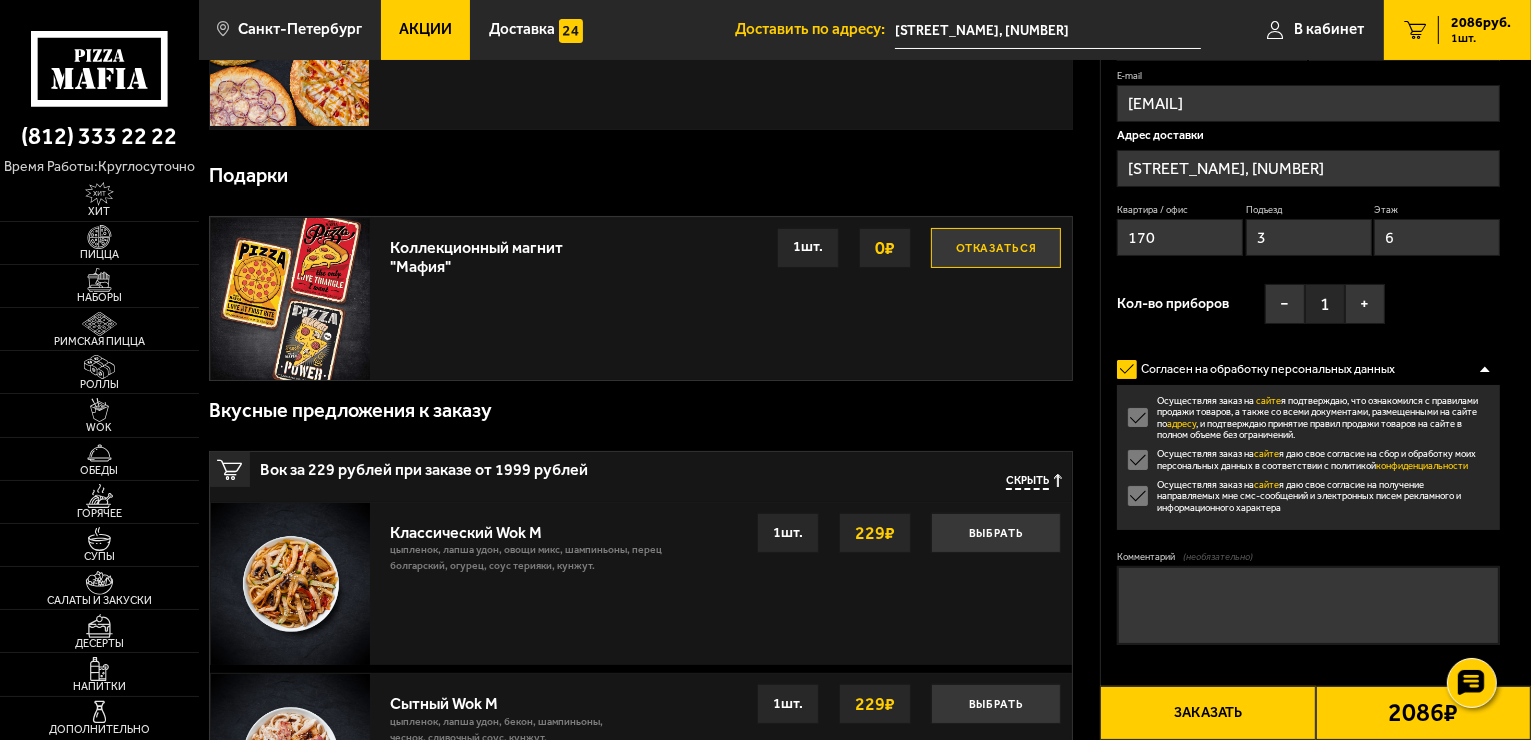 click on "Ваш заказ Очистить корзину Доставка еды  -  Корзина Островский   1550   г  . Пепперони Пица 25 см (тонкое тесто), Карбонара 25 см (толстое с сыром), Фермерская 25 см (толстое с сыром), Пикантный цыплёнок сулугуни 25 см (толстое с сыром). − 1 + [PRICE]  ₽ Пепперони Пица 25 см (тонкое тесто), Карбонара 25 см (толстое с сыром), Фермерская 25 см (толстое с сыром), Пикантный цыплёнок сулугуни 25 см (толстое с сыром). − 1 + [PRICE]  ₽ 0 Подарки Коллекционный магнит "Мафия" Отказаться 0  ₽ 1  шт. Вкусные предложения к заказу Вок за 229 рублей при заказе от 1999 рублей Скрыть Классический Wok M Выбрать" at bounding box center [649, 805] 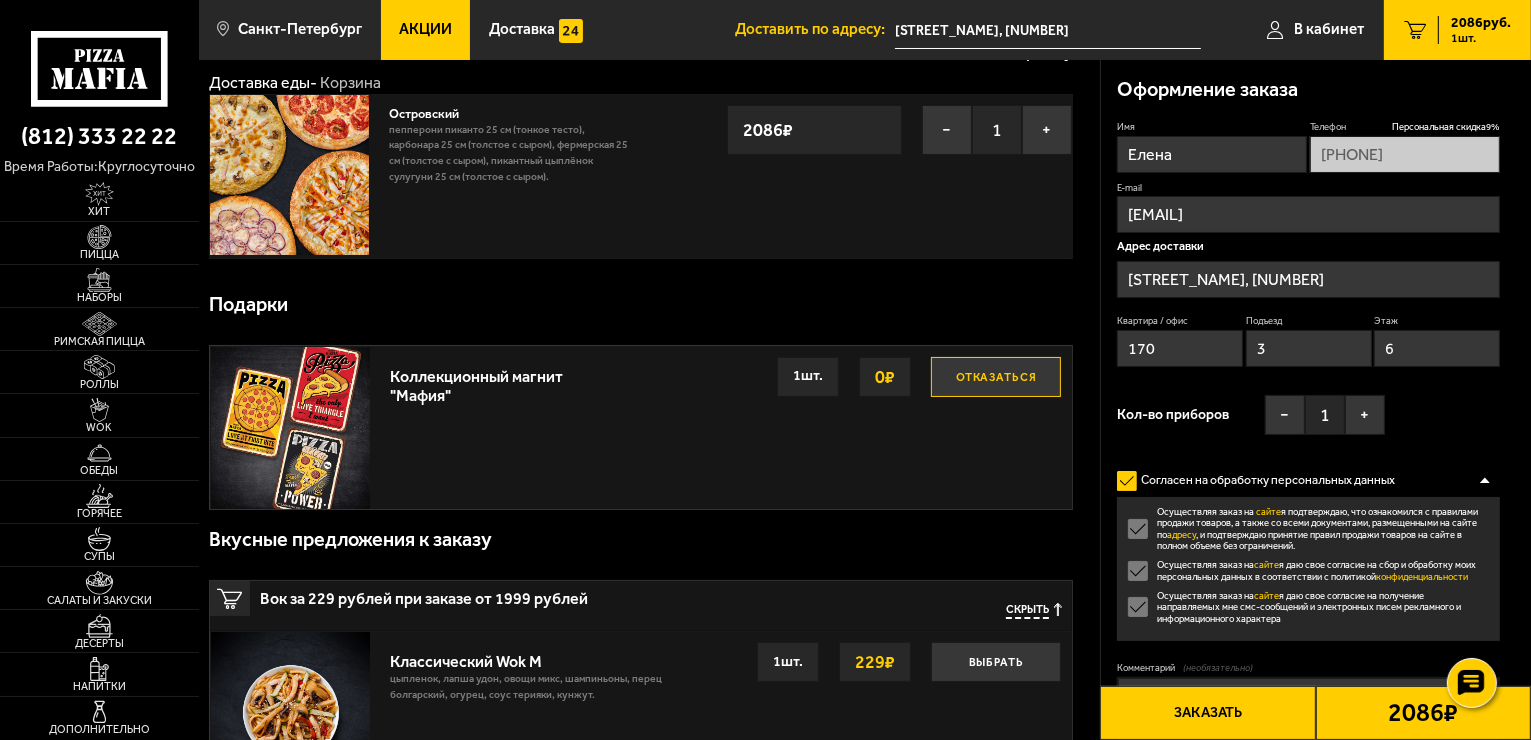 scroll, scrollTop: 0, scrollLeft: 0, axis: both 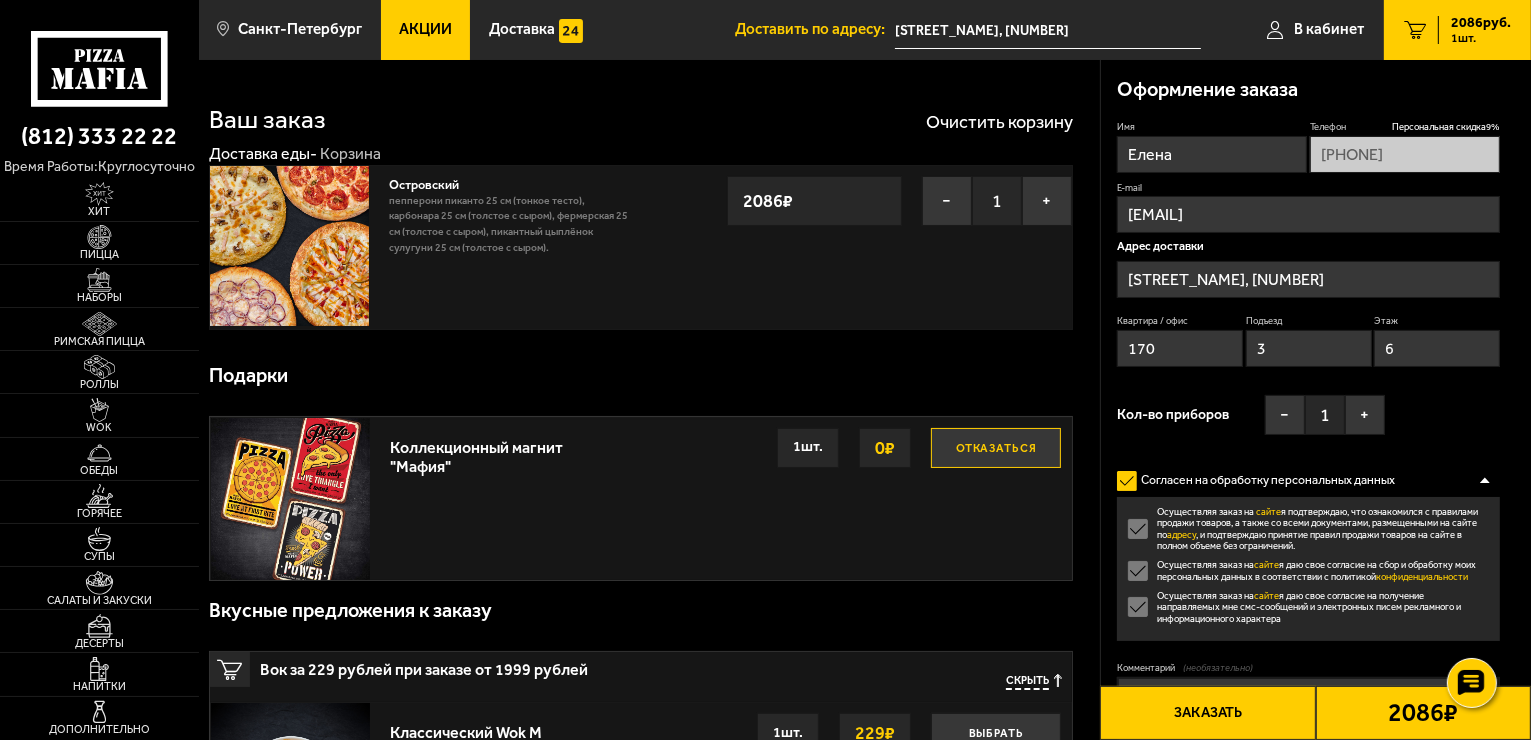 click on "Акции" at bounding box center [426, 30] 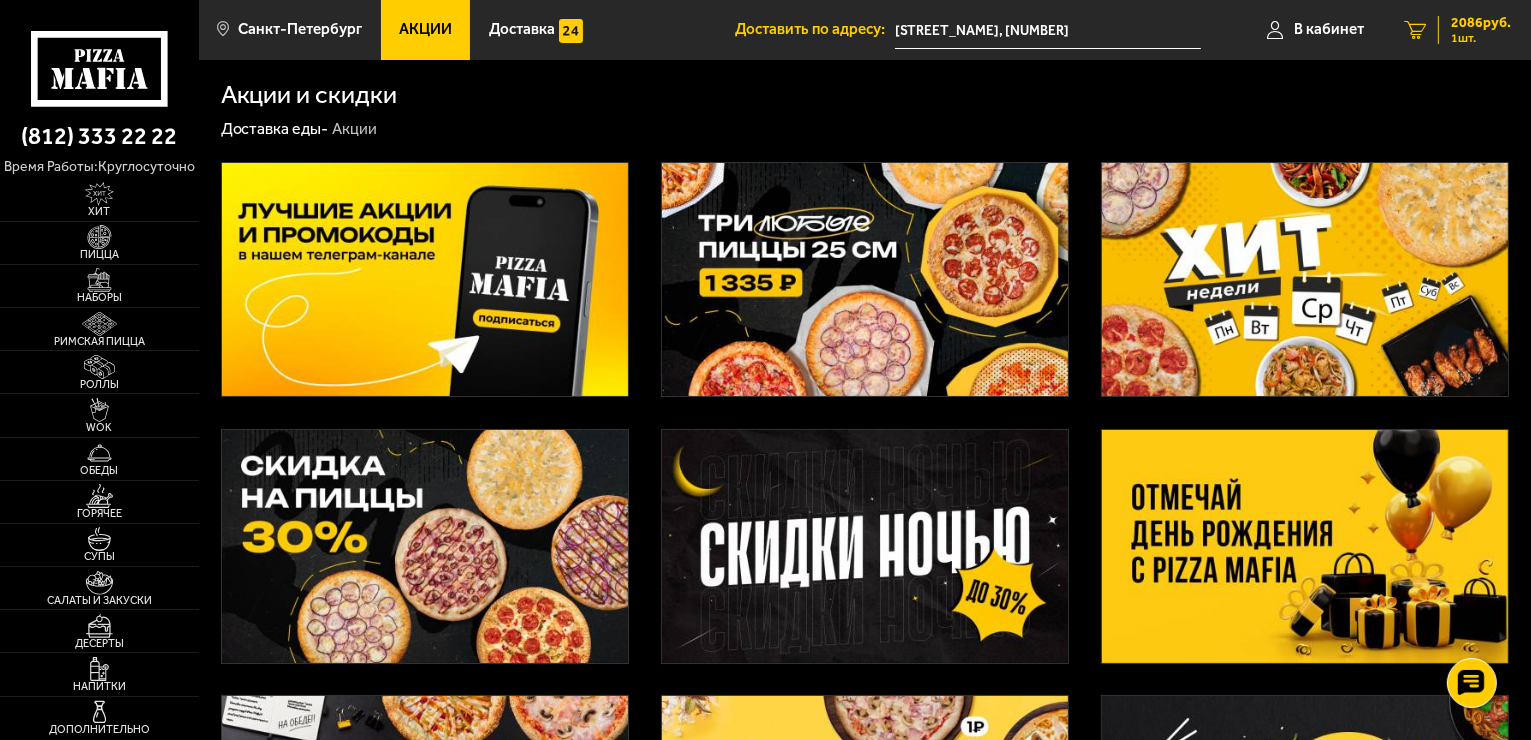 click on "2086  руб." at bounding box center (1481, 23) 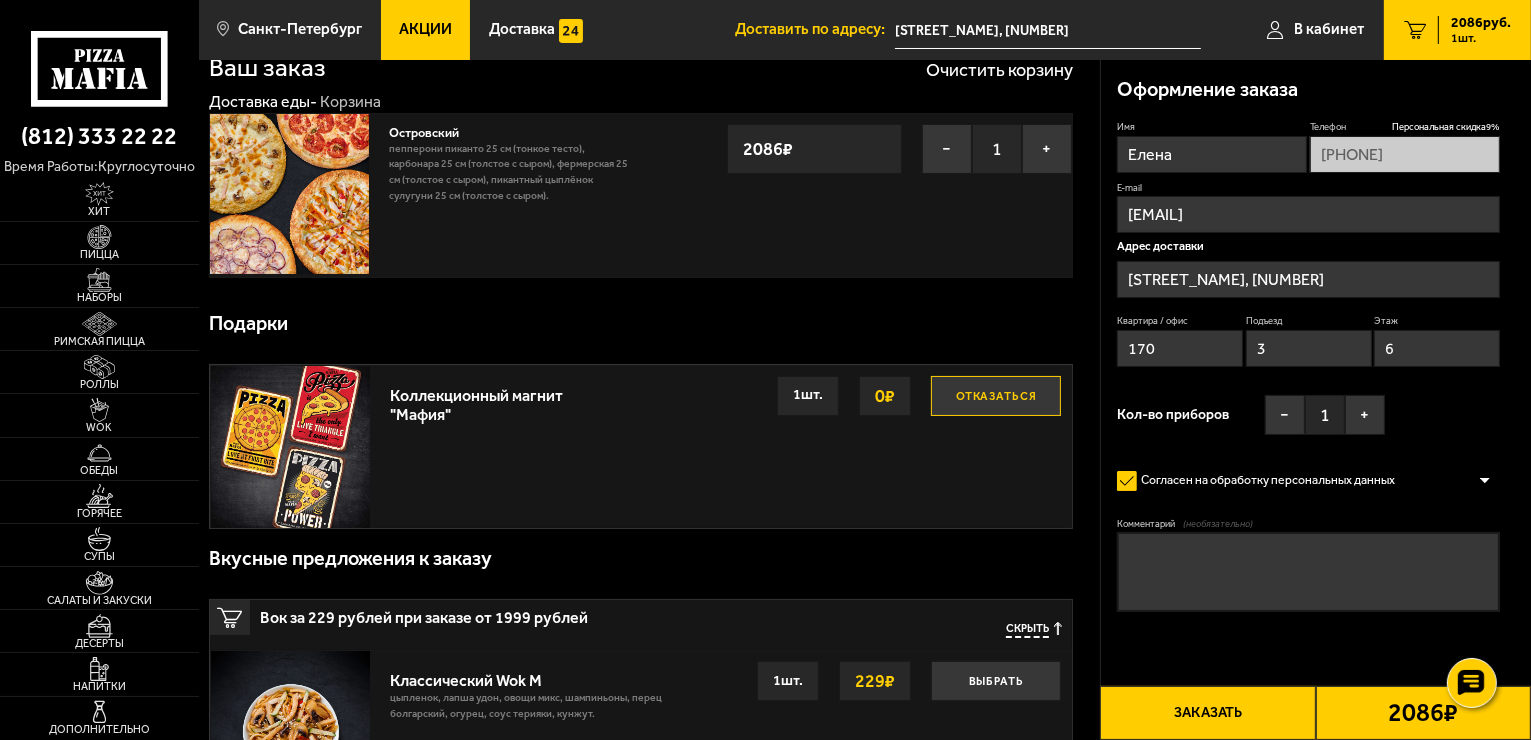 scroll, scrollTop: 100, scrollLeft: 0, axis: vertical 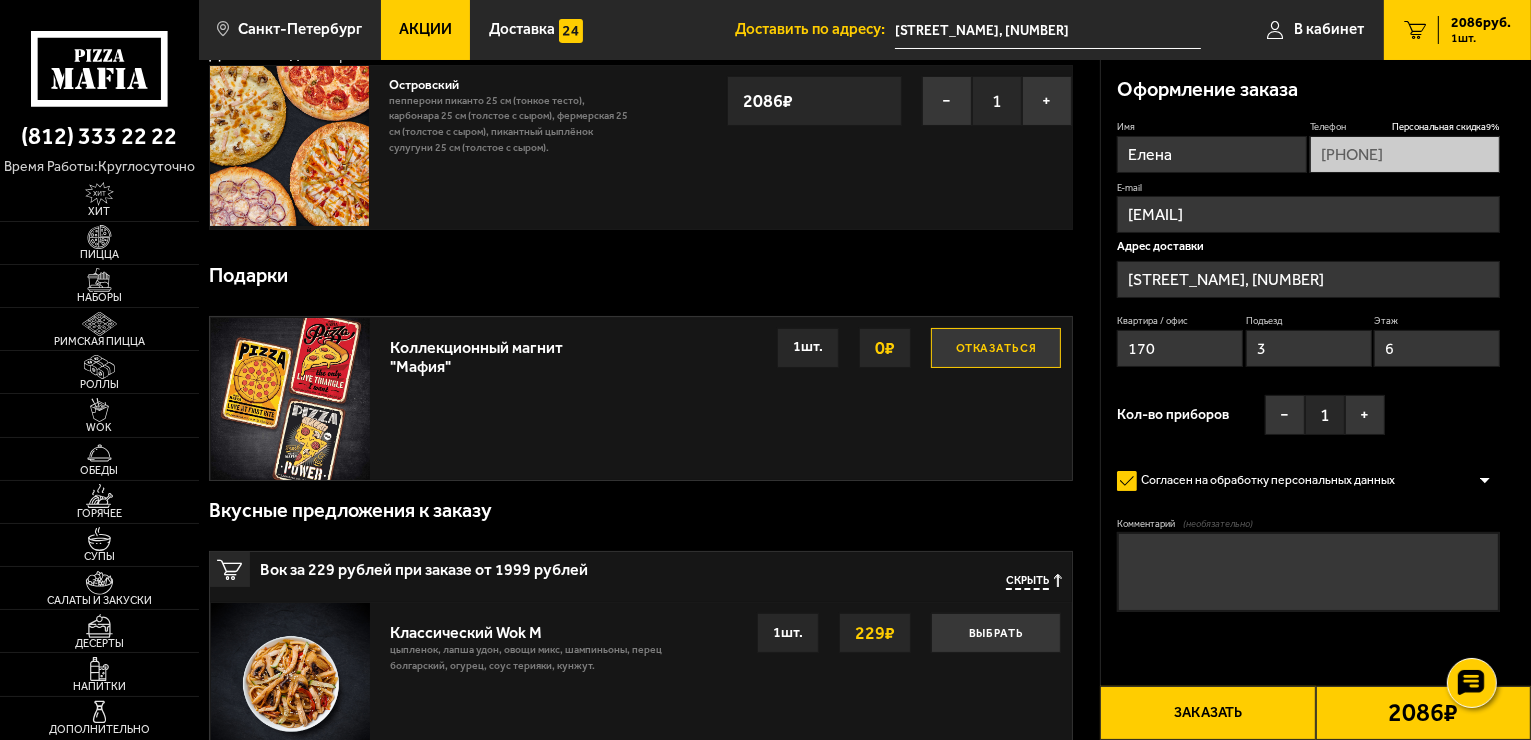 click on "Заказать" at bounding box center [1207, 713] 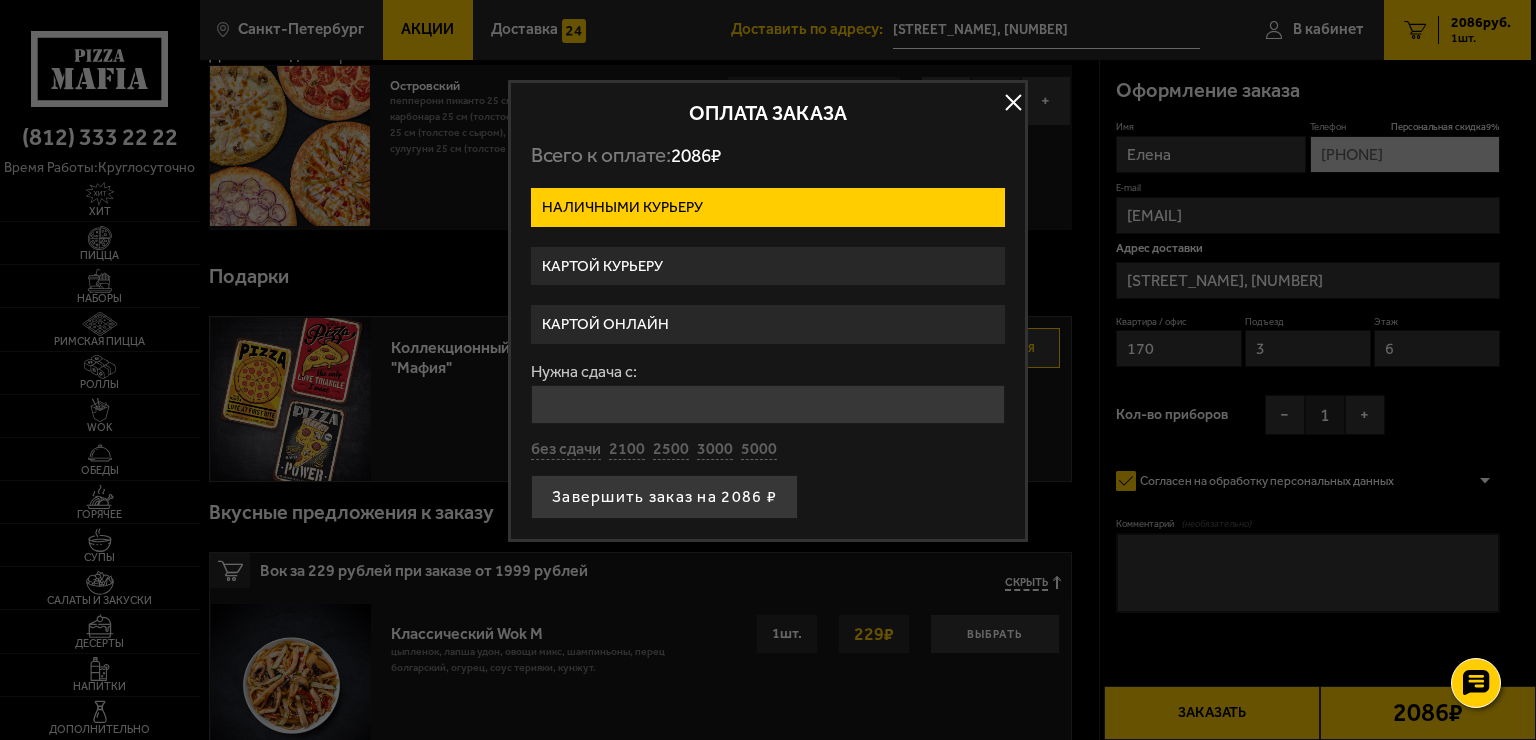 click on "Картой курьеру" at bounding box center (768, 266) 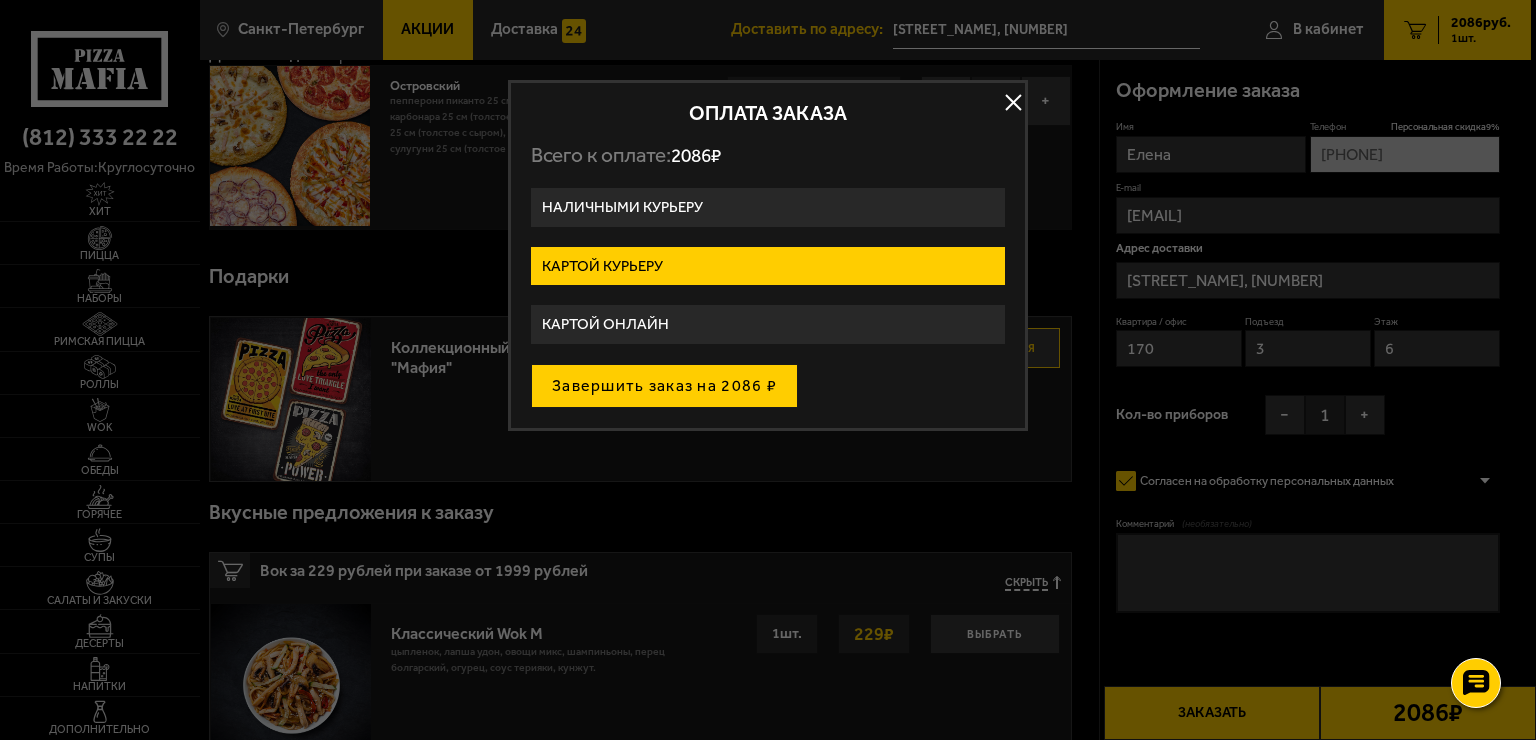 click on "Завершить заказ на 2086 ₽" at bounding box center [664, 386] 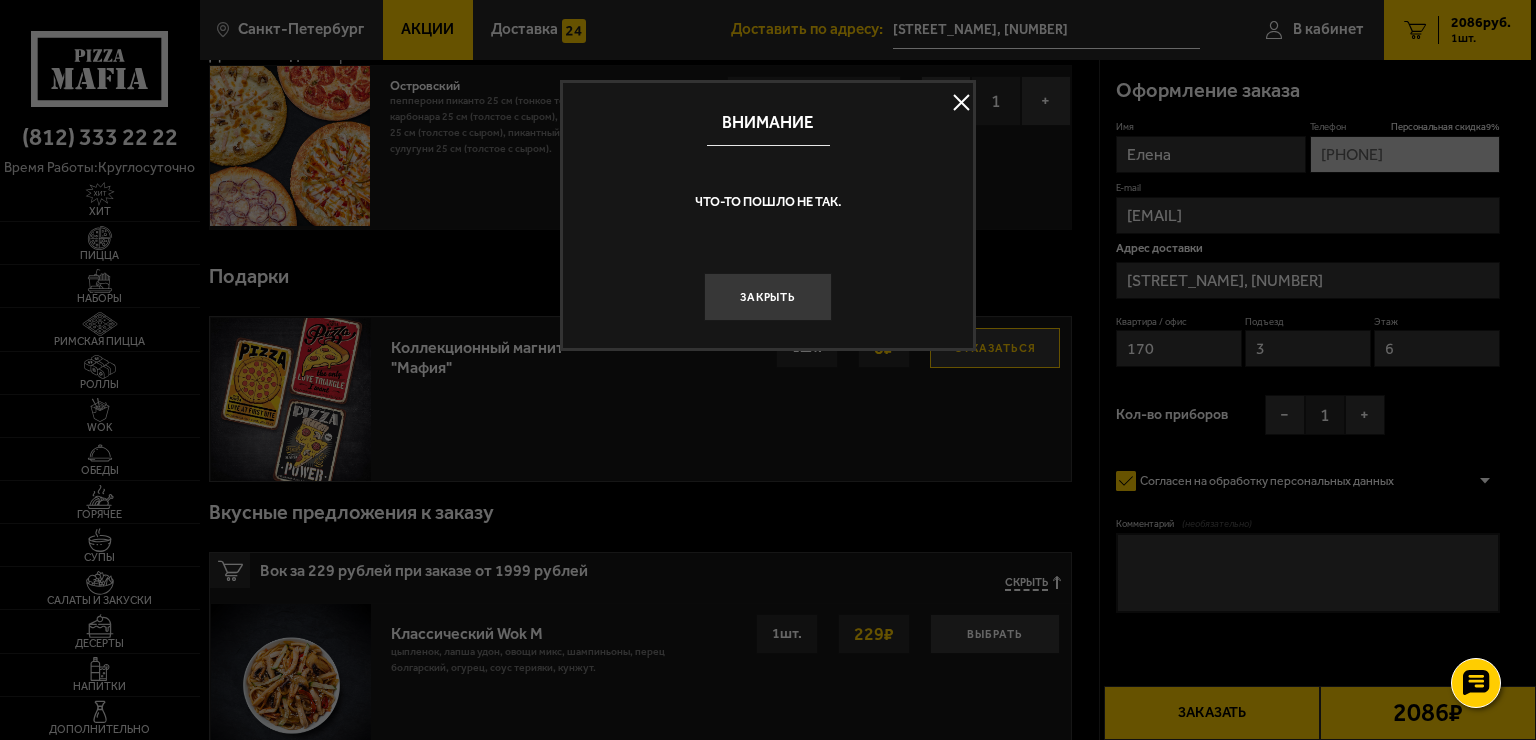 click at bounding box center (961, 103) 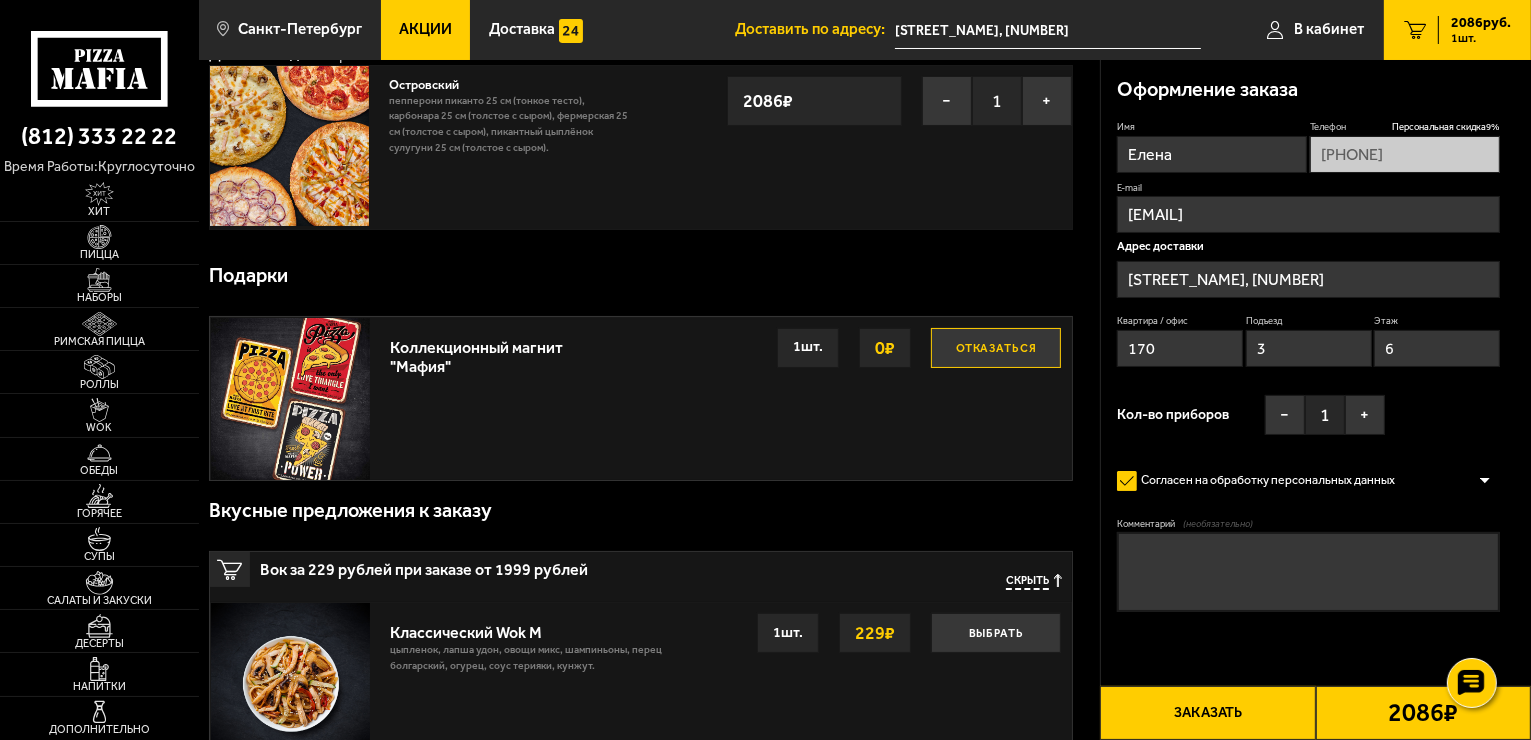 scroll, scrollTop: 32, scrollLeft: 0, axis: vertical 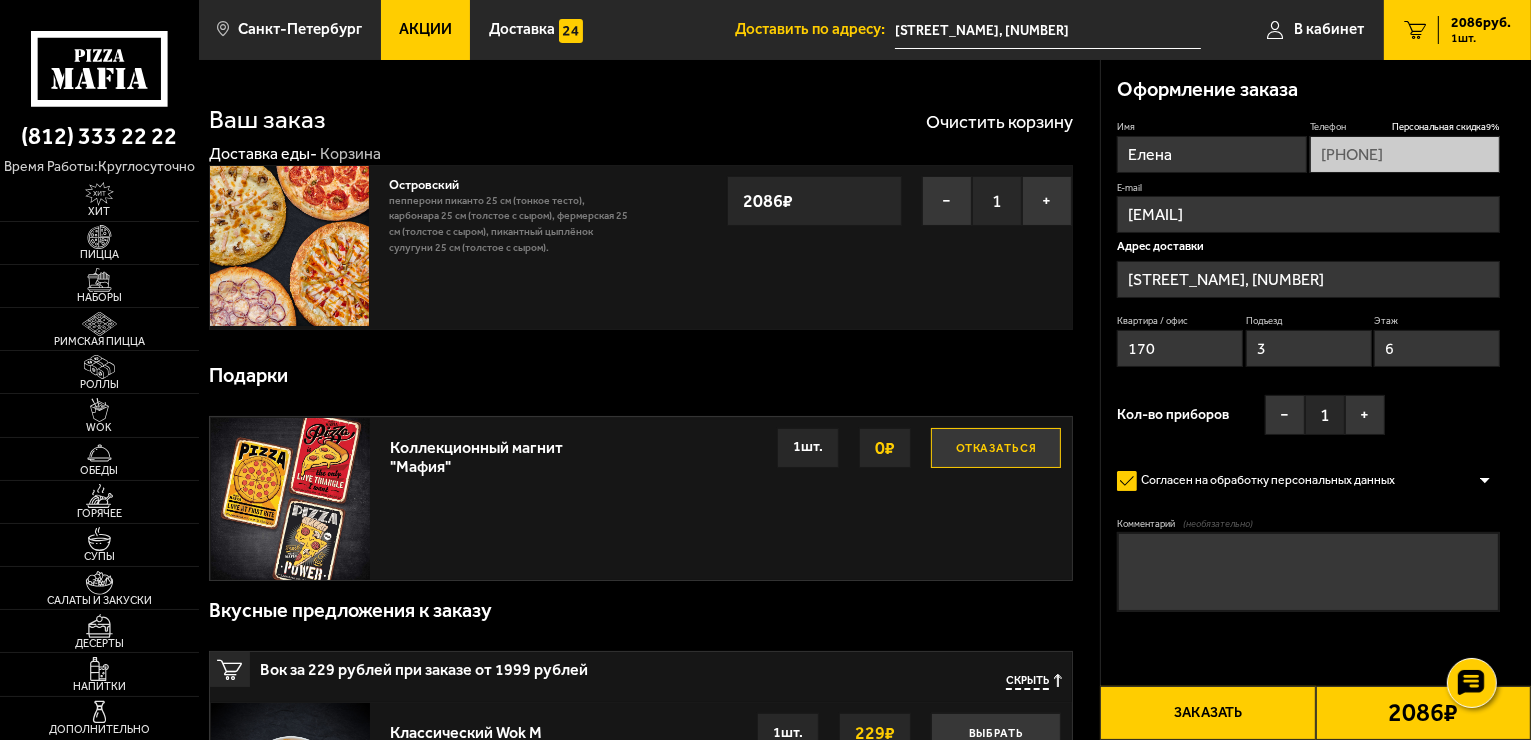 drag, startPoint x: 970, startPoint y: 376, endPoint x: 982, endPoint y: 340, distance: 37.94733 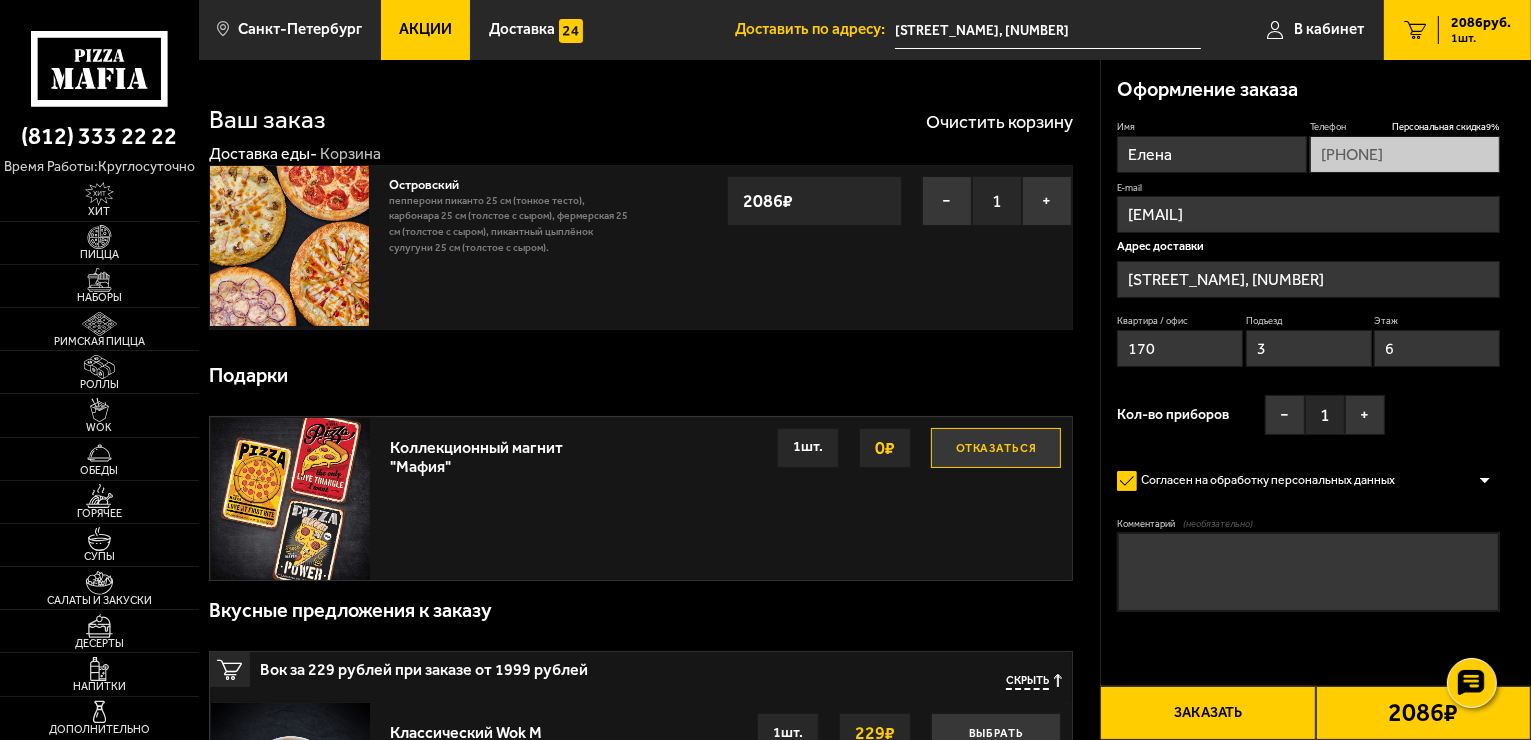 click on "Подарки" at bounding box center [641, 376] 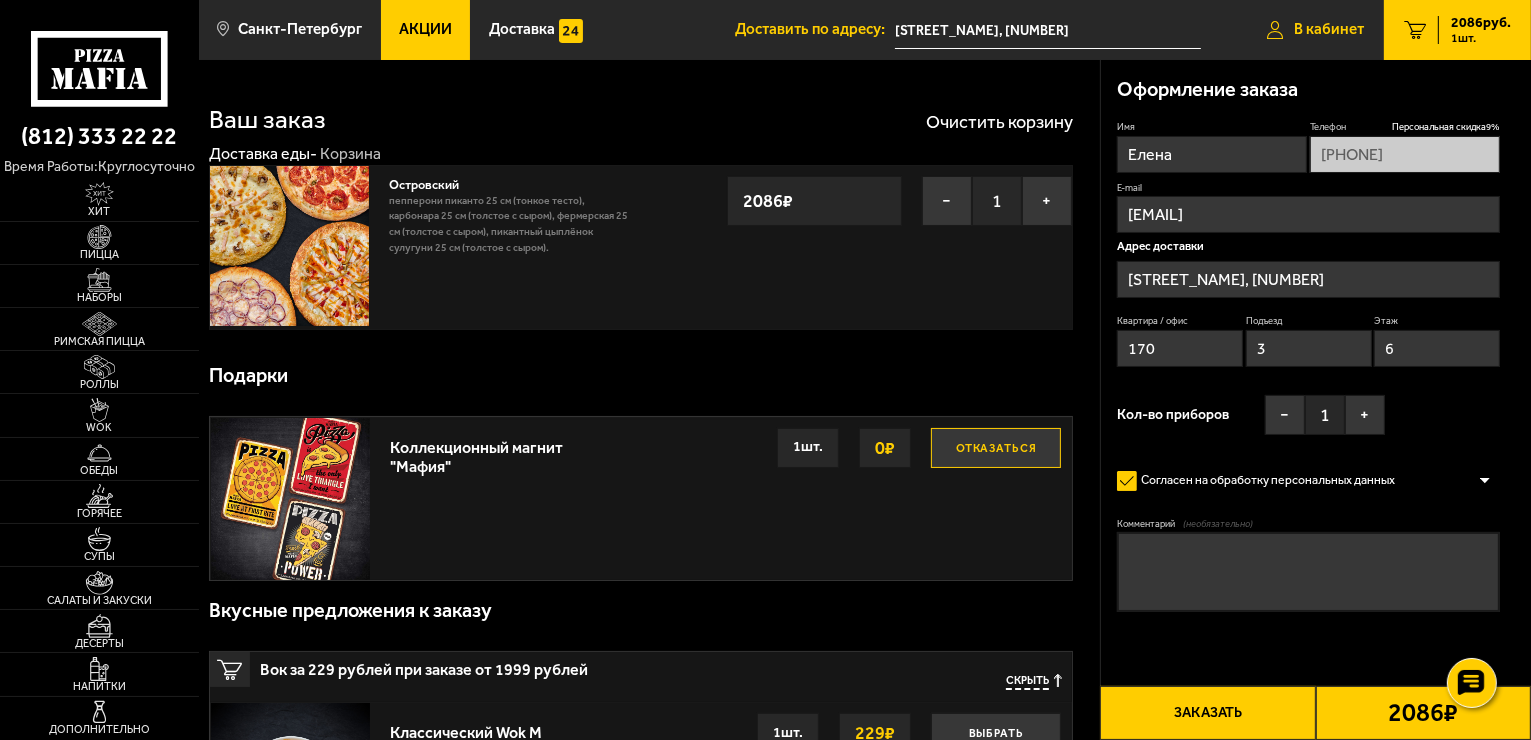 click on "В кабинет" at bounding box center (1329, 29) 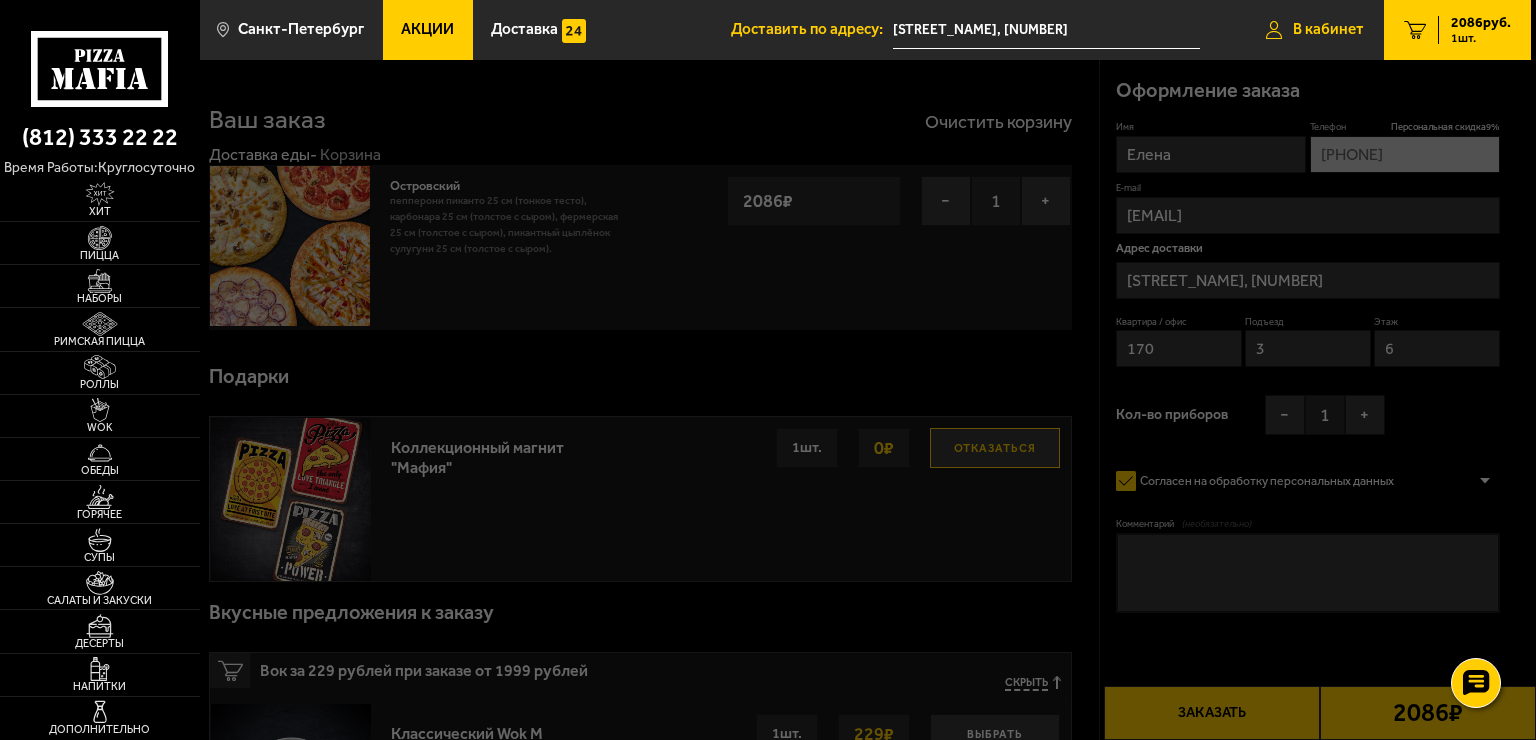 type on "[PHONE]" 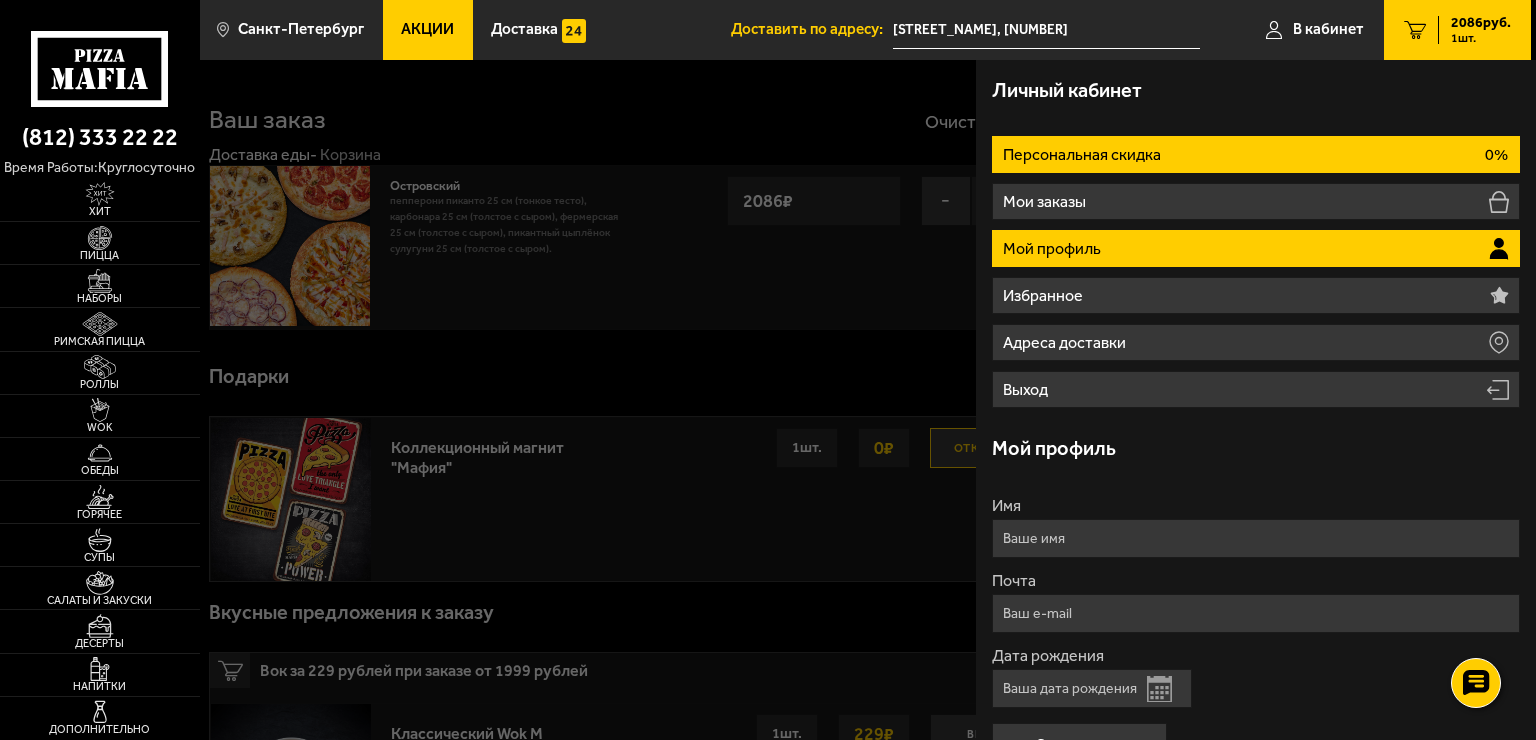 click on "Персональная скидка 0%" at bounding box center [1256, 154] 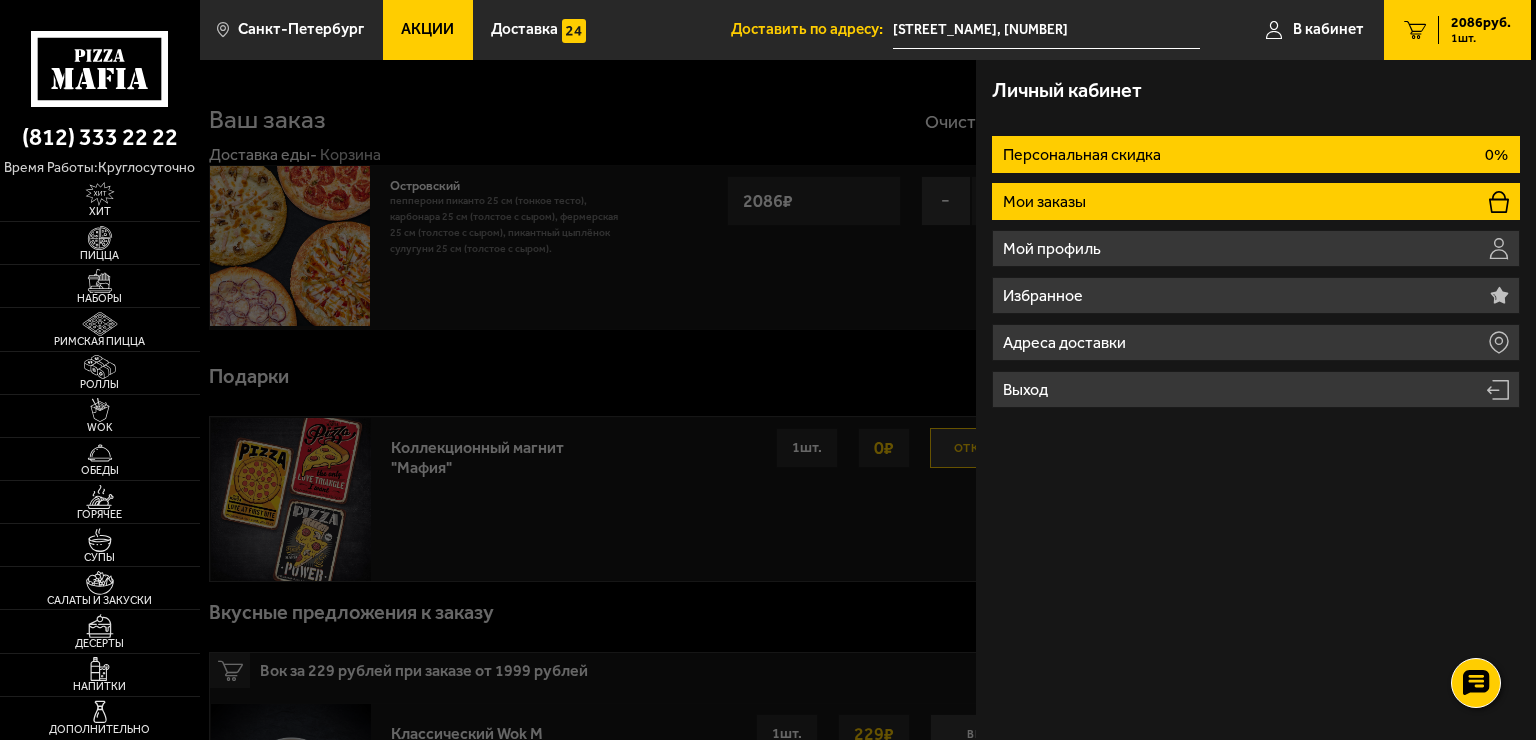 click on "Мои заказы" at bounding box center (1046, 202) 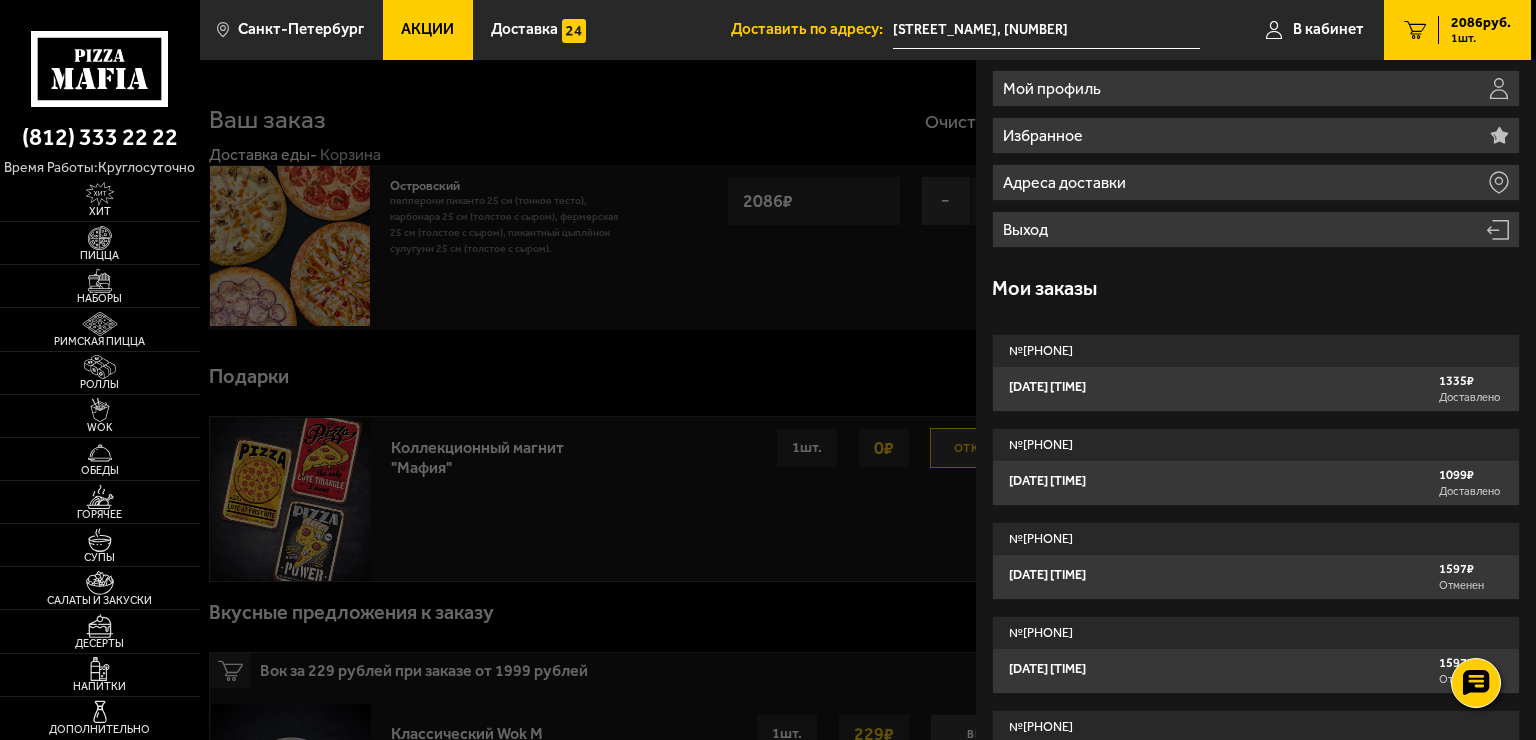 scroll, scrollTop: 0, scrollLeft: 0, axis: both 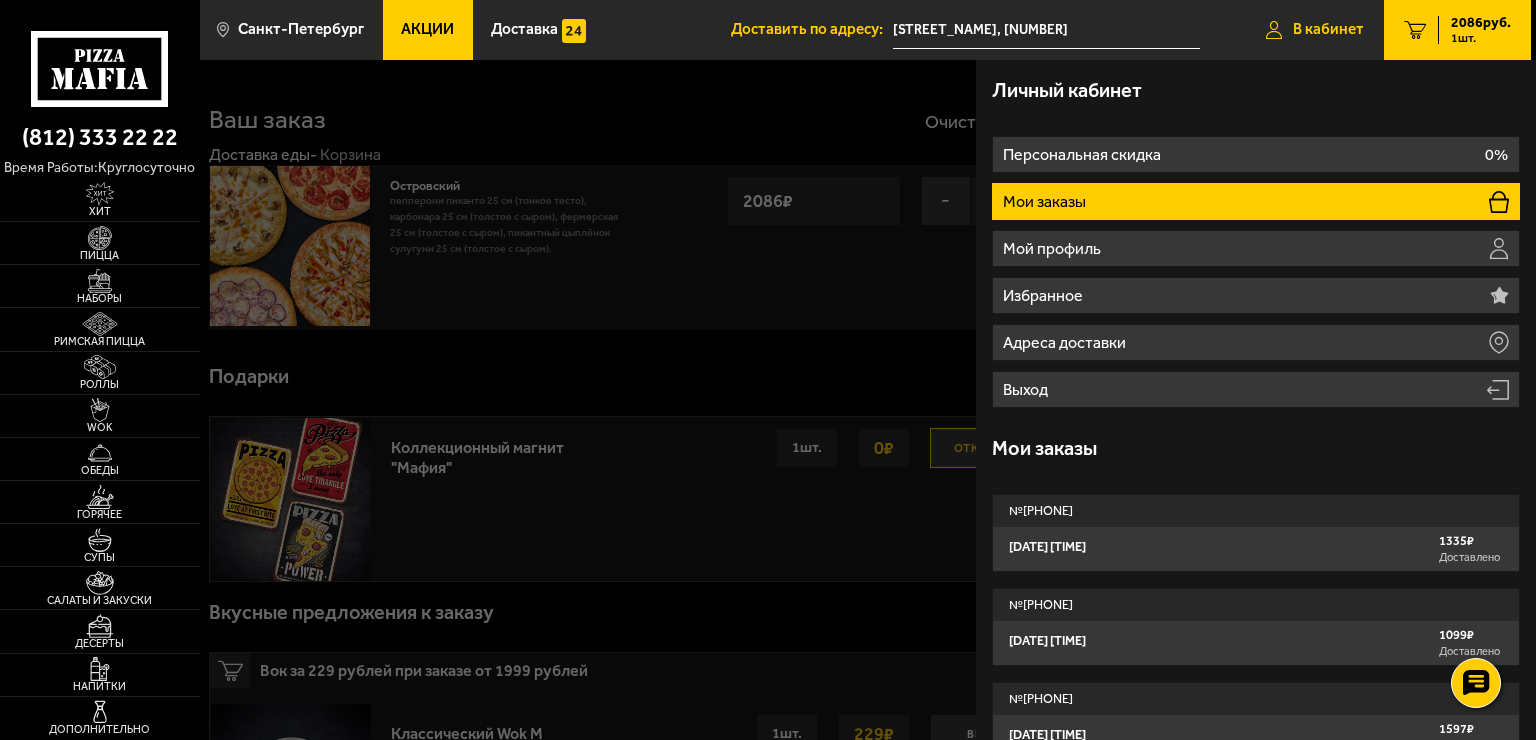 click on "В кабинет" at bounding box center [1328, 29] 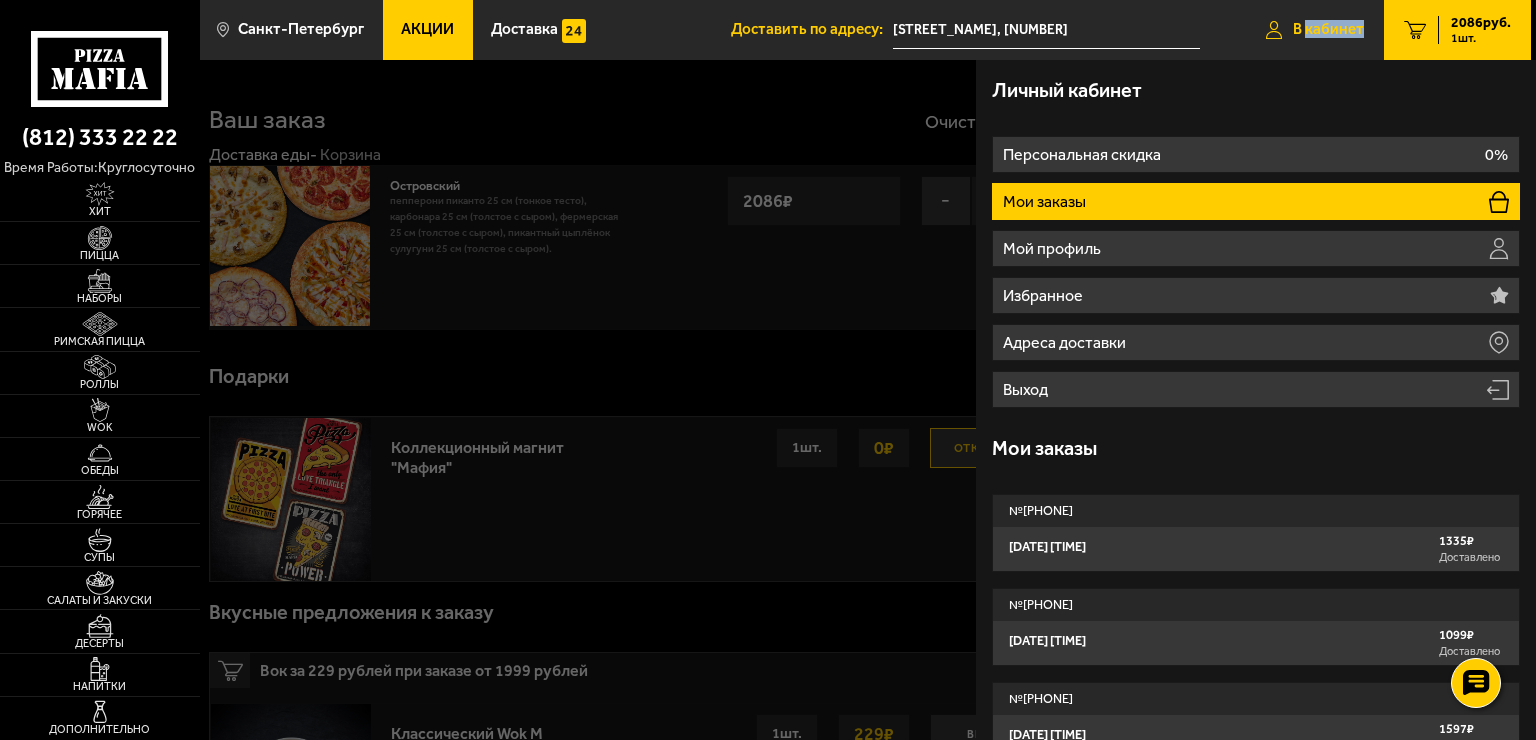 click on "В кабинет" at bounding box center (1328, 29) 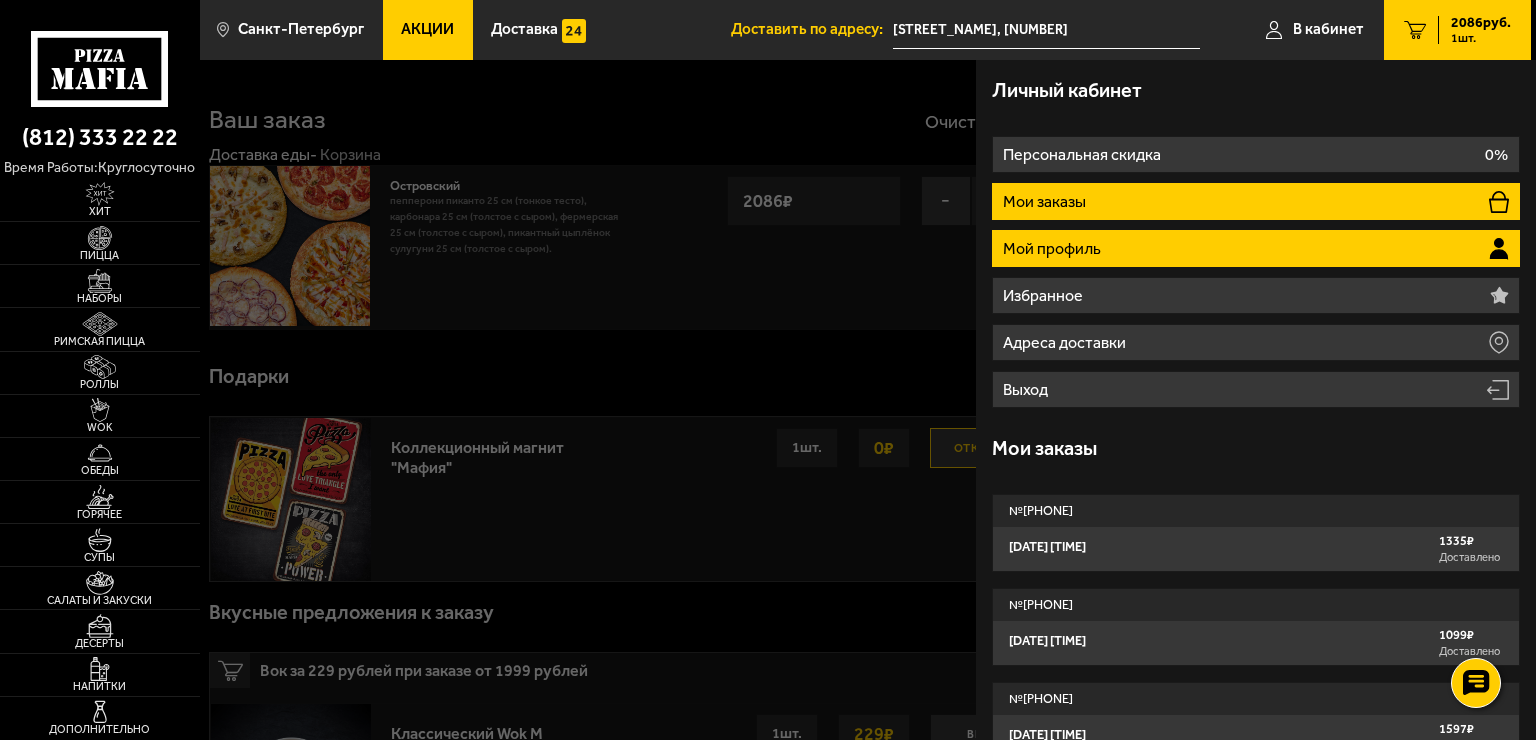 click on "Мой профиль" at bounding box center [1256, 248] 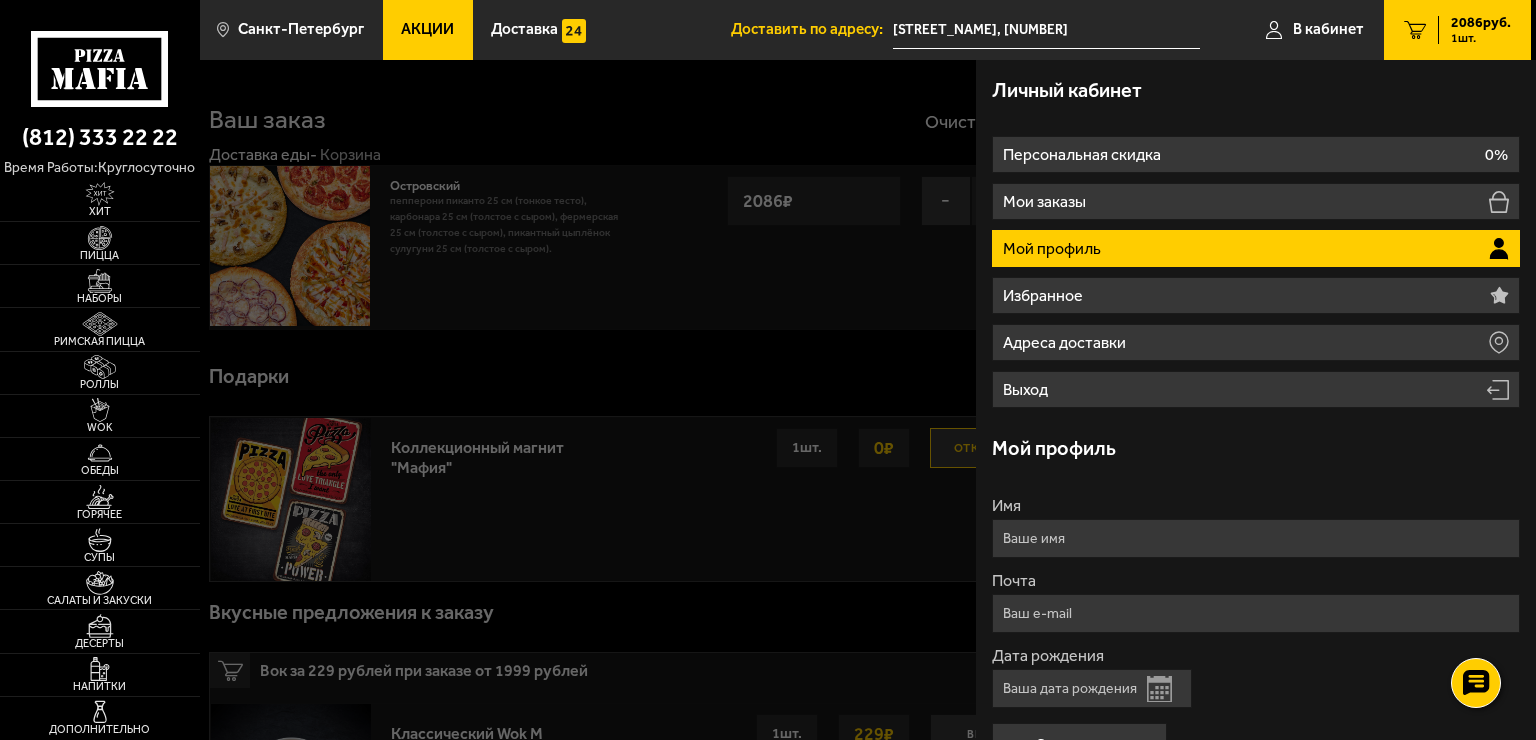 click on "Имя" at bounding box center (1256, 538) 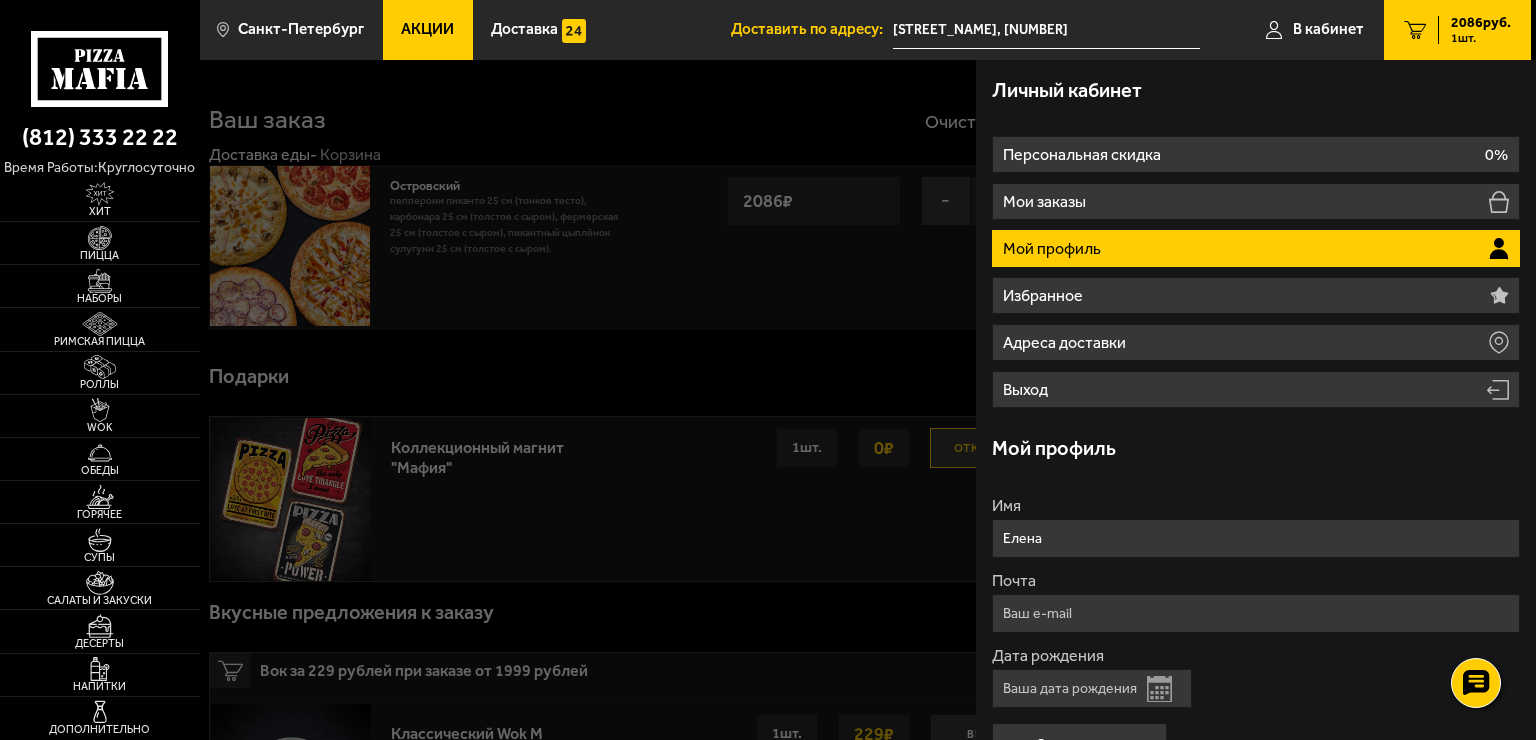 type on "Елена" 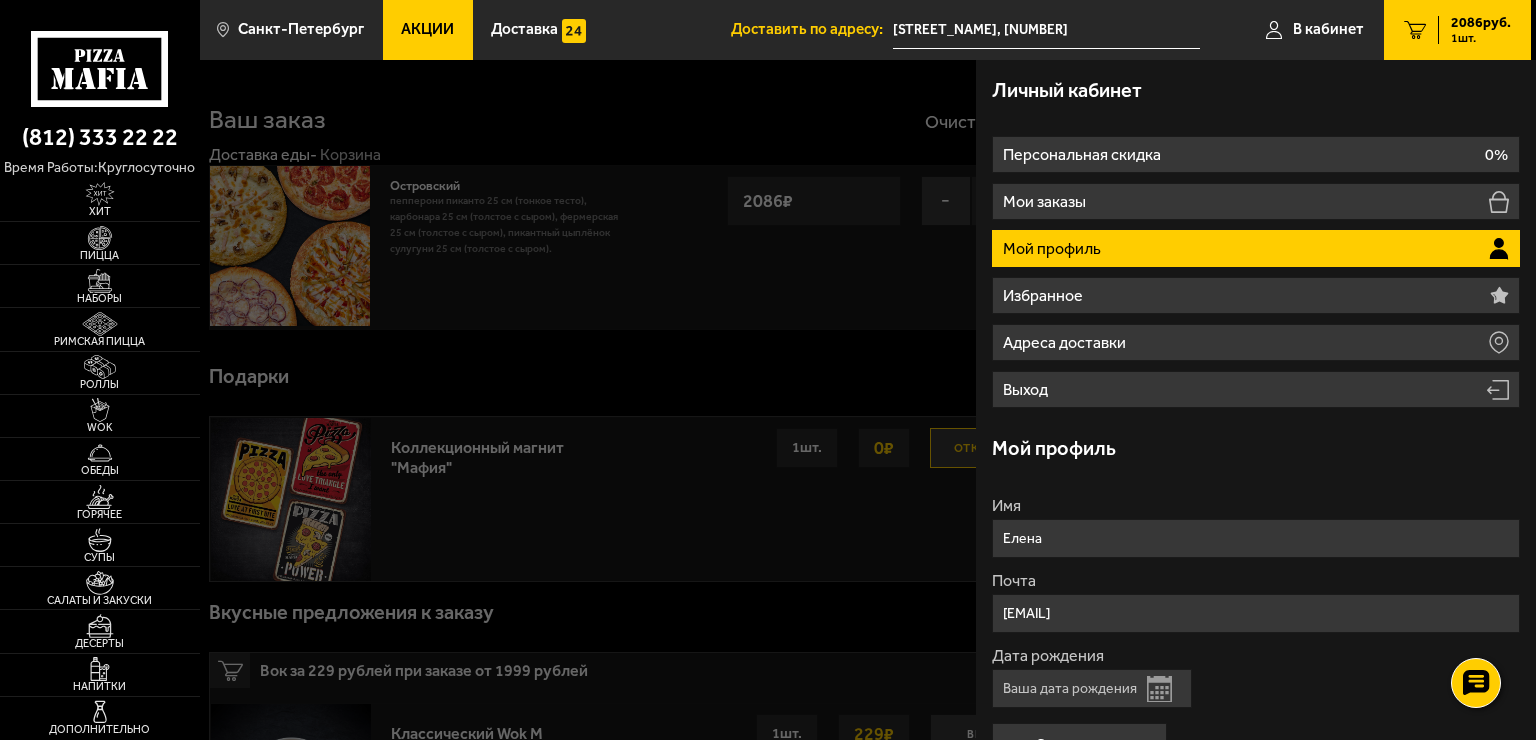 click on "Открыть календарь" at bounding box center [1159, 689] 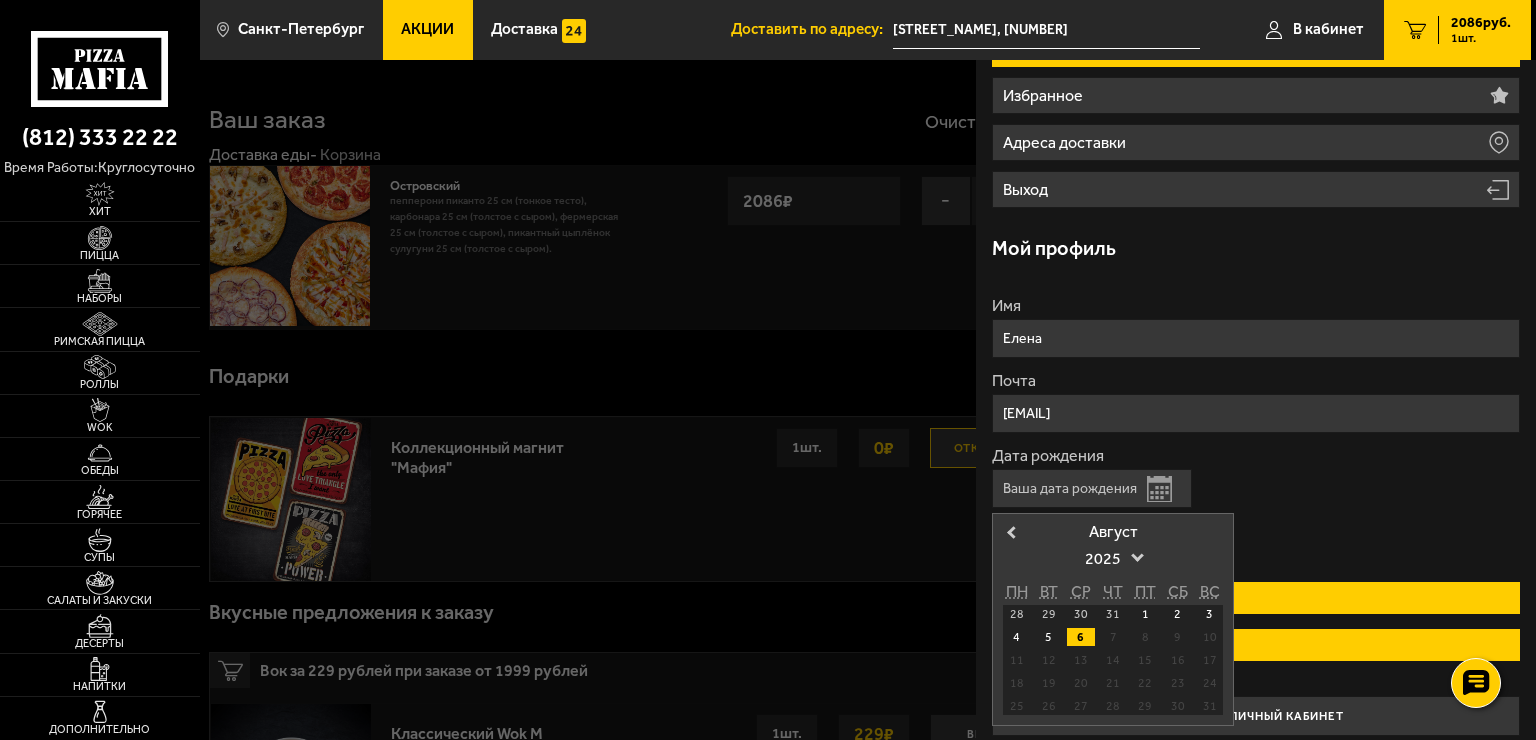 scroll, scrollTop: 211, scrollLeft: 0, axis: vertical 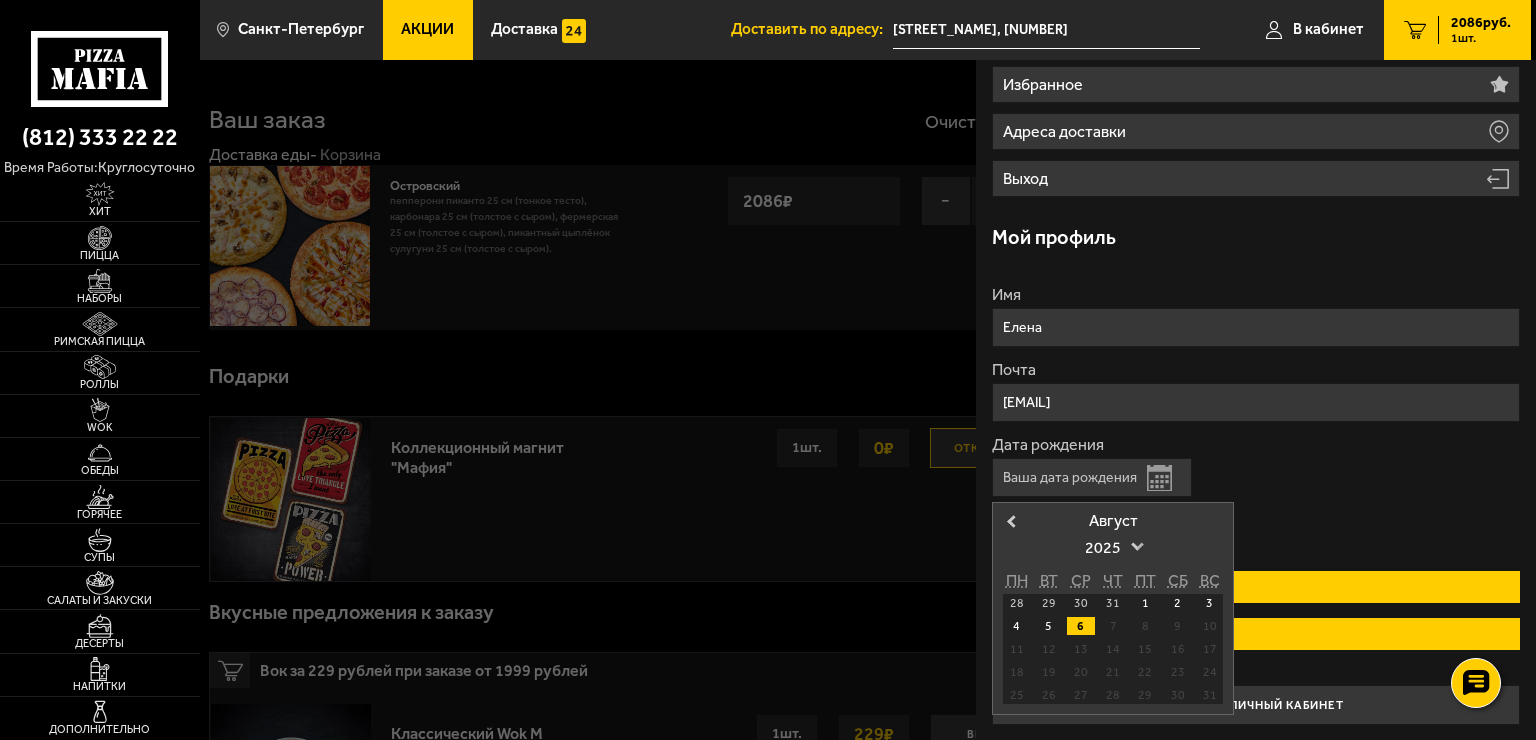click at bounding box center [1137, 544] 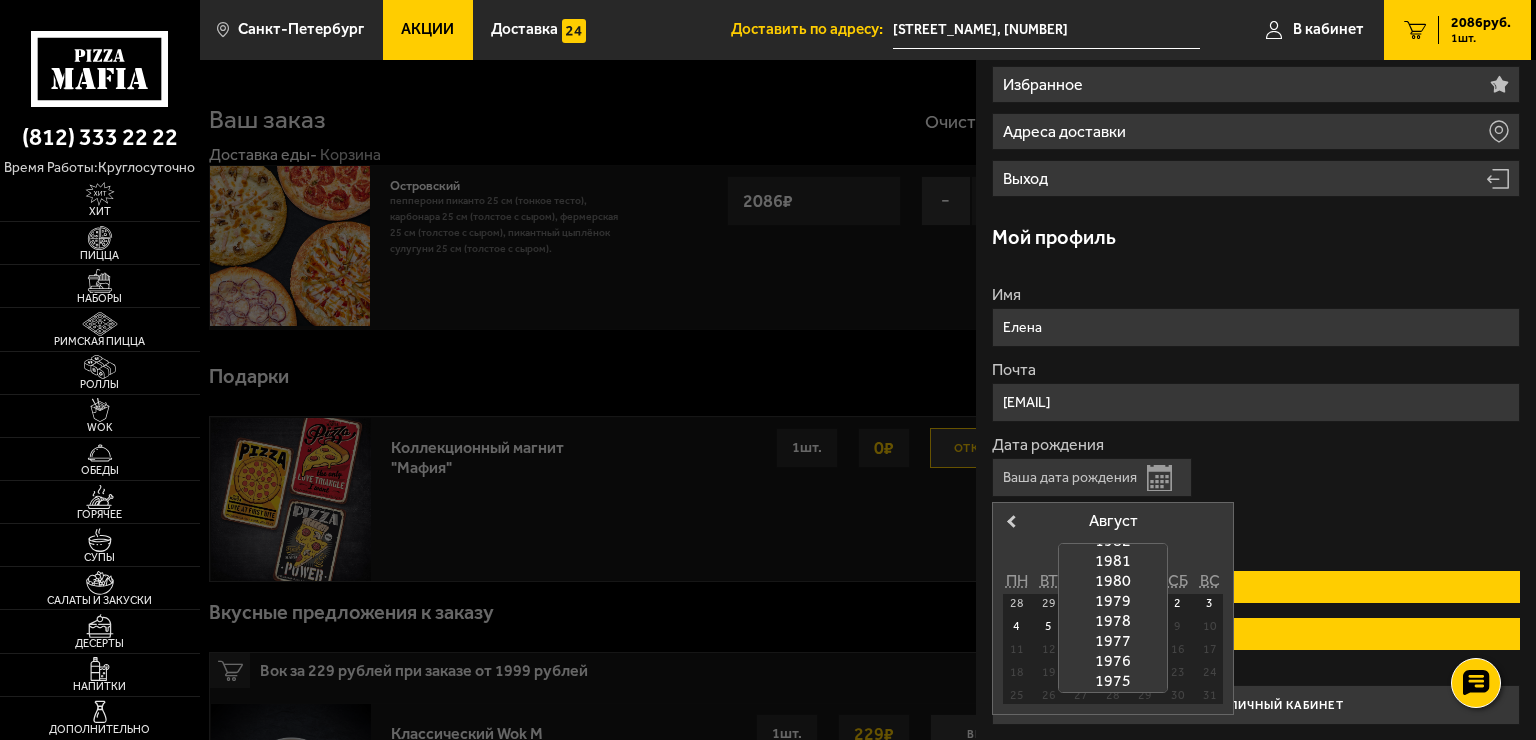 scroll, scrollTop: 896, scrollLeft: 0, axis: vertical 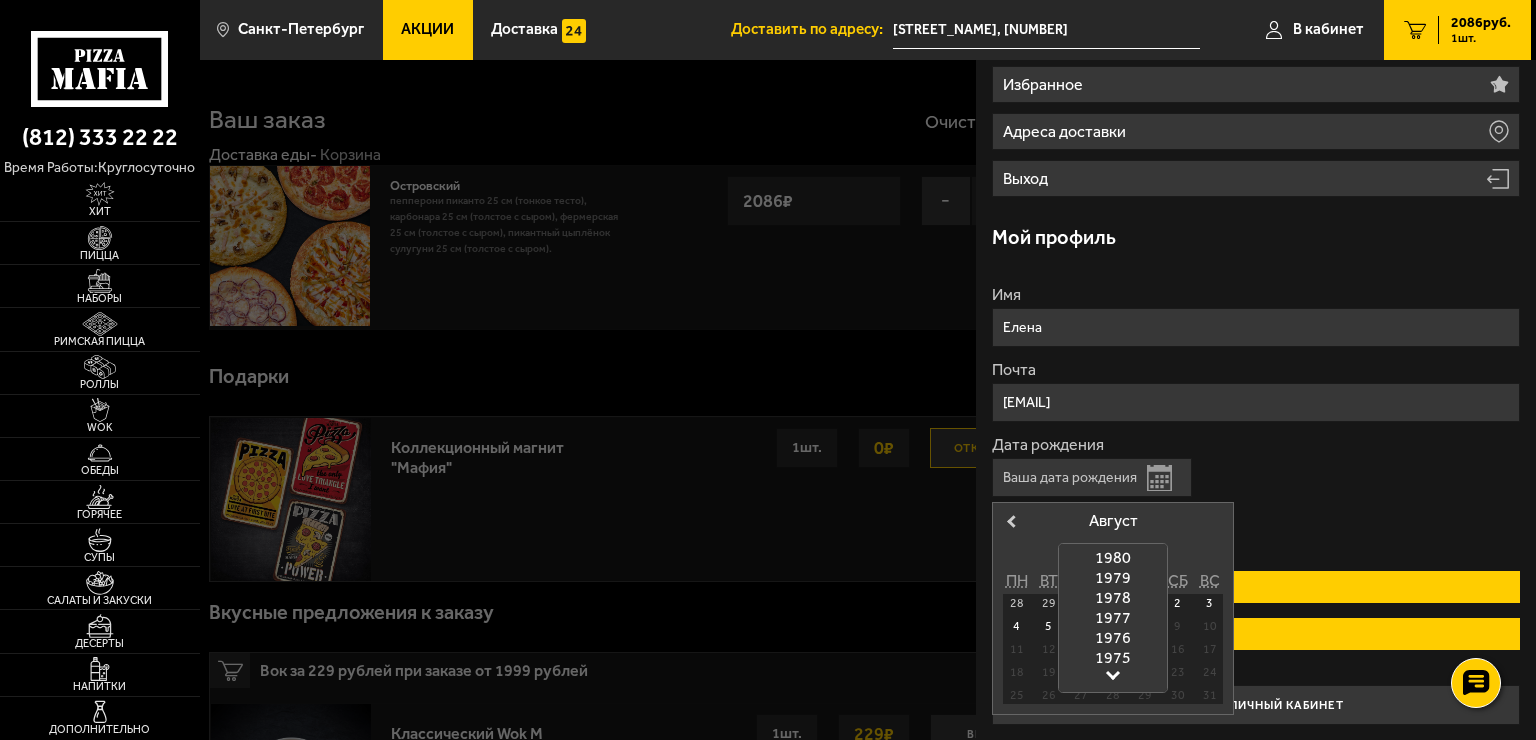 click at bounding box center (1113, 673) 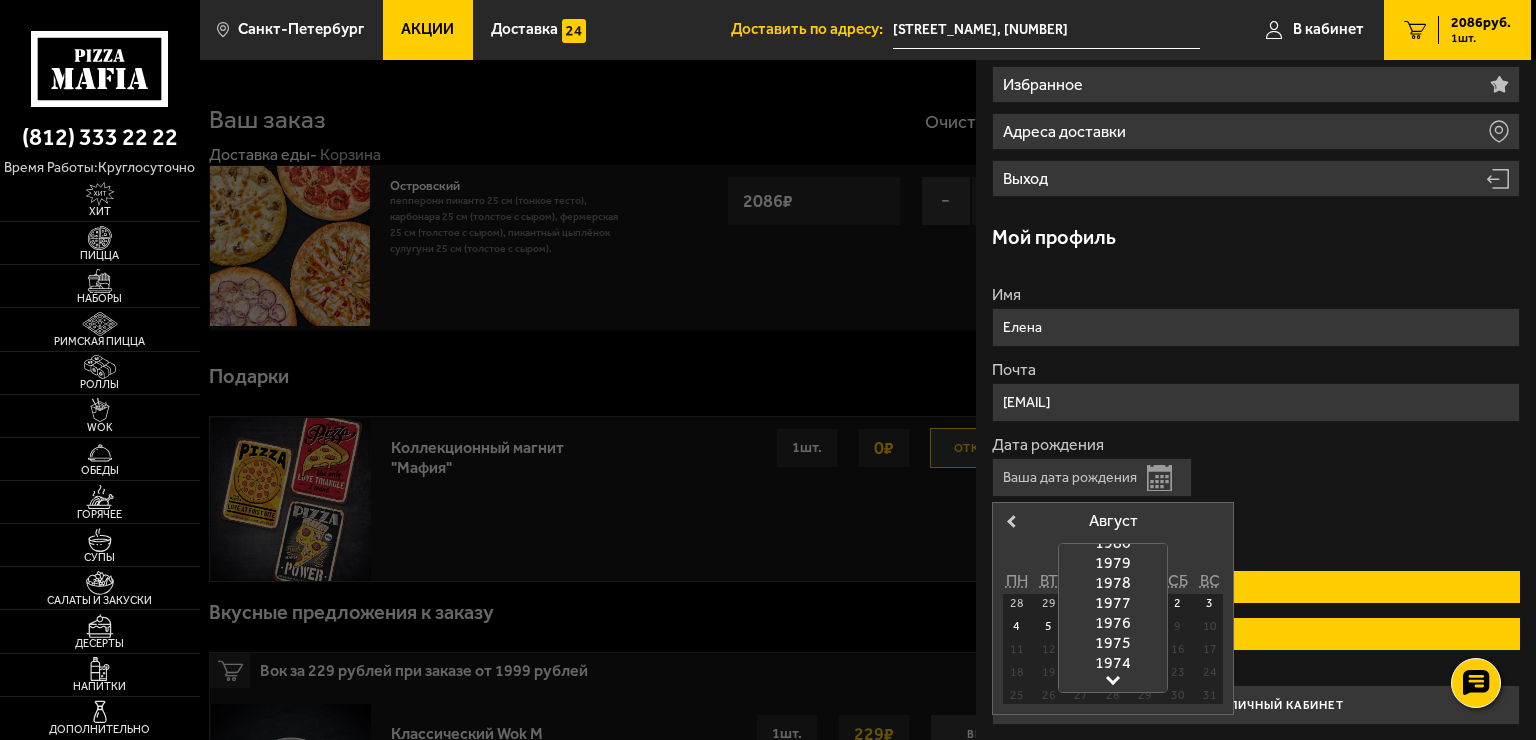 scroll, scrollTop: 920, scrollLeft: 0, axis: vertical 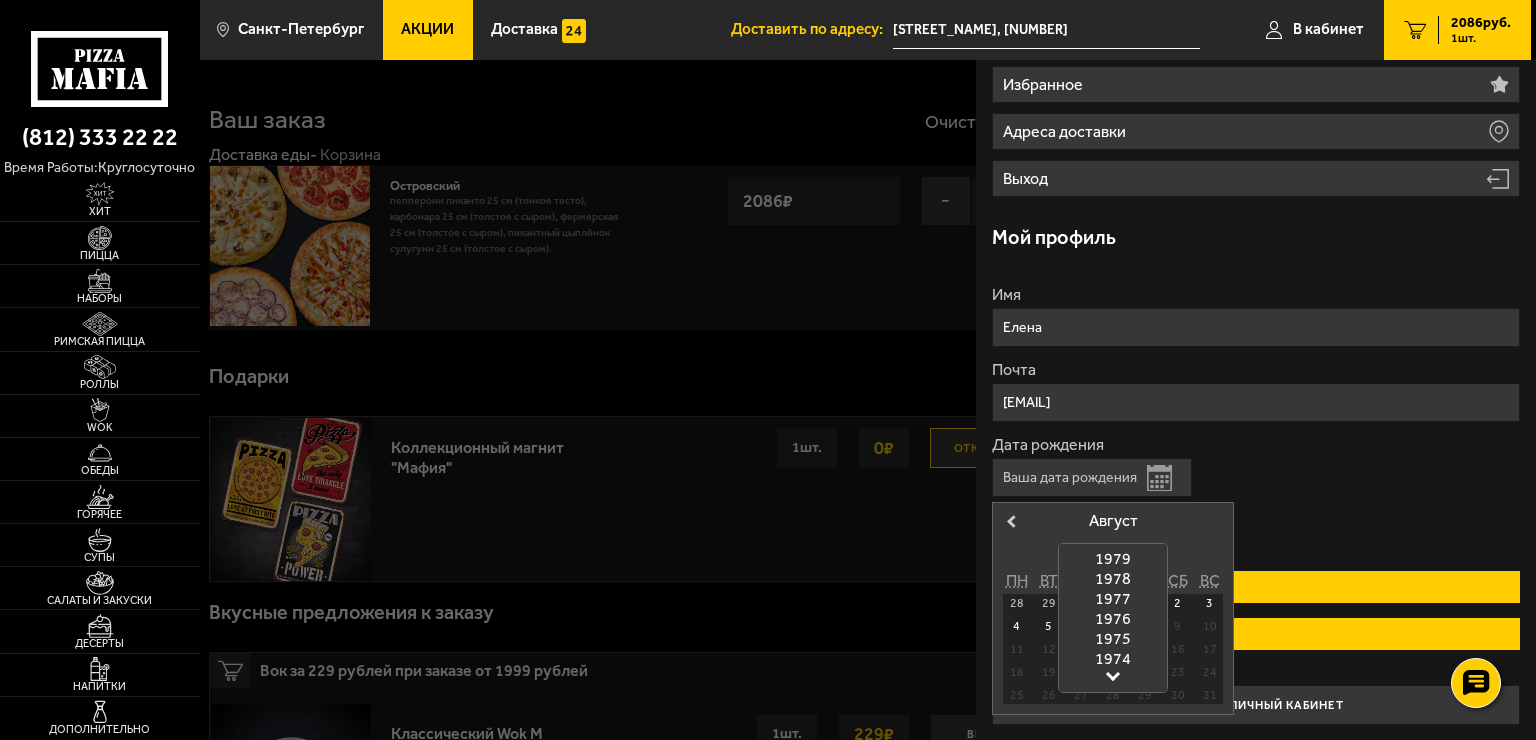 click at bounding box center (1113, 674) 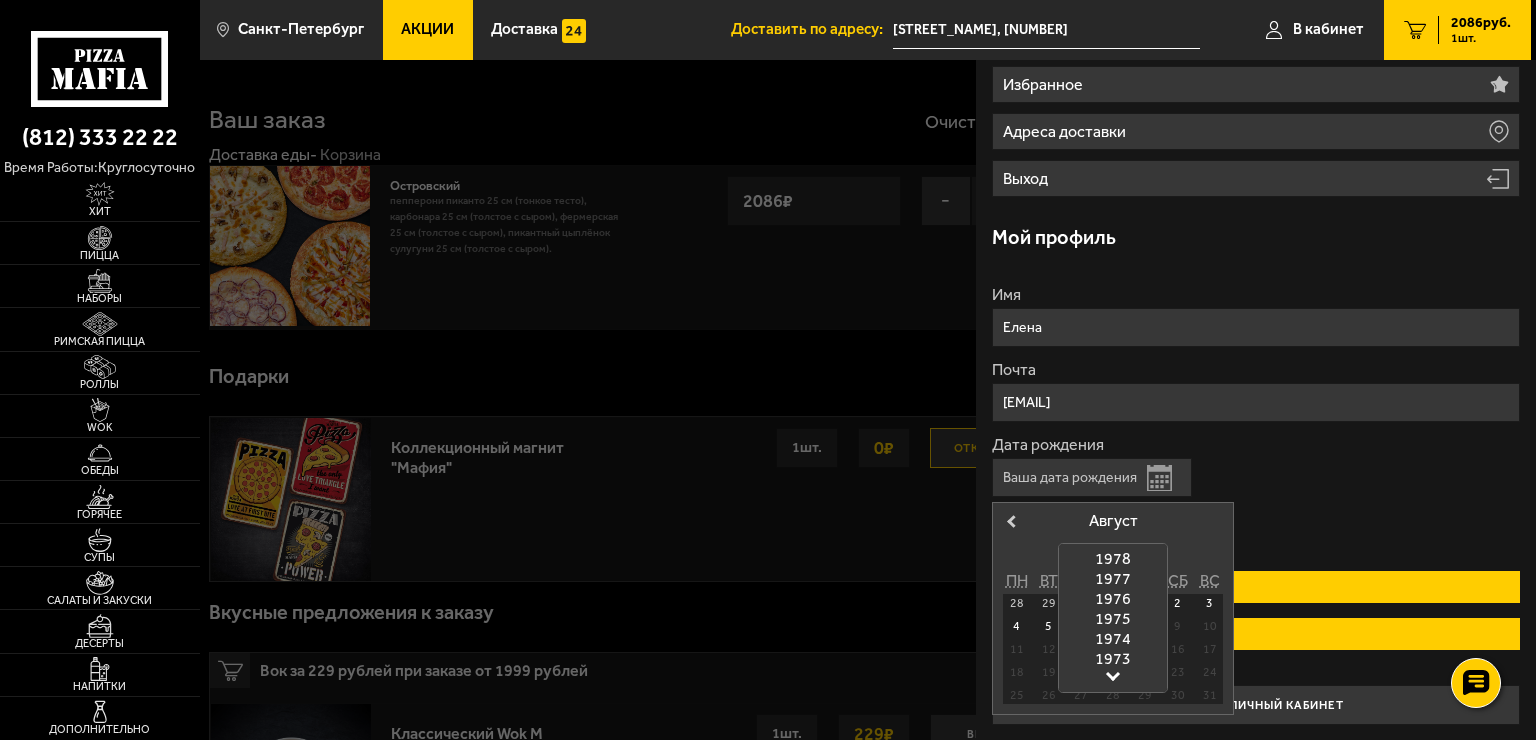 scroll, scrollTop: 900, scrollLeft: 0, axis: vertical 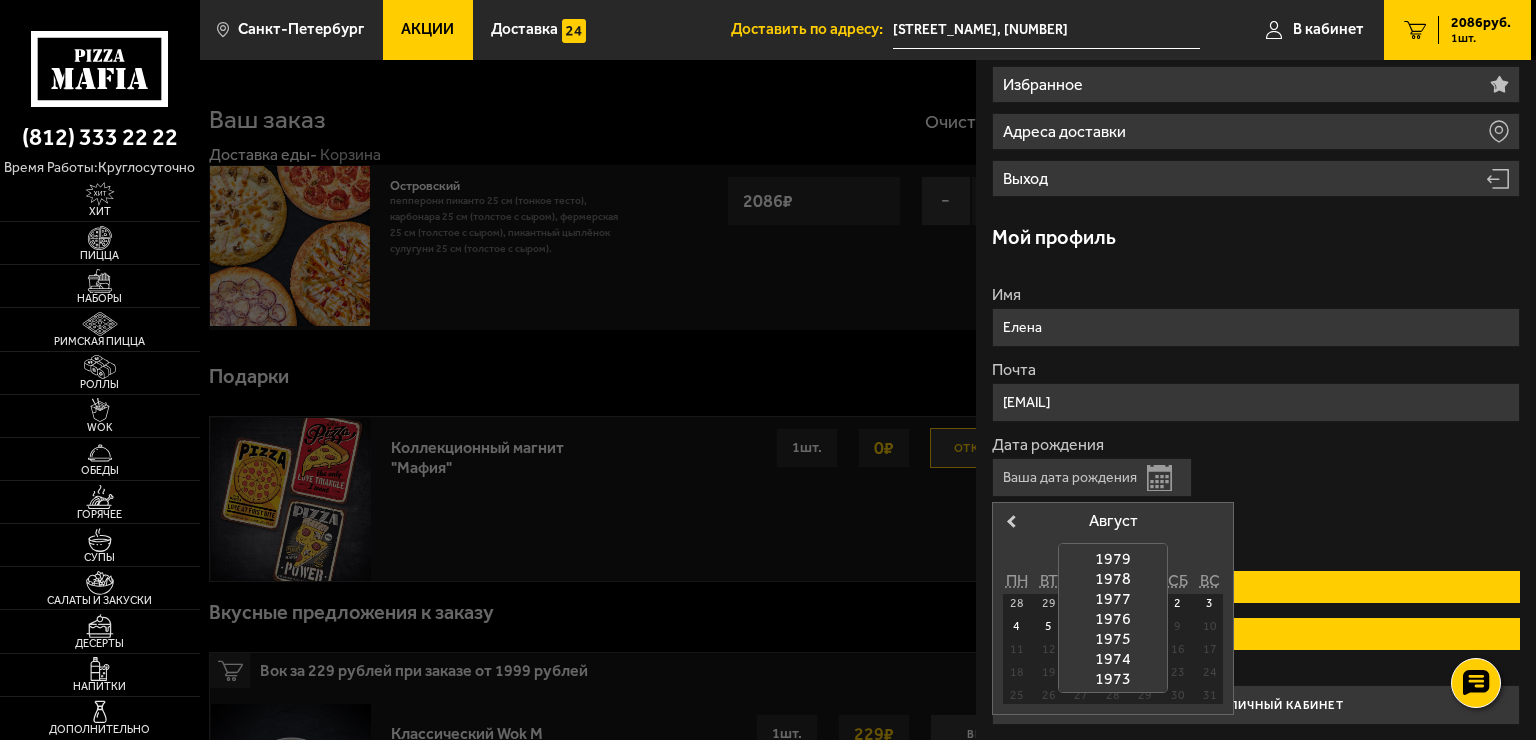 click on "1973" at bounding box center (1113, 679) 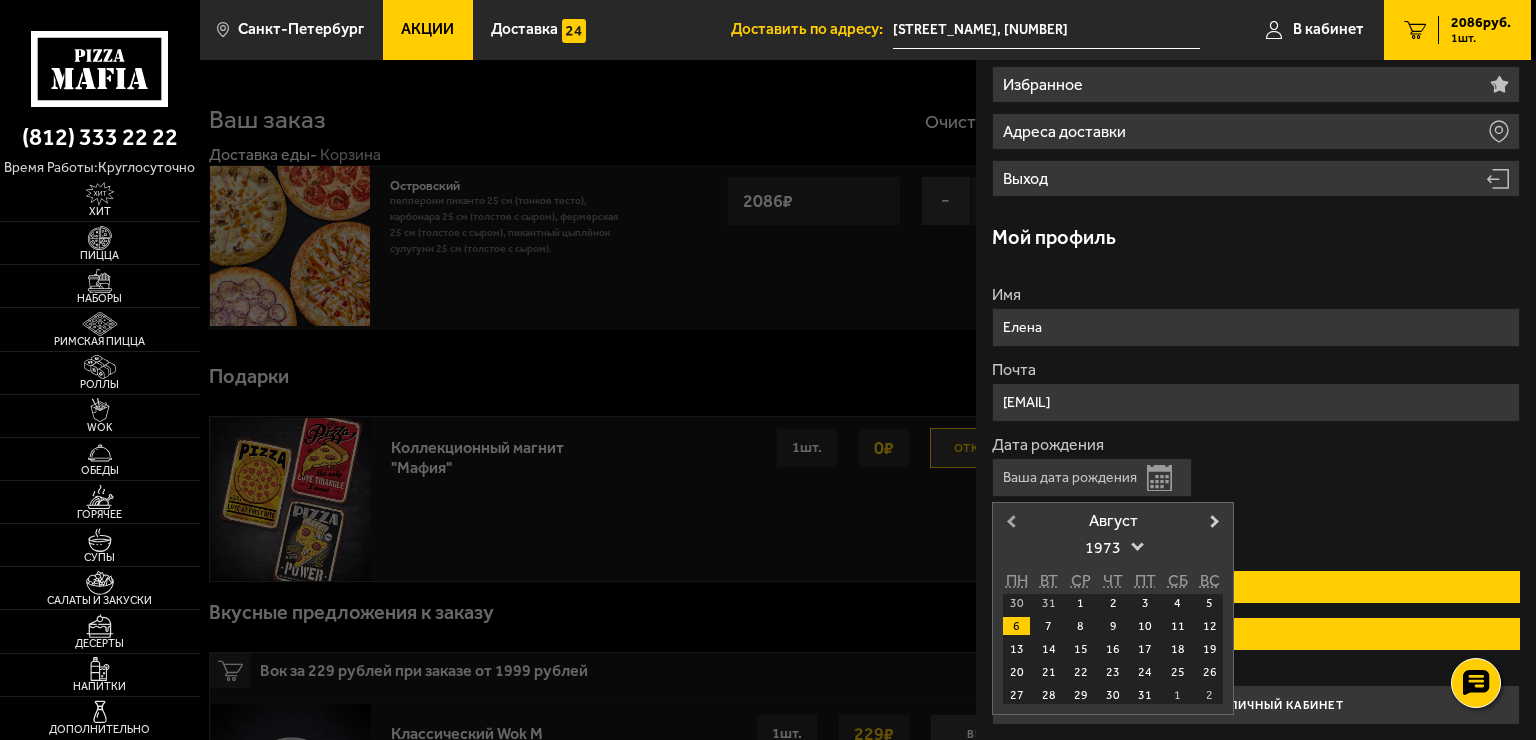 click on "Previous Month" at bounding box center [1009, 524] 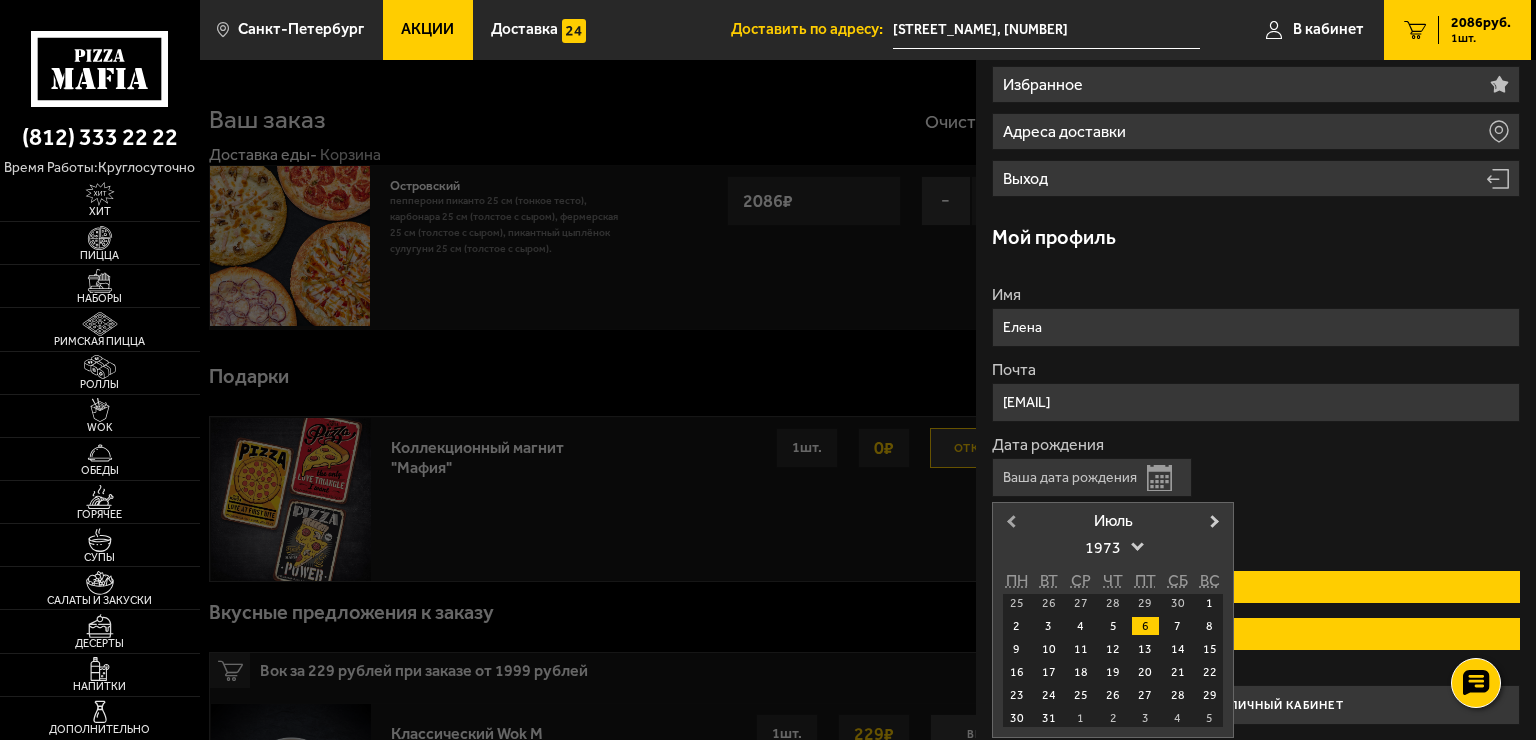 click on "Previous Month" at bounding box center [1009, 524] 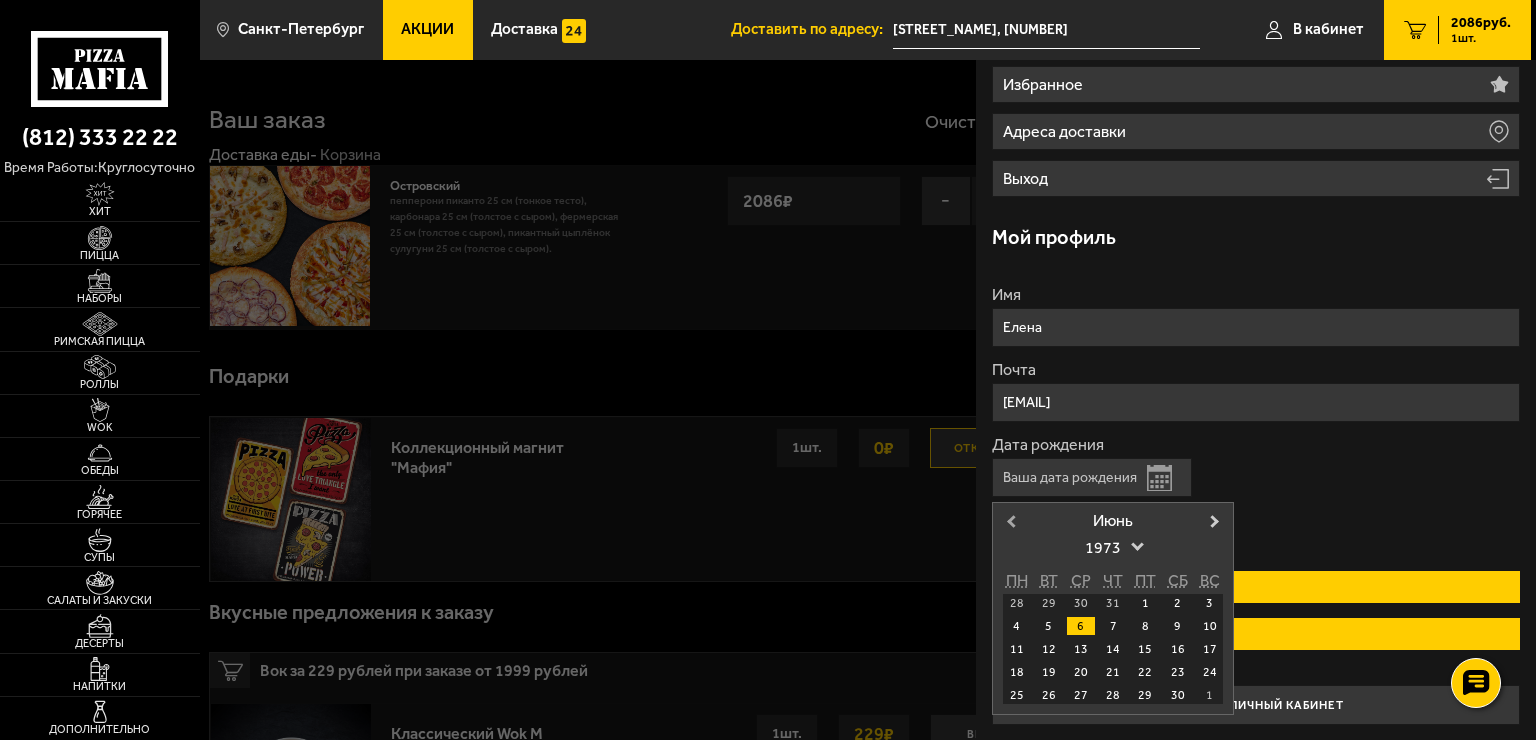 click on "Previous Month" at bounding box center (1009, 524) 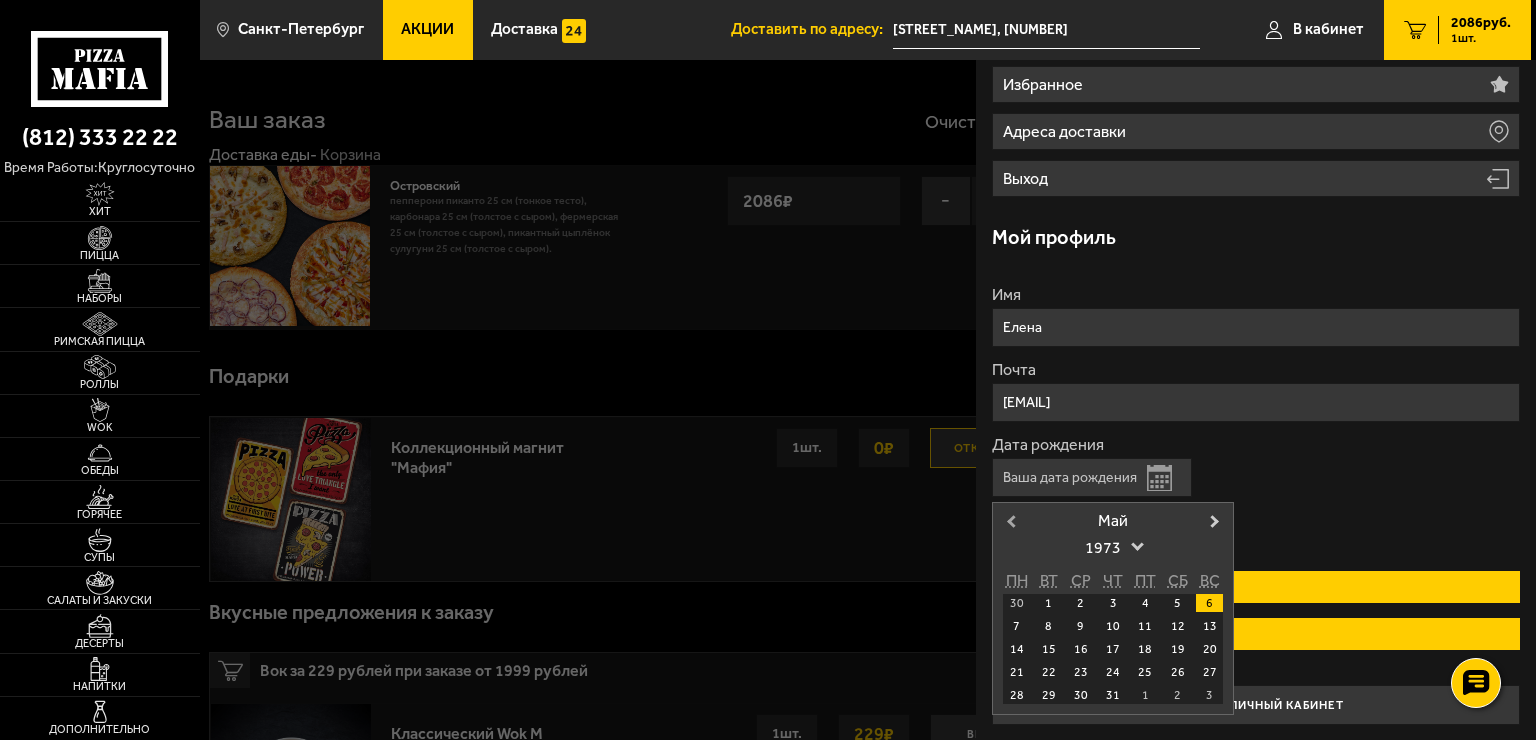 click on "Previous Month" at bounding box center (1009, 524) 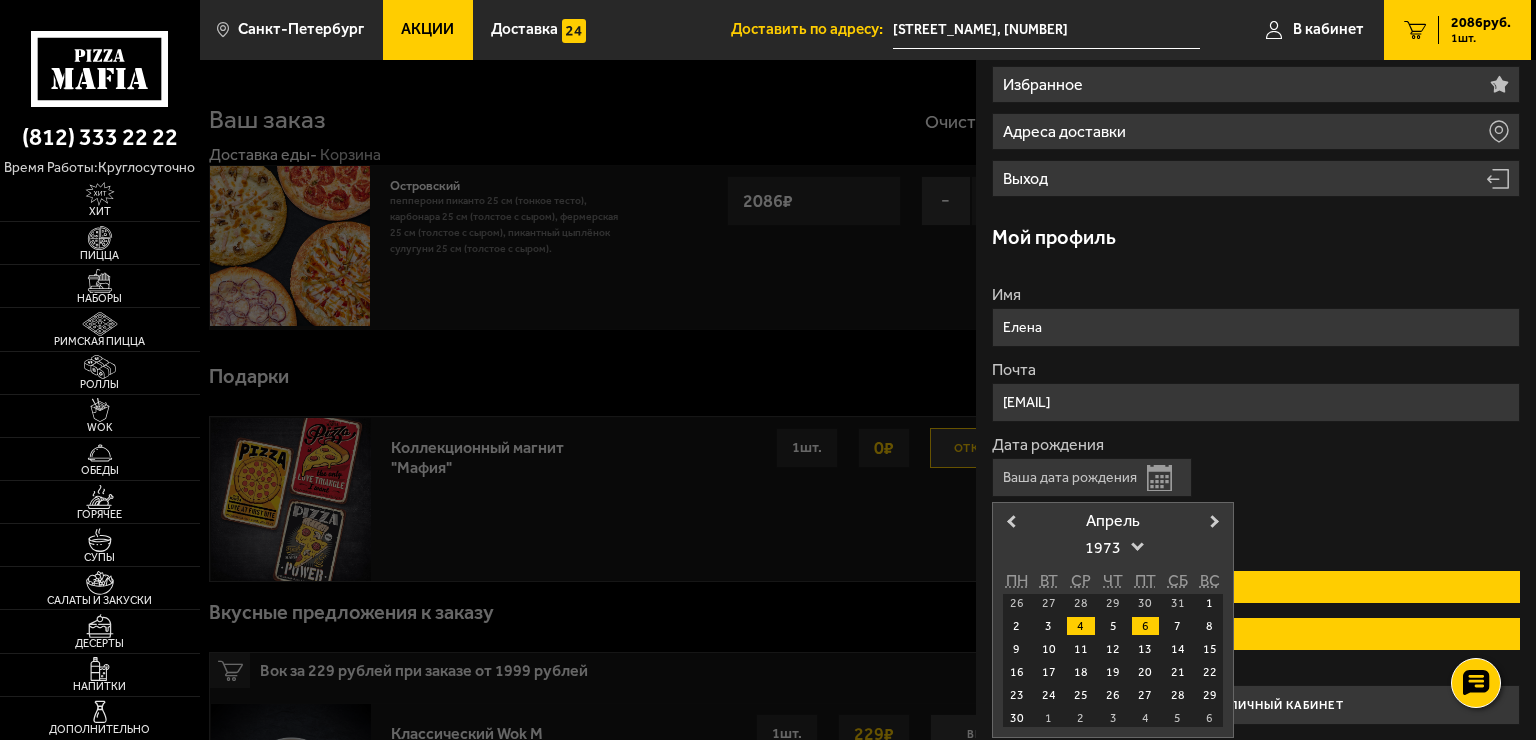 click on "4" at bounding box center (1080, 626) 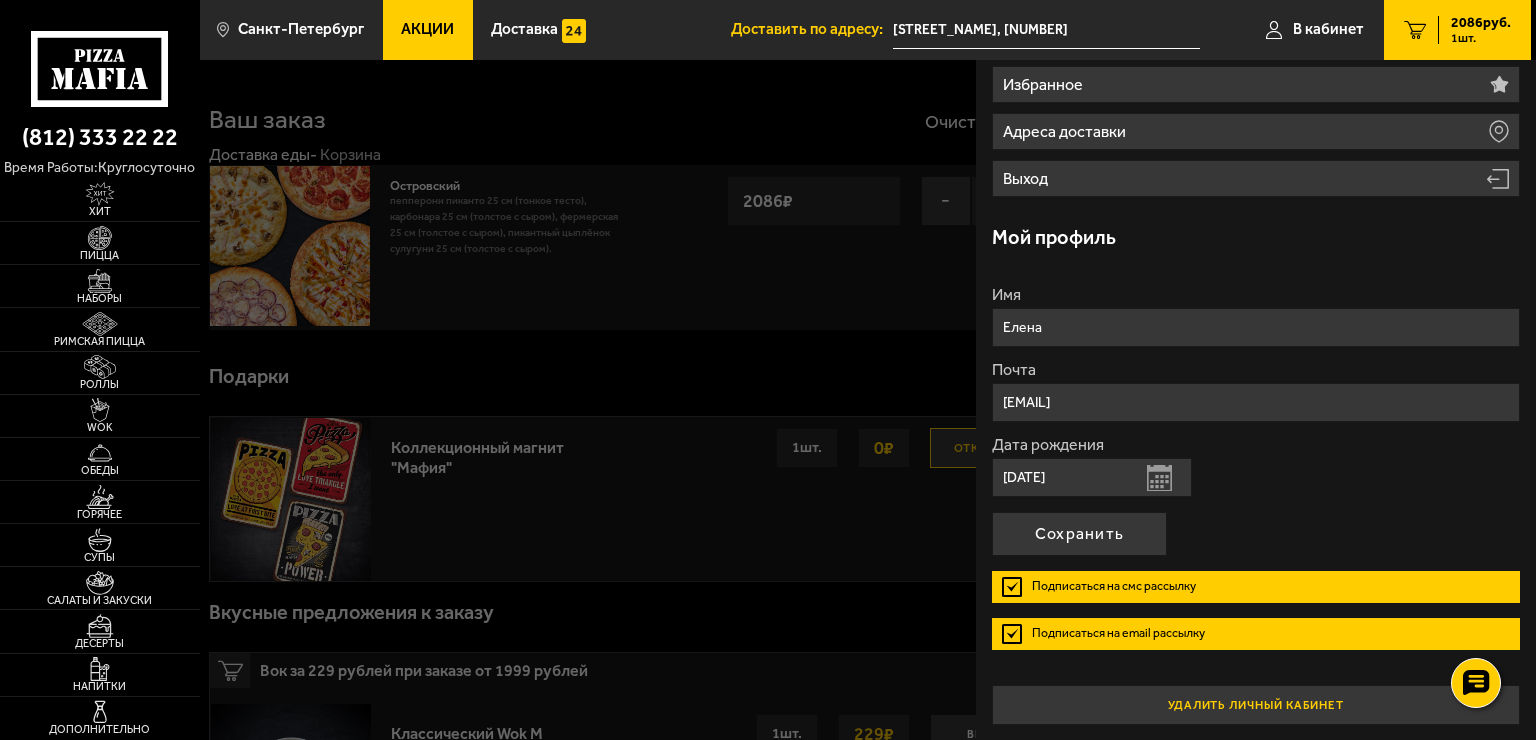 scroll, scrollTop: 0, scrollLeft: 0, axis: both 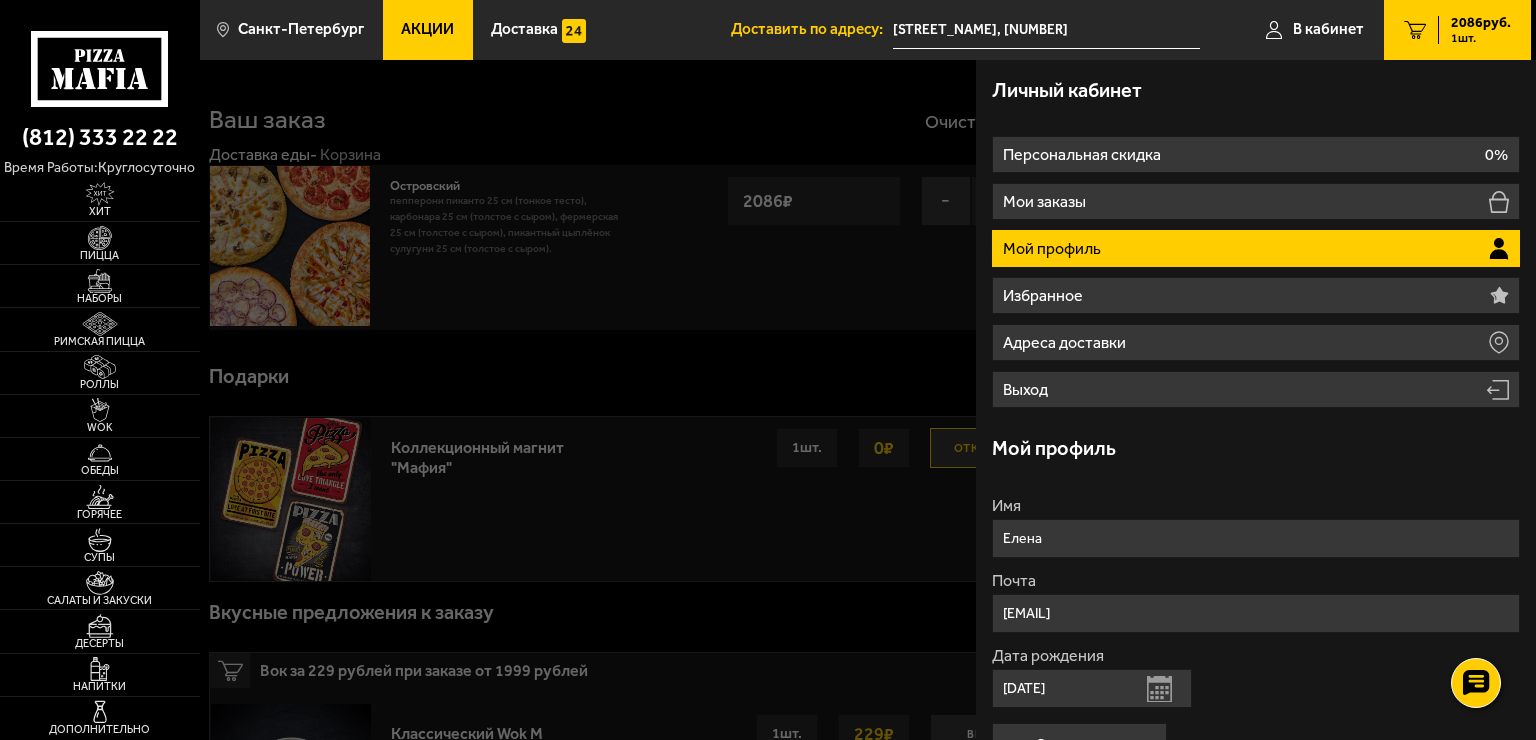 click on "[PRICE]  руб. 1  шт." at bounding box center (1457, 30) 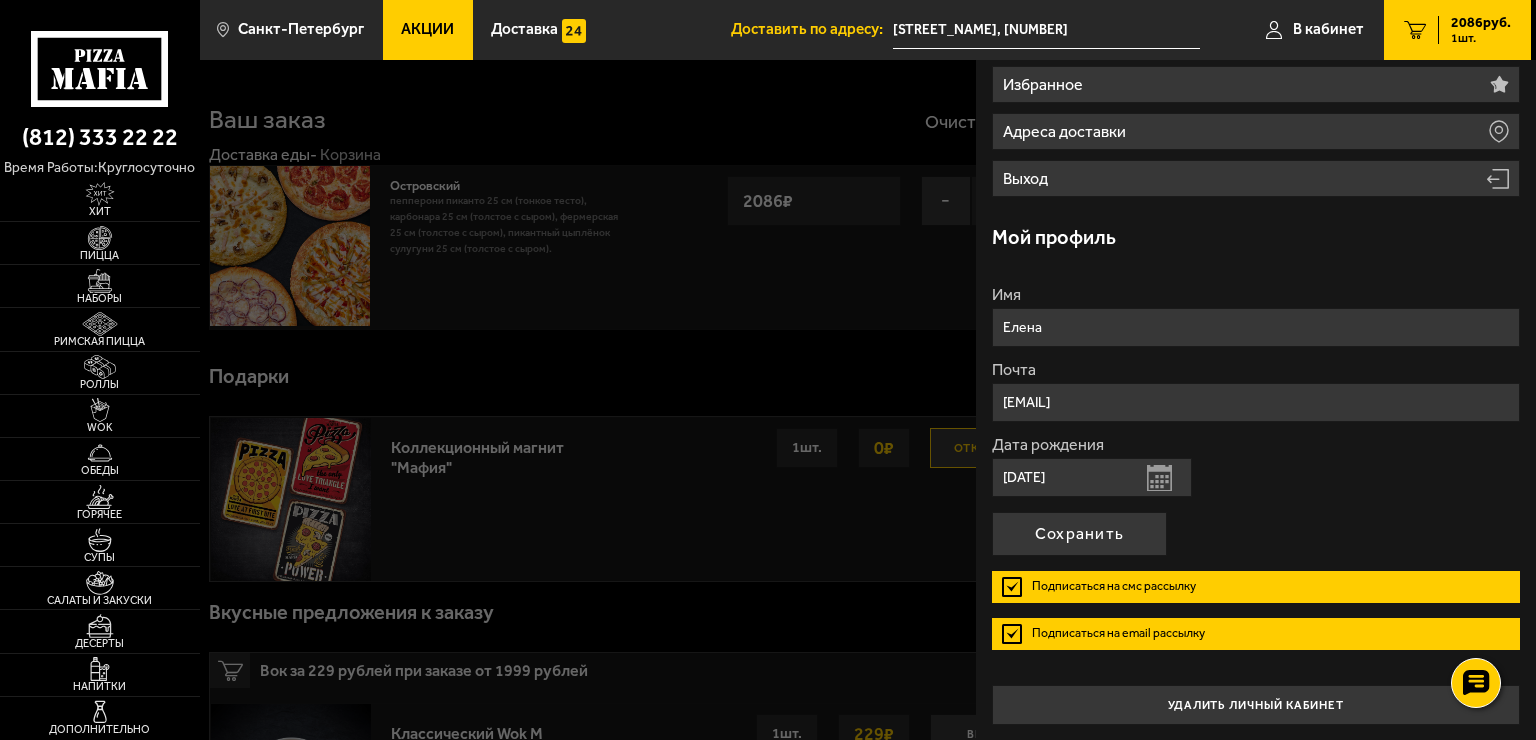 scroll, scrollTop: 111, scrollLeft: 0, axis: vertical 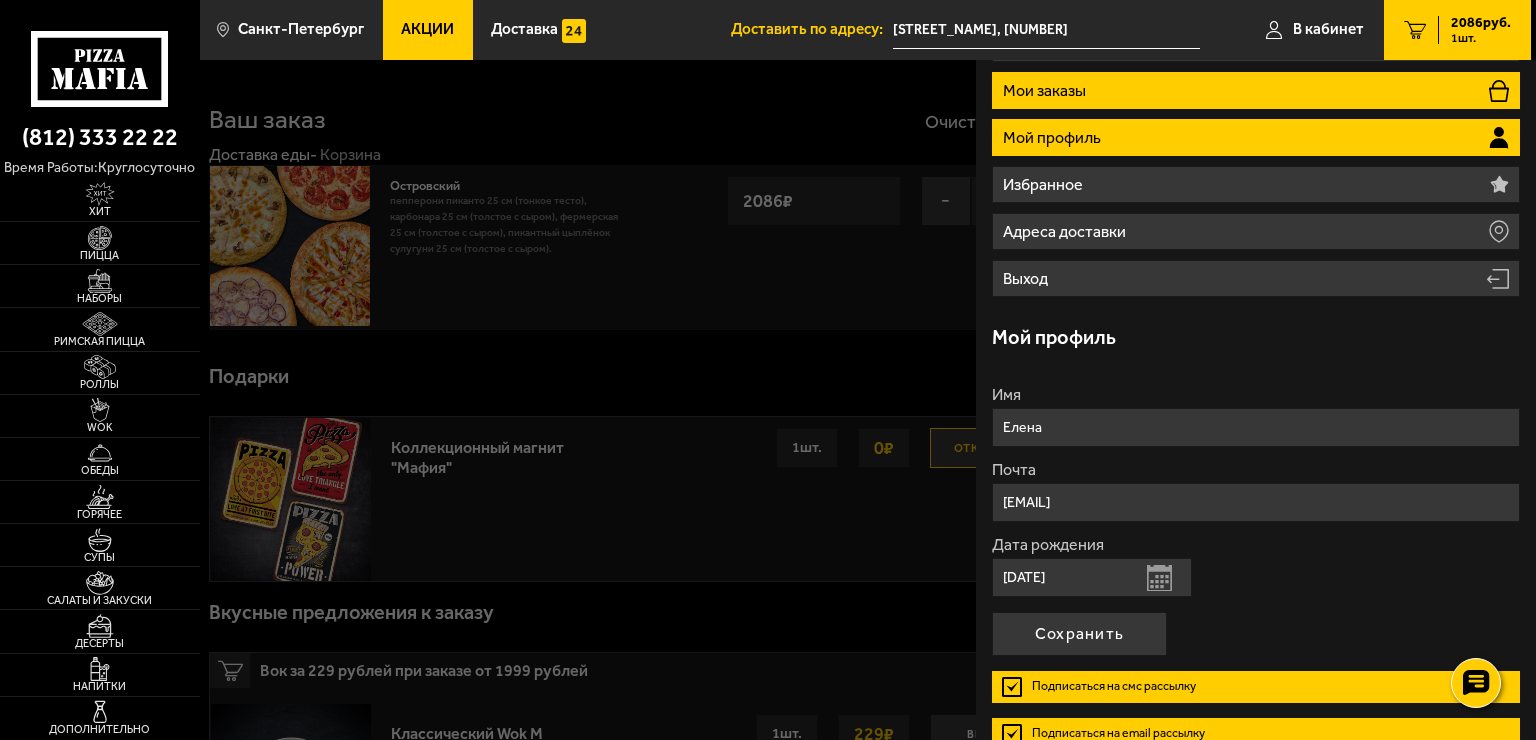 click on "Мои заказы" at bounding box center (1046, 91) 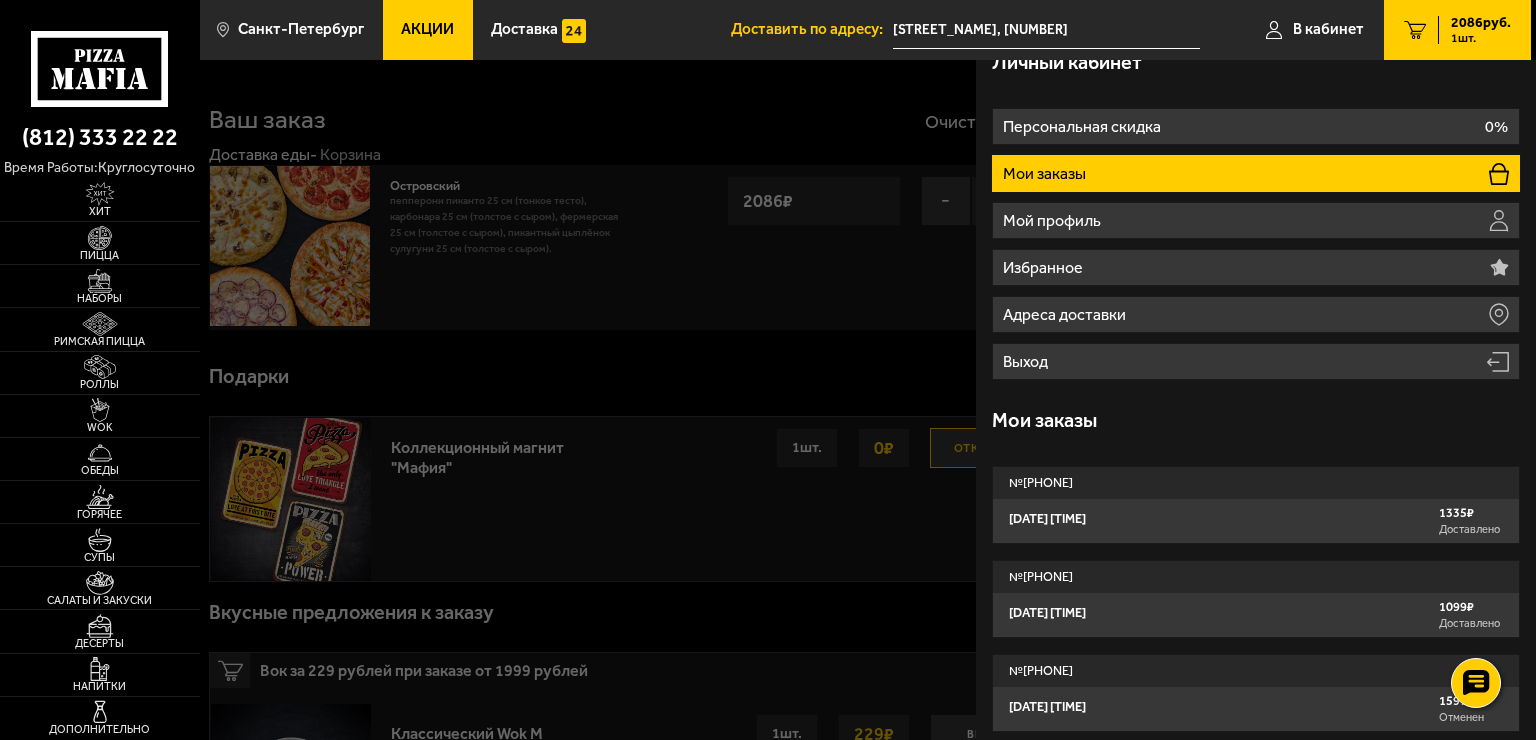 scroll, scrollTop: 0, scrollLeft: 0, axis: both 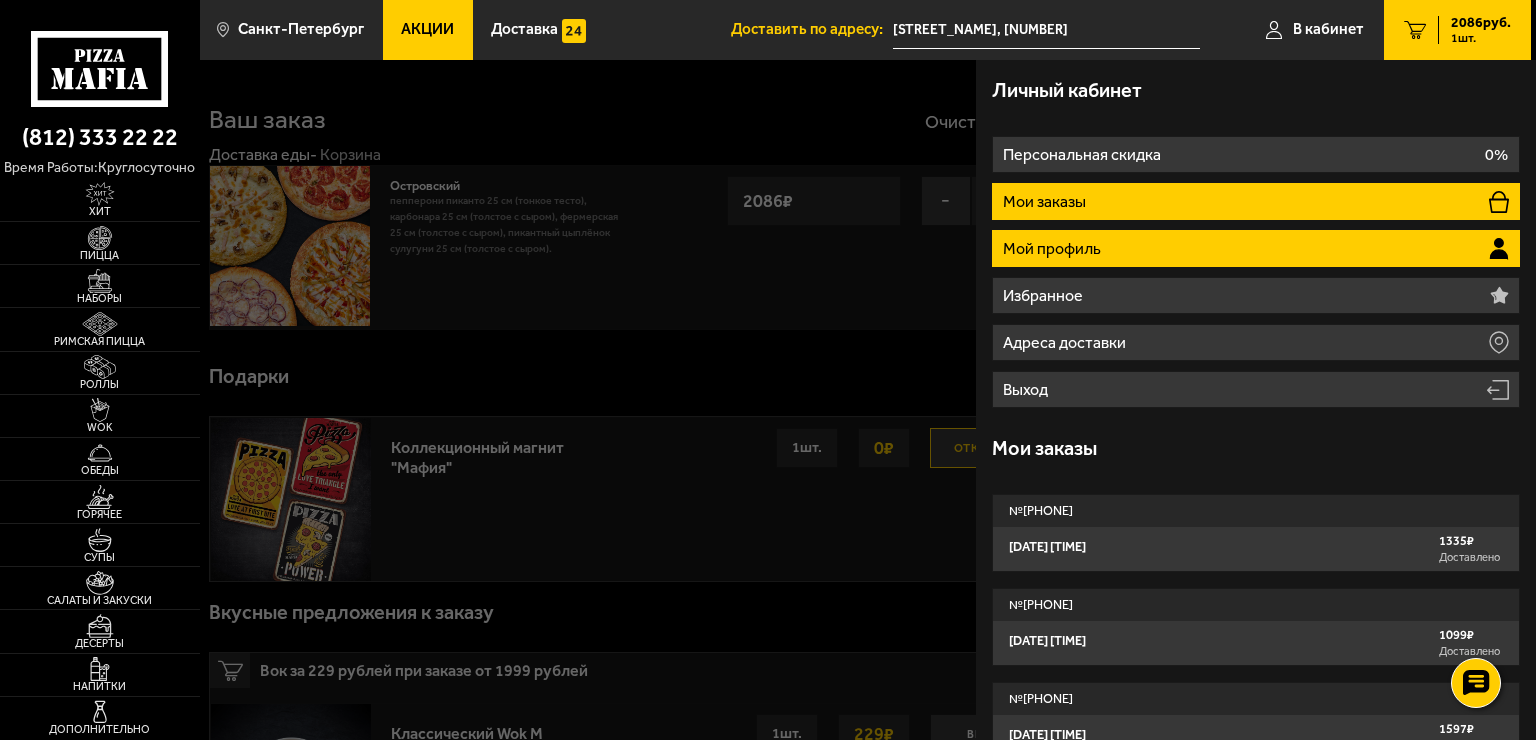 click on "Мой профиль" at bounding box center (1054, 249) 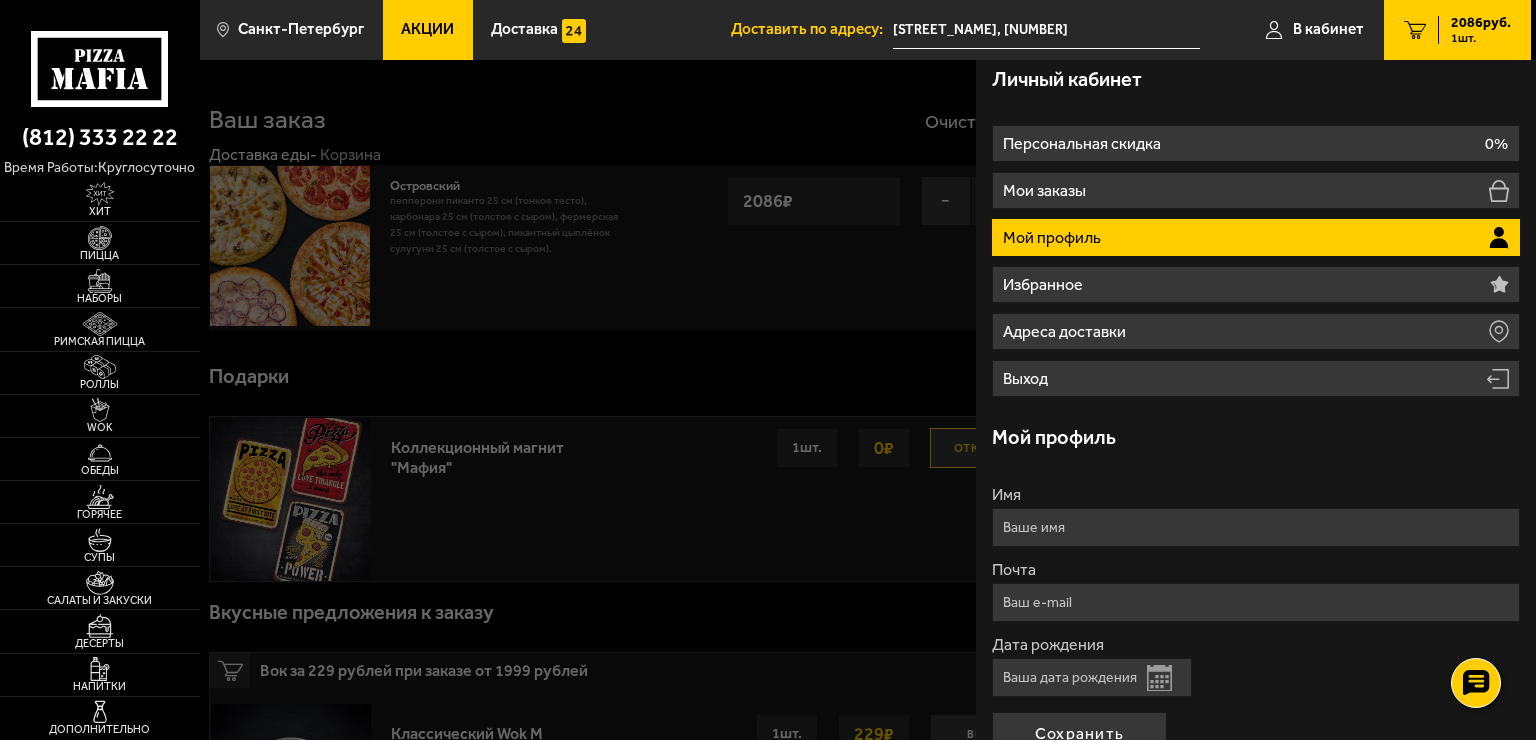 scroll, scrollTop: 0, scrollLeft: 0, axis: both 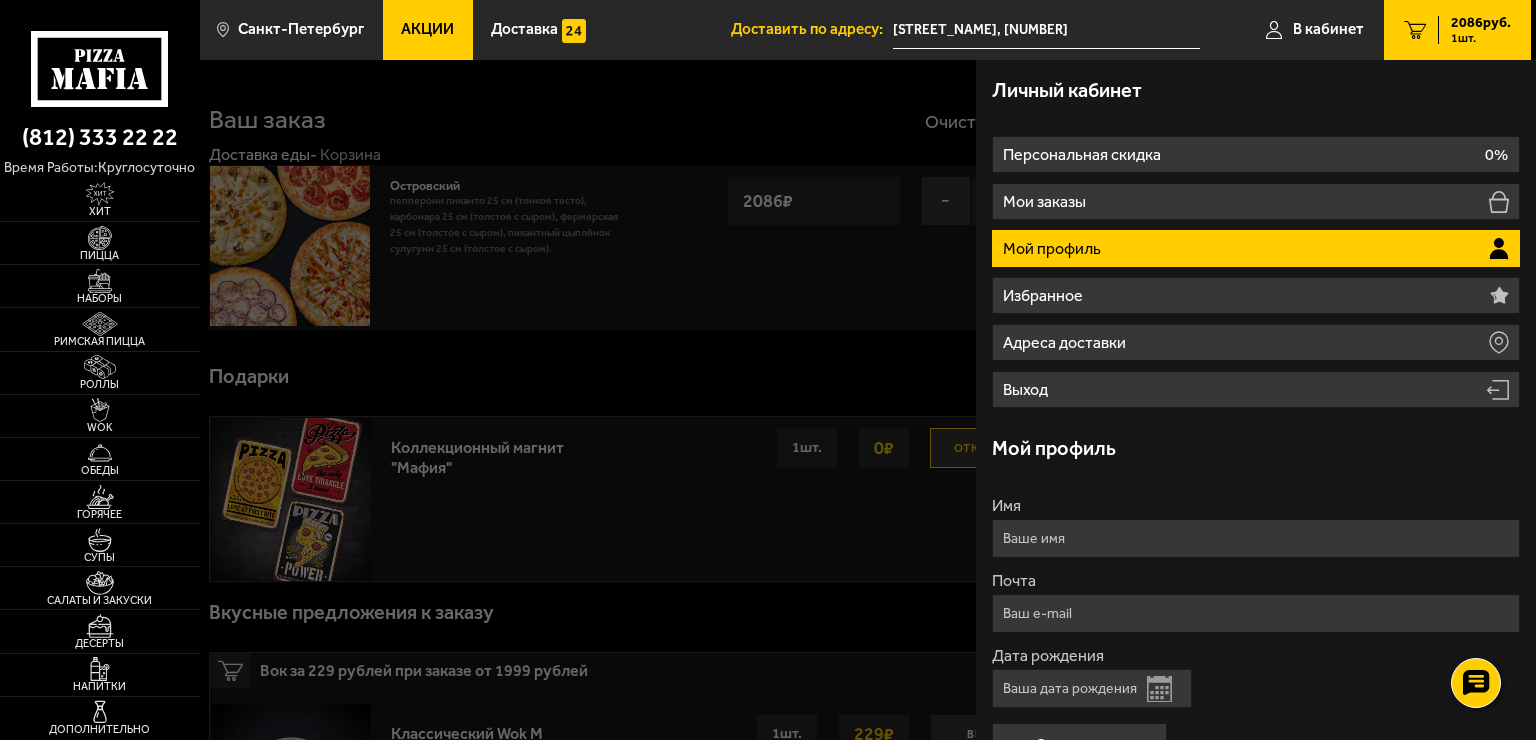 click on "[PRICE]  руб. 1  шт." at bounding box center [1457, 30] 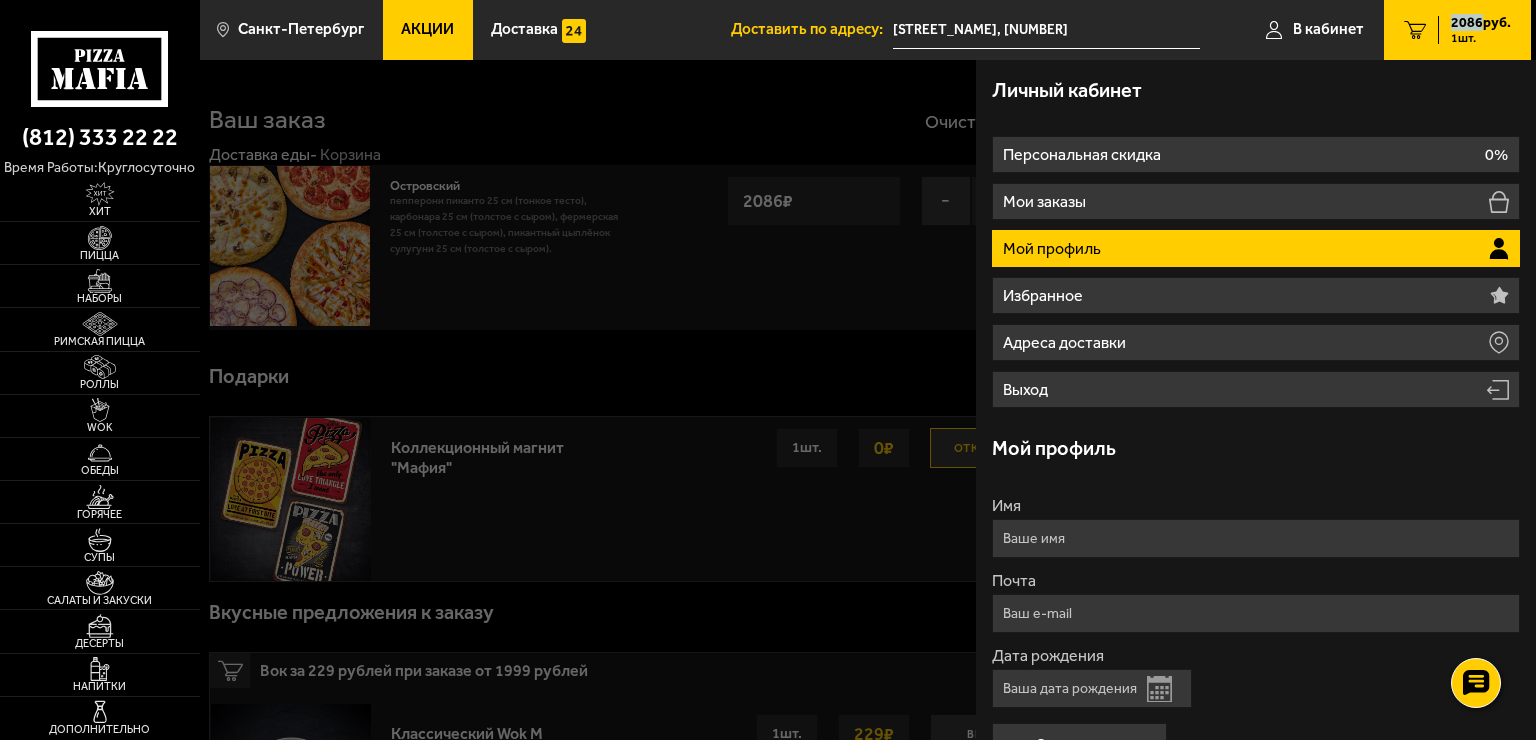 click on "2086  руб." at bounding box center [1481, 23] 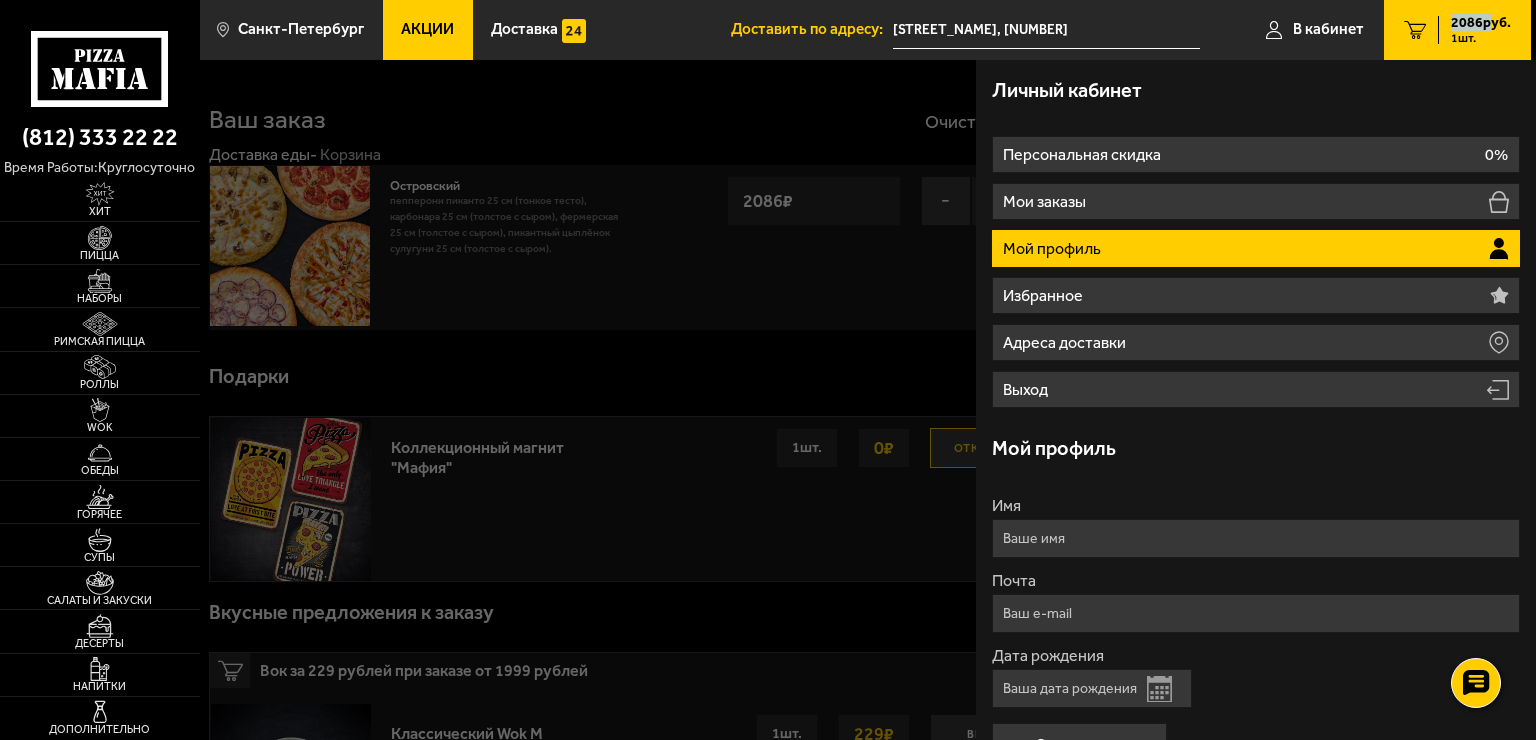 click on "2086  руб." at bounding box center [1481, 23] 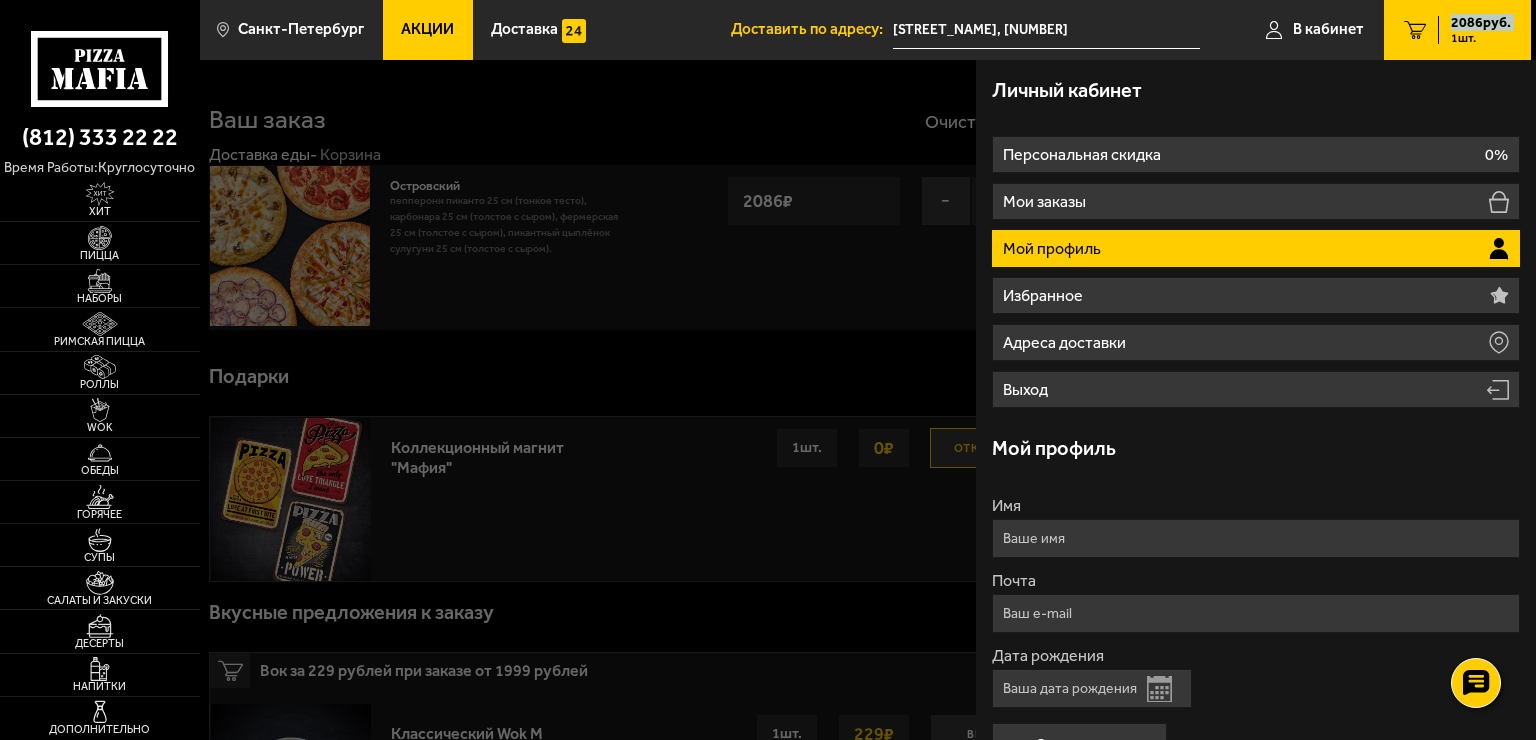 click on "2086  руб." at bounding box center [1481, 23] 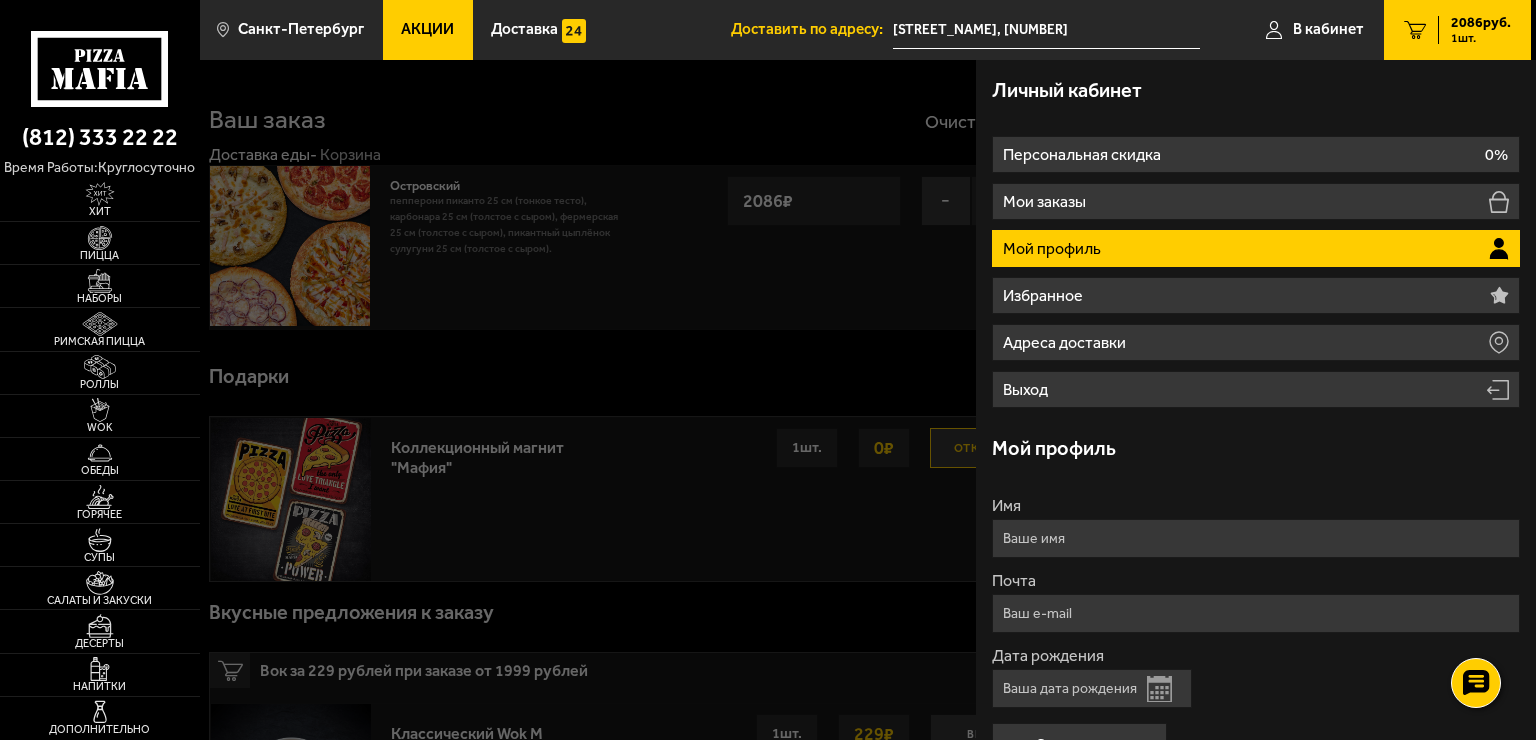 click on "Личный кабинет" at bounding box center (1256, 90) 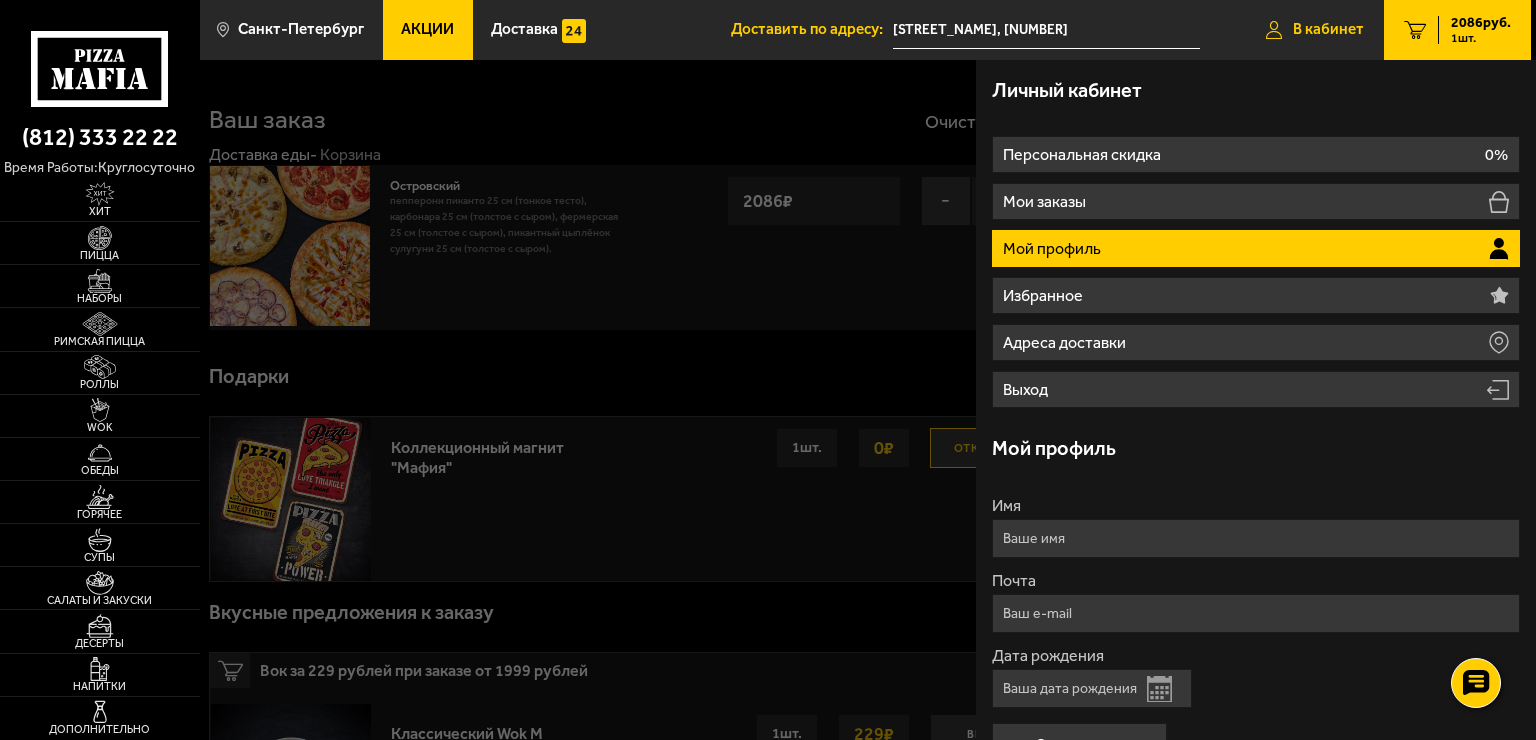 click on "В кабинет" at bounding box center (1328, 29) 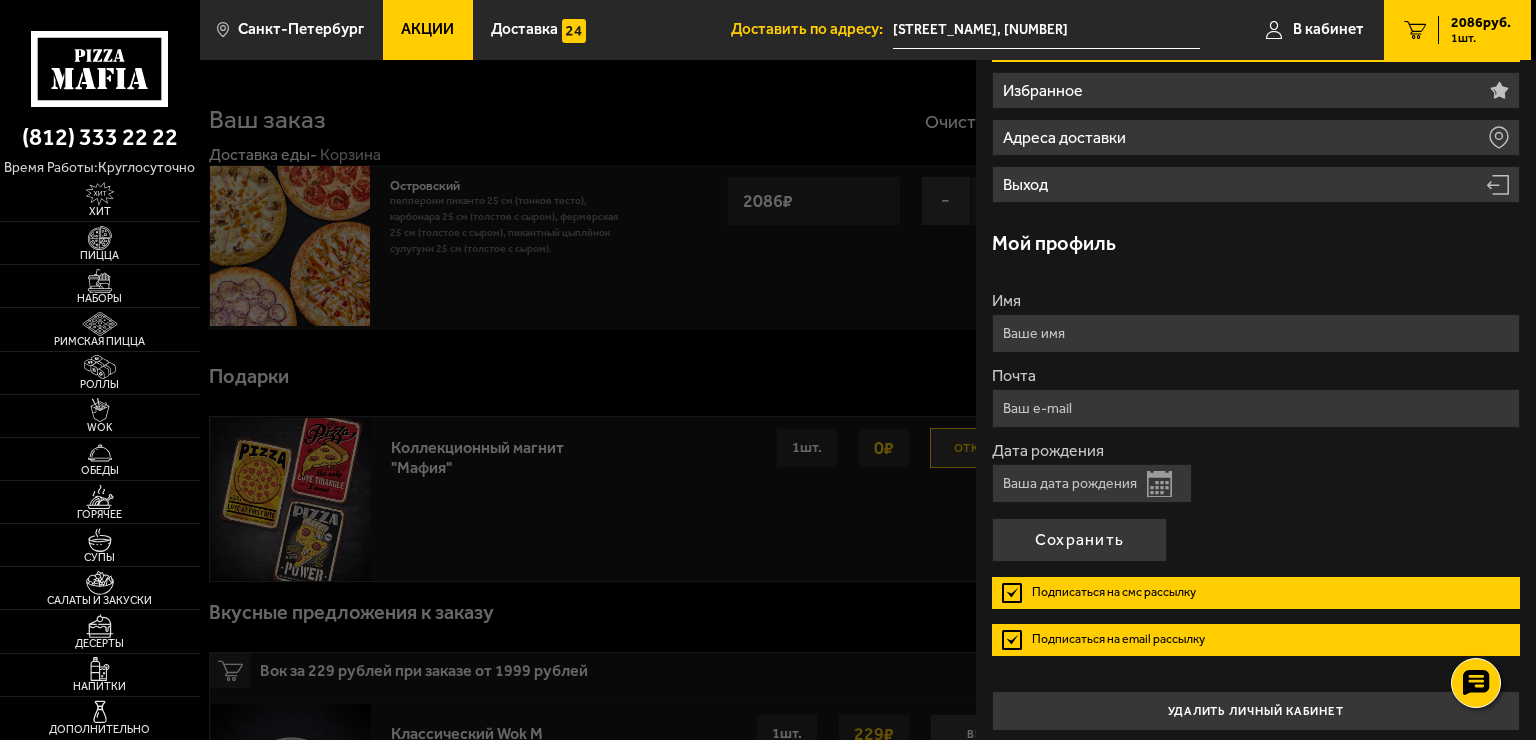 scroll, scrollTop: 211, scrollLeft: 0, axis: vertical 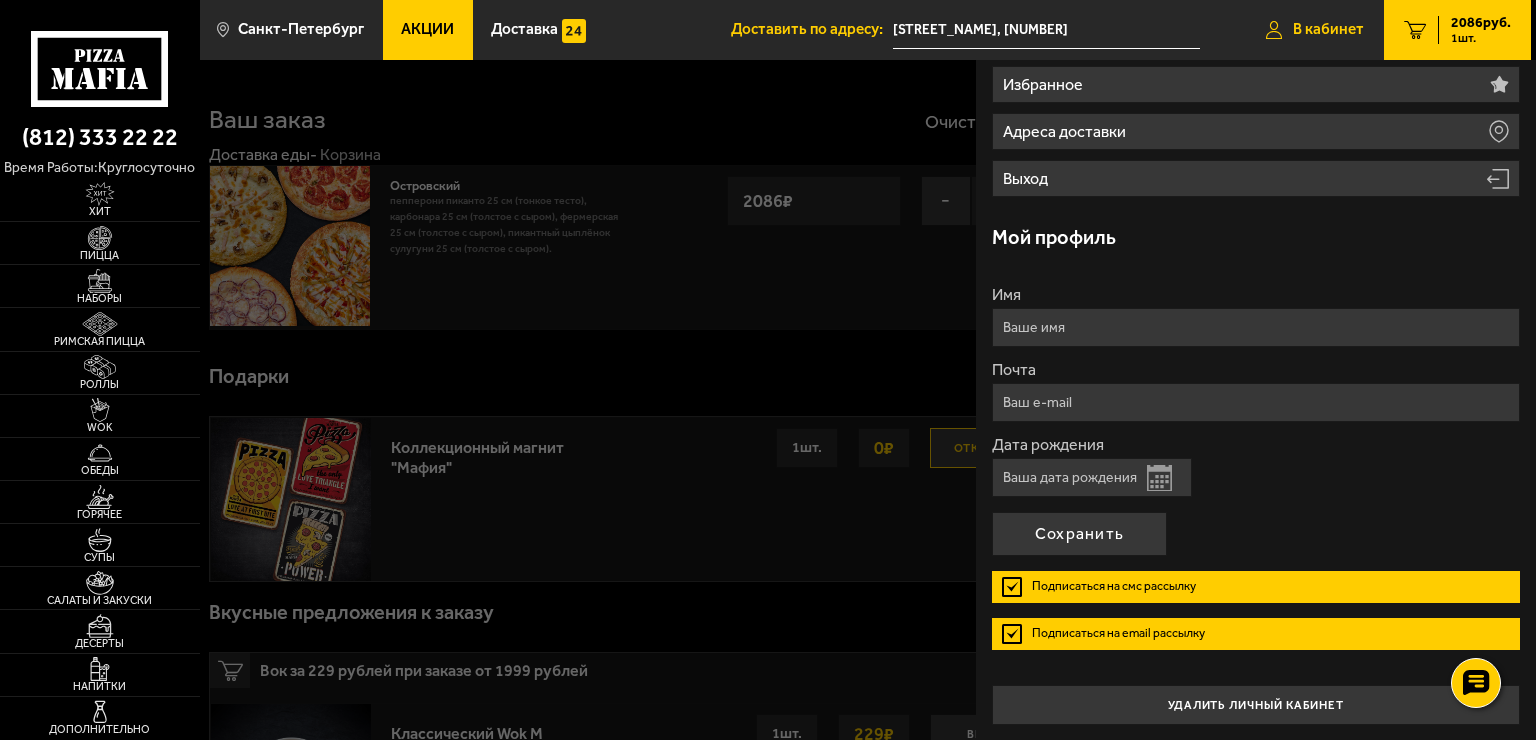 click on "В кабинет" at bounding box center (1328, 29) 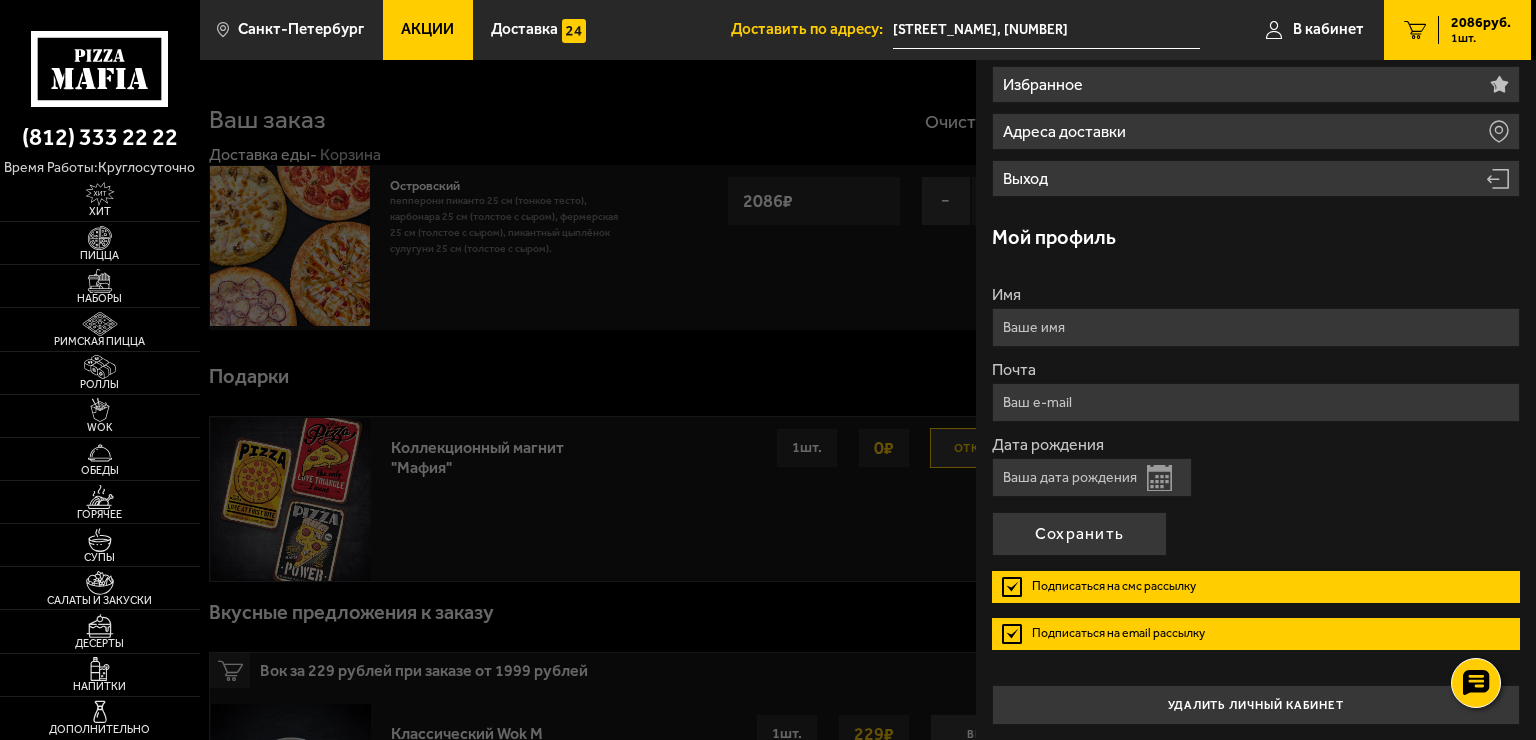 click on "[PRICE]  руб. 1  шт." at bounding box center (1457, 30) 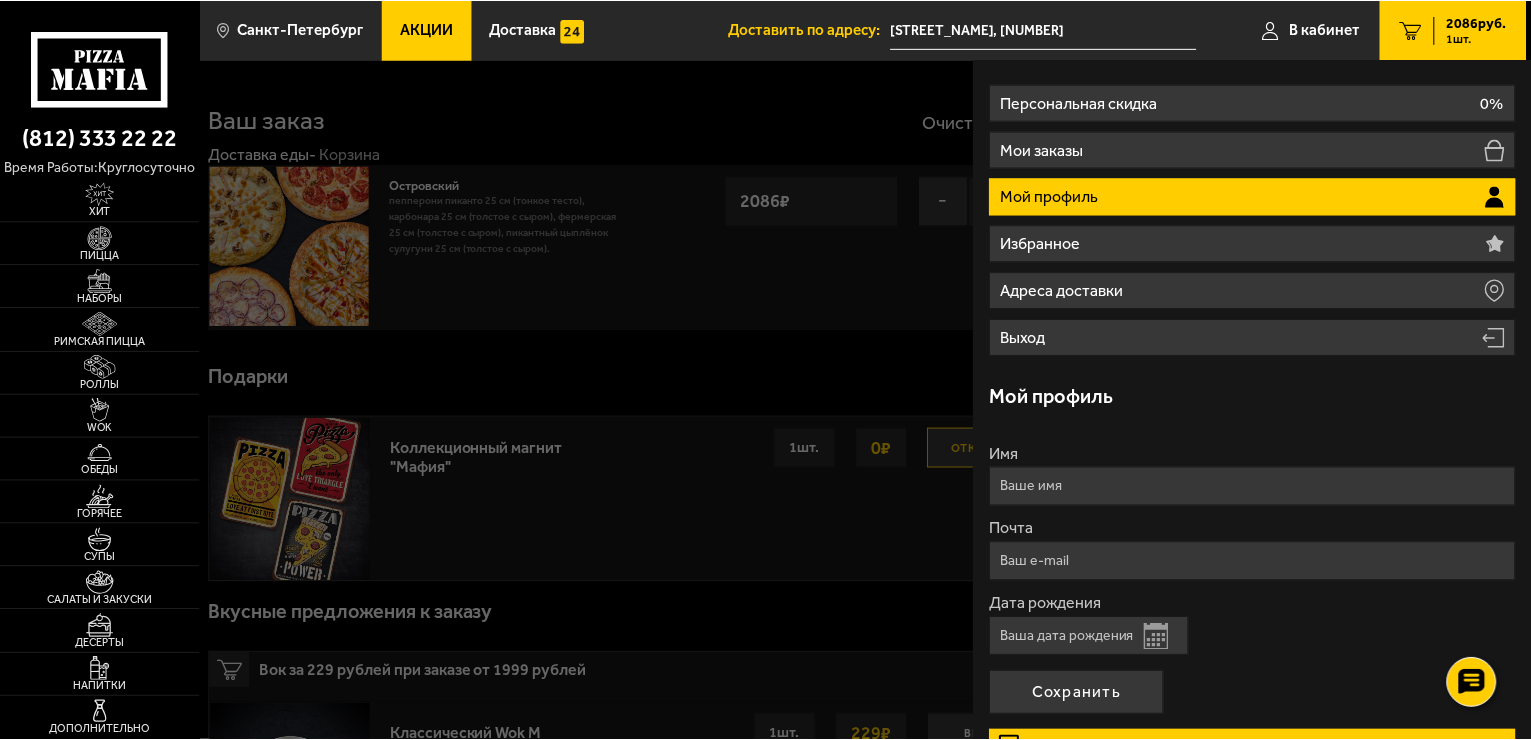 scroll, scrollTop: 0, scrollLeft: 0, axis: both 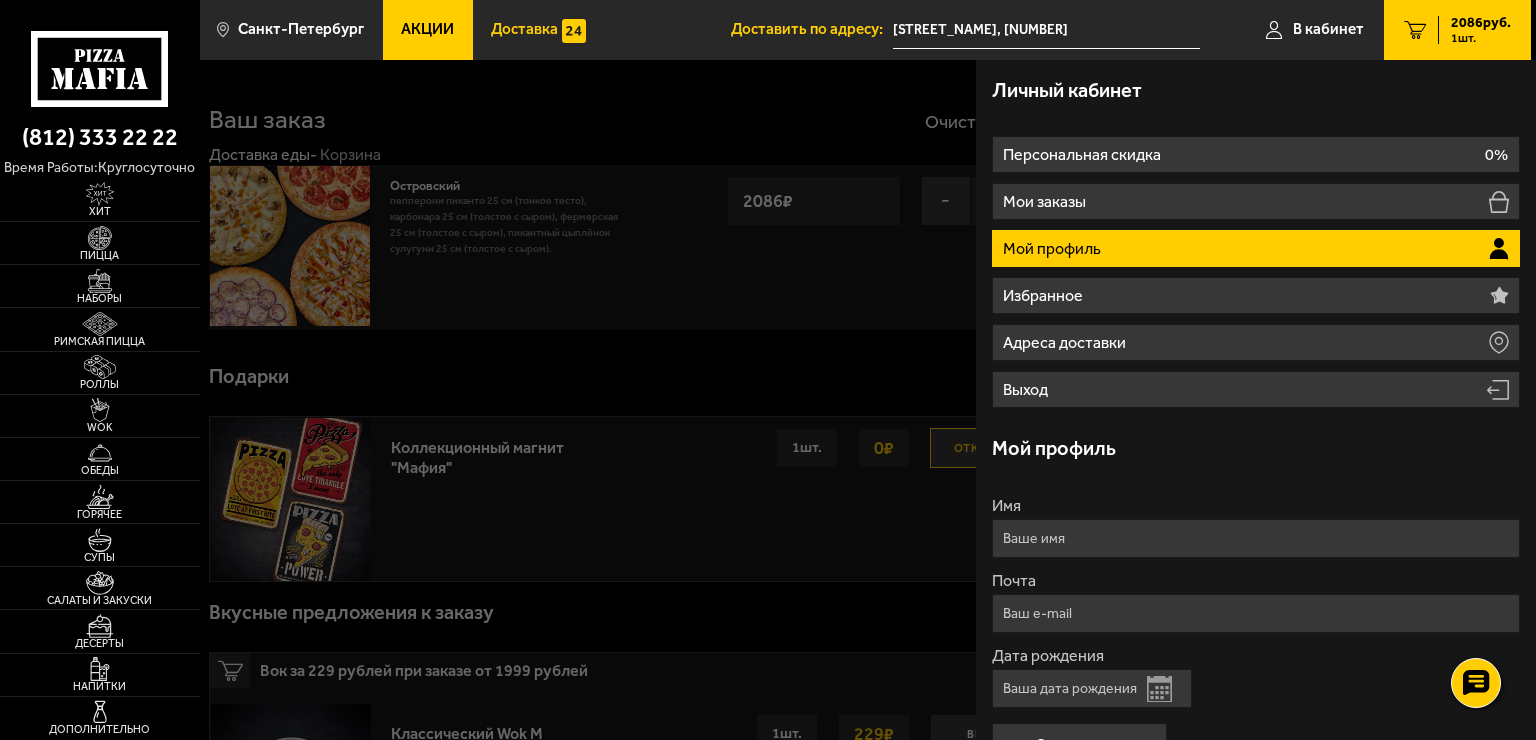 click on "Доставка" at bounding box center (524, 29) 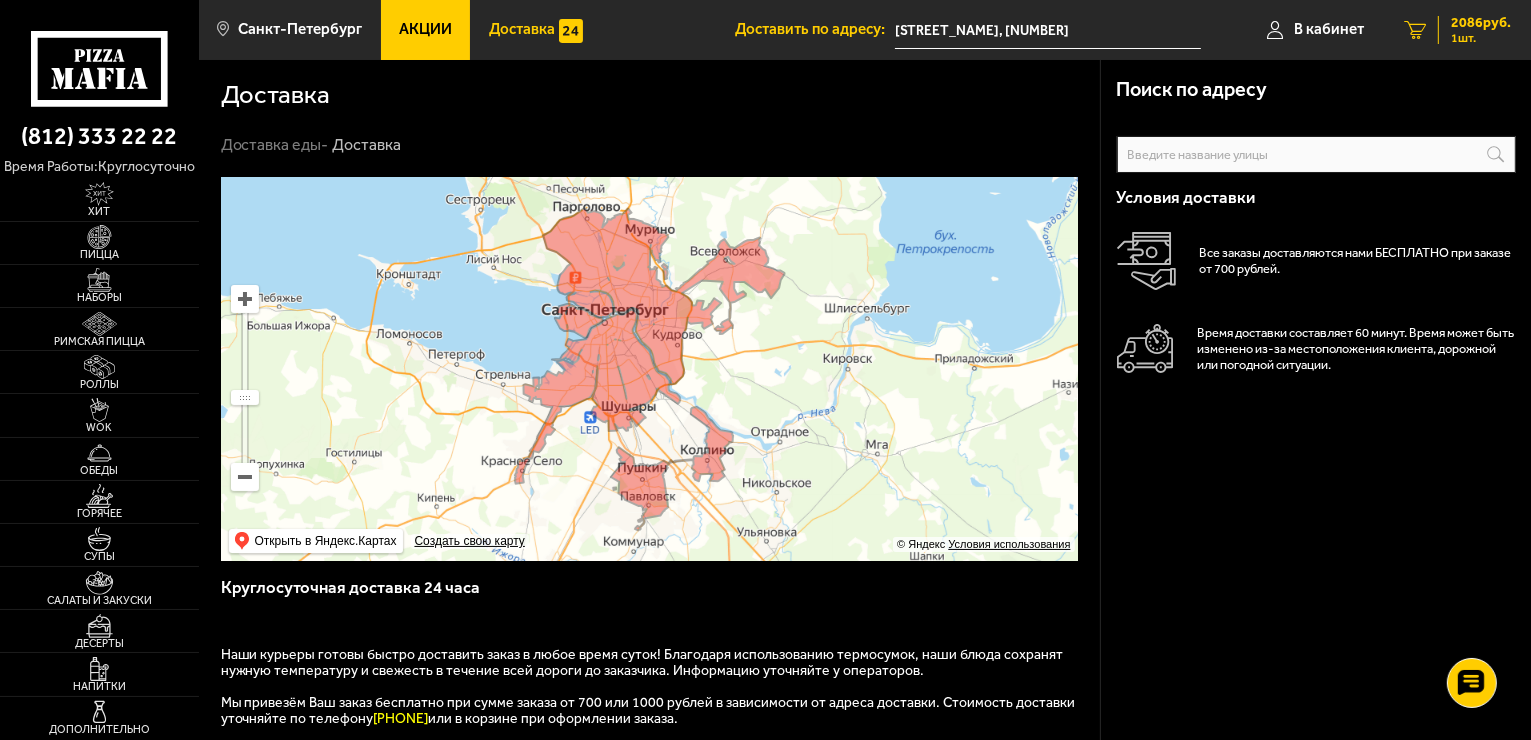 click on "1  шт." at bounding box center (1481, 38) 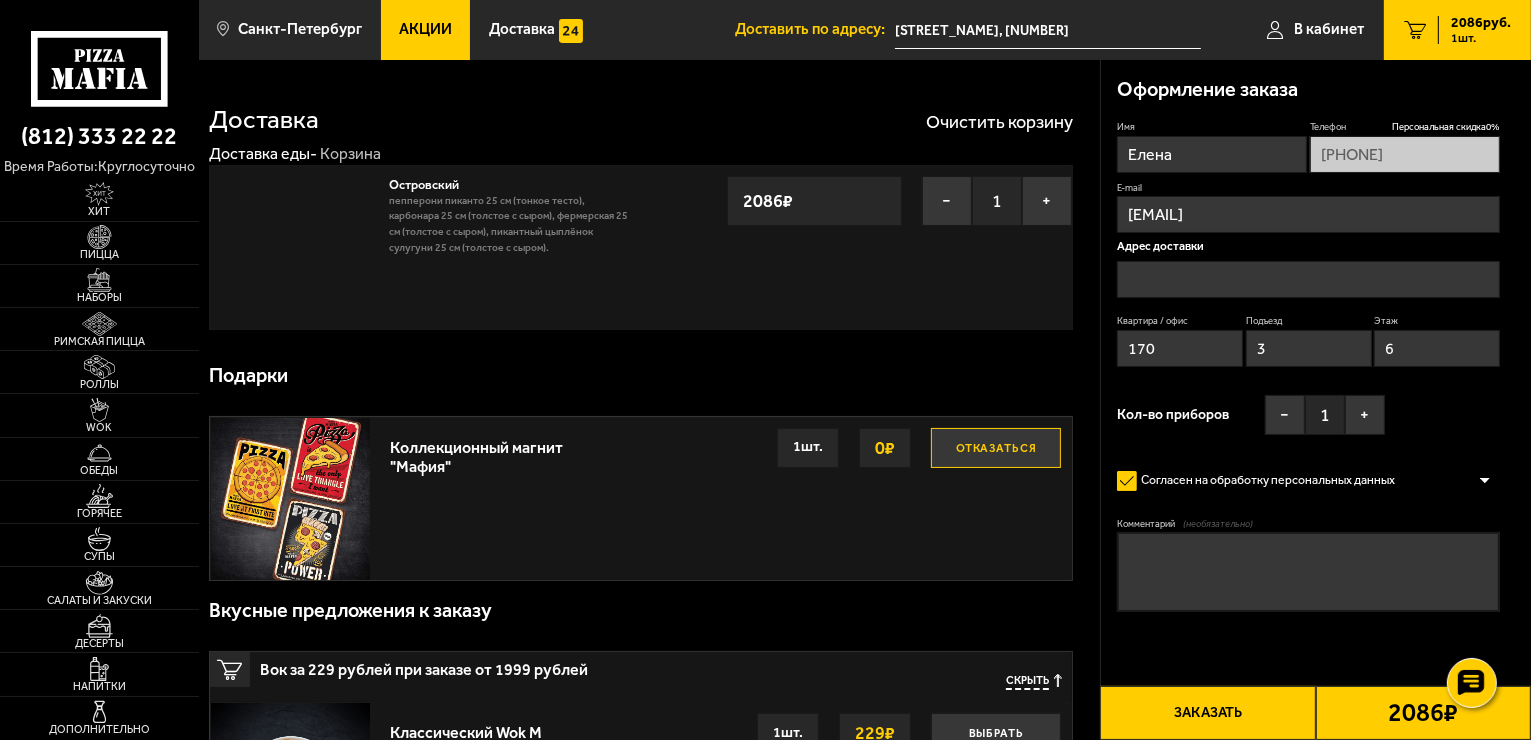 type on "[STREET_NAME], [NUMBER]" 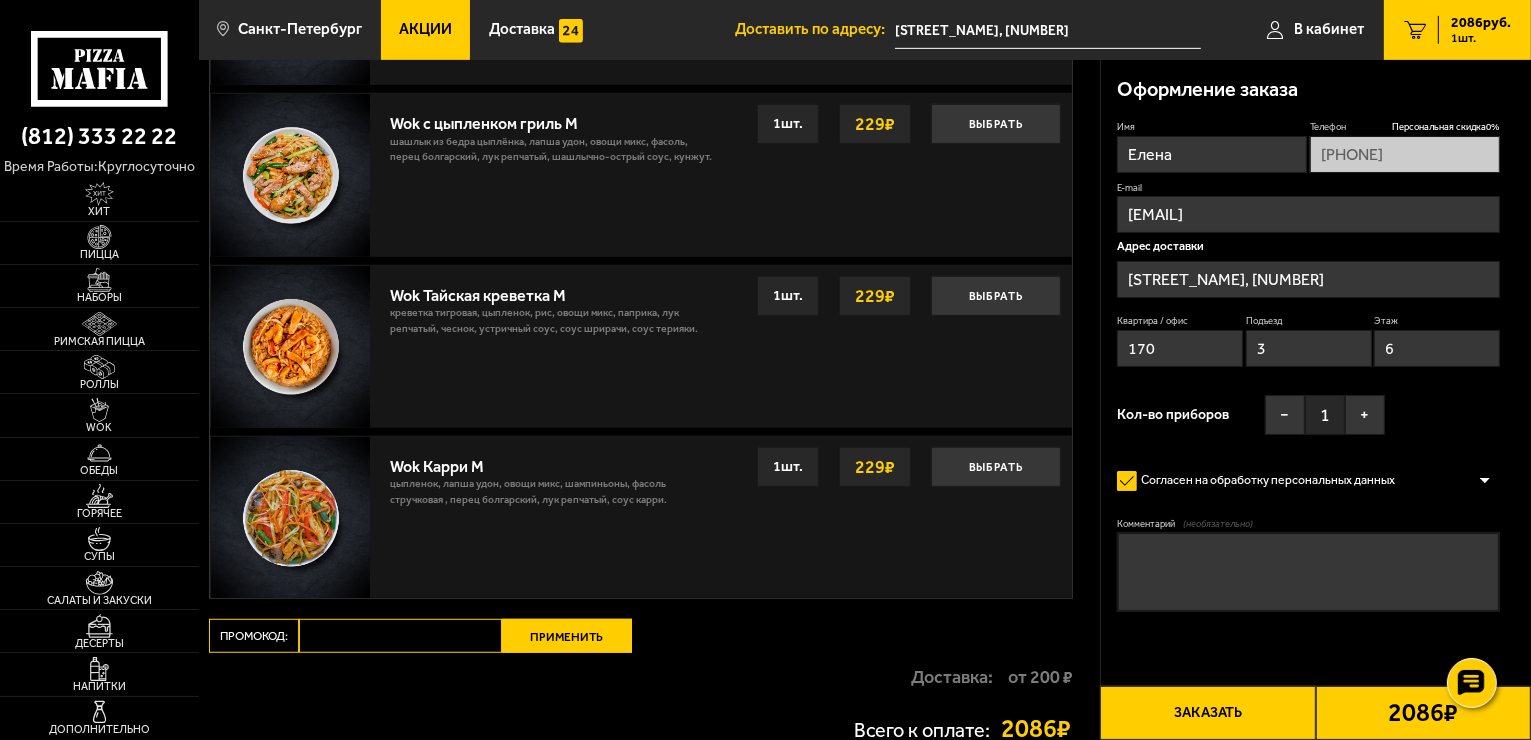 scroll, scrollTop: 1200, scrollLeft: 0, axis: vertical 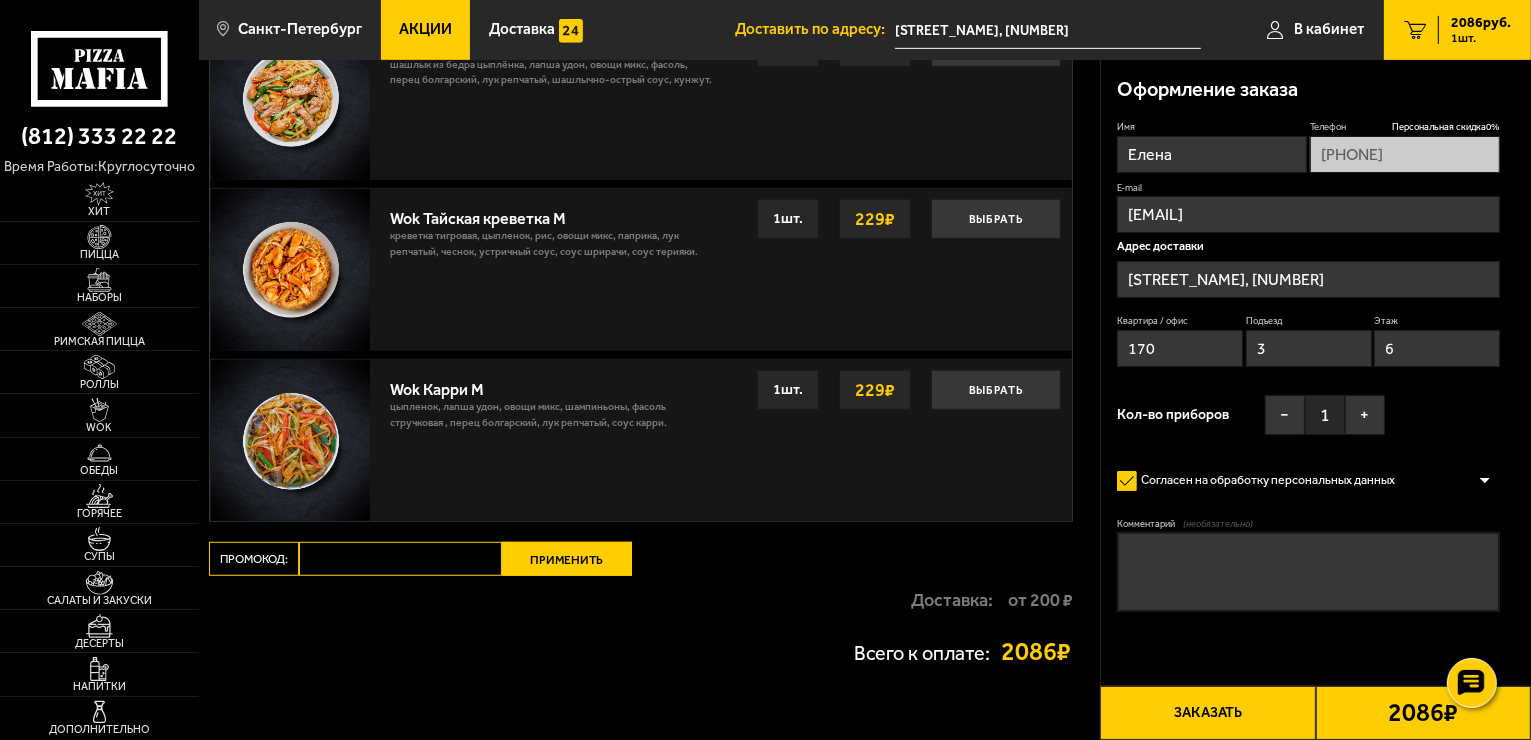 click on "Промокод:" at bounding box center (400, 559) 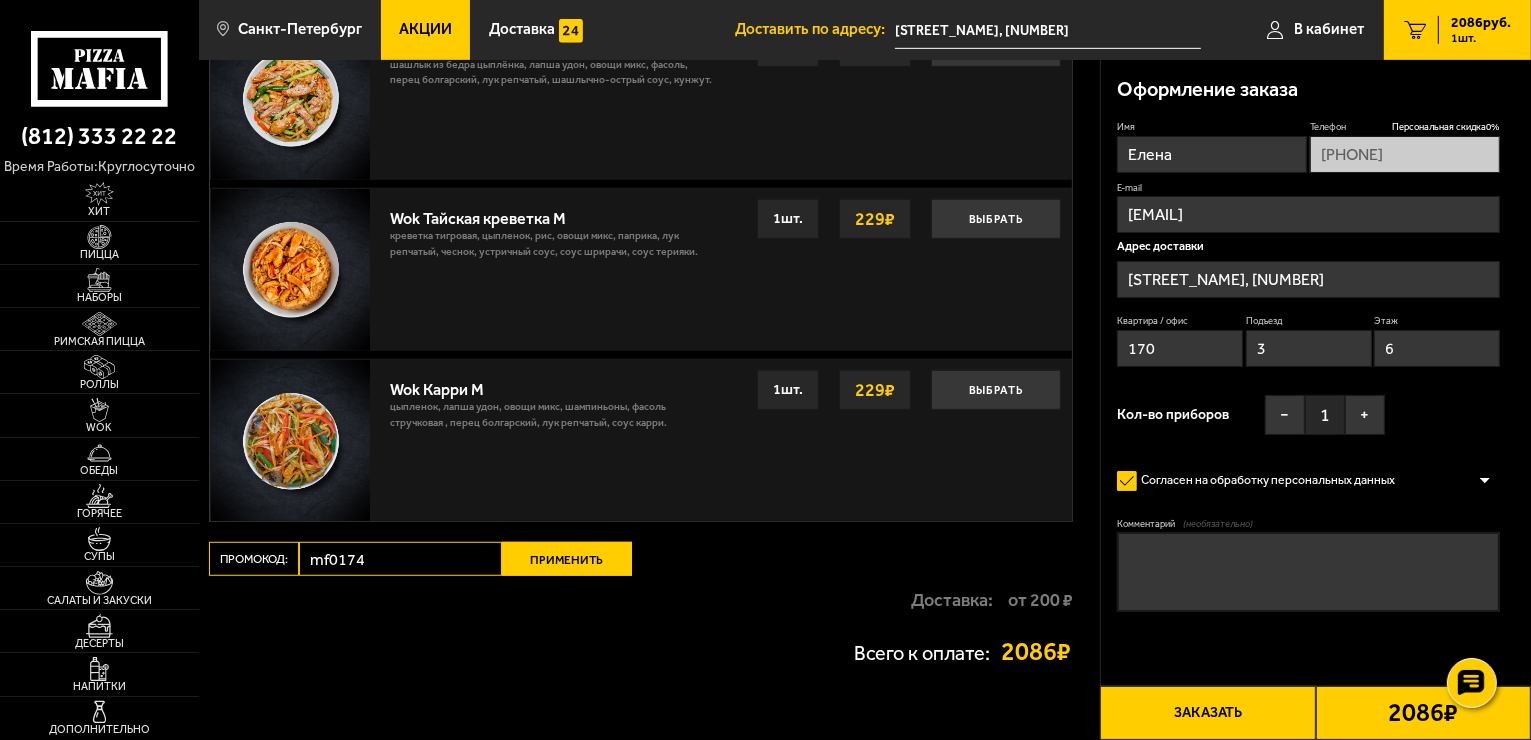 type on "mf0174" 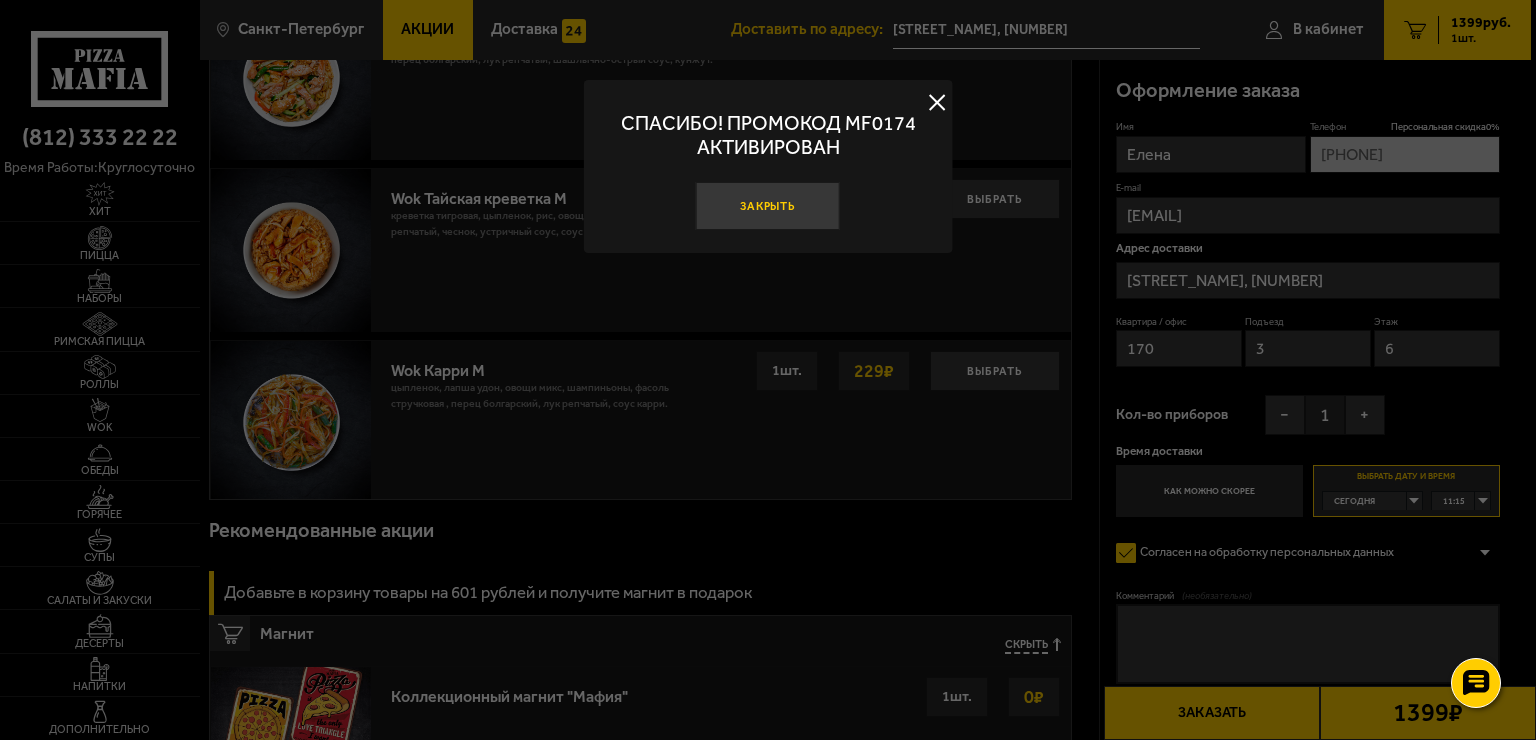 click on "Закрыть" at bounding box center [768, 206] 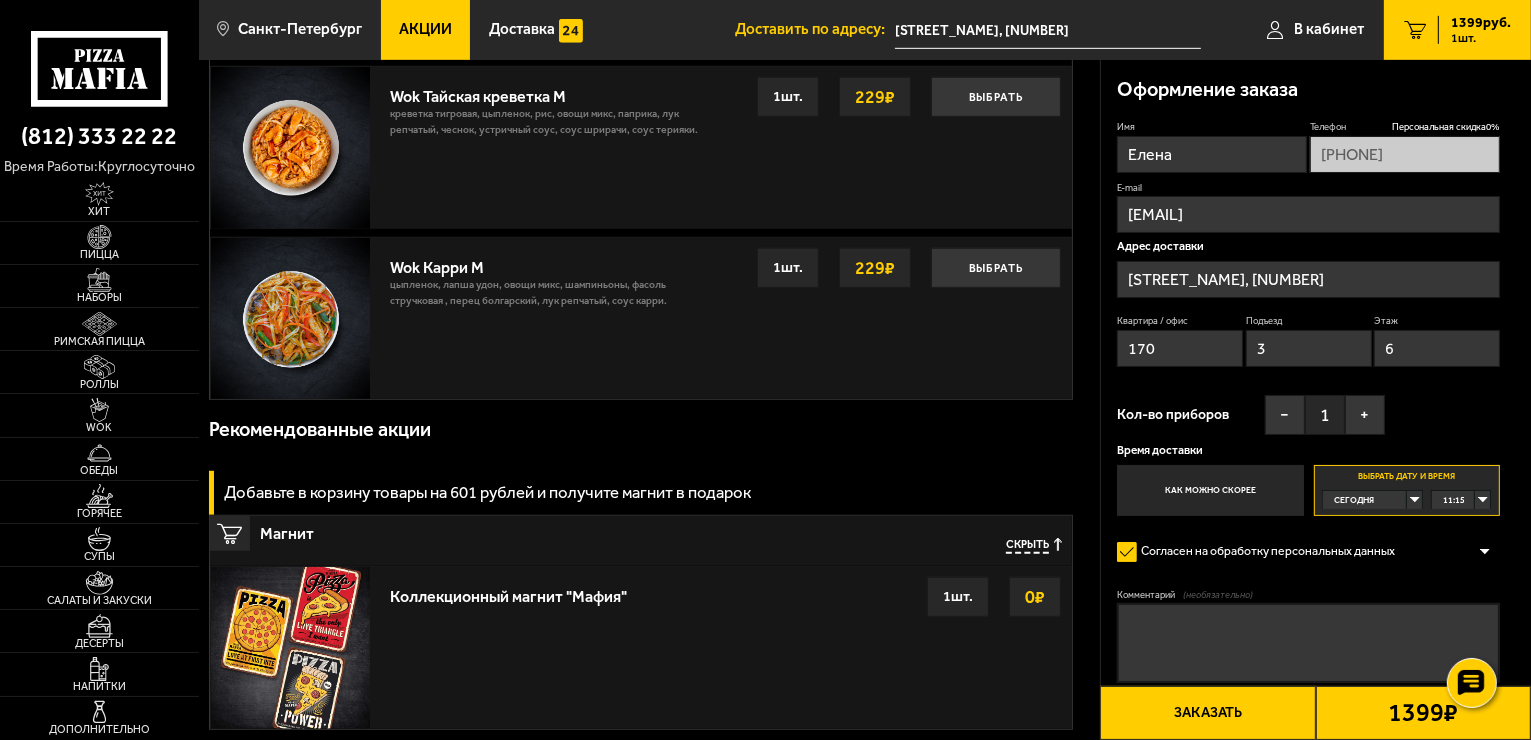 scroll, scrollTop: 1300, scrollLeft: 0, axis: vertical 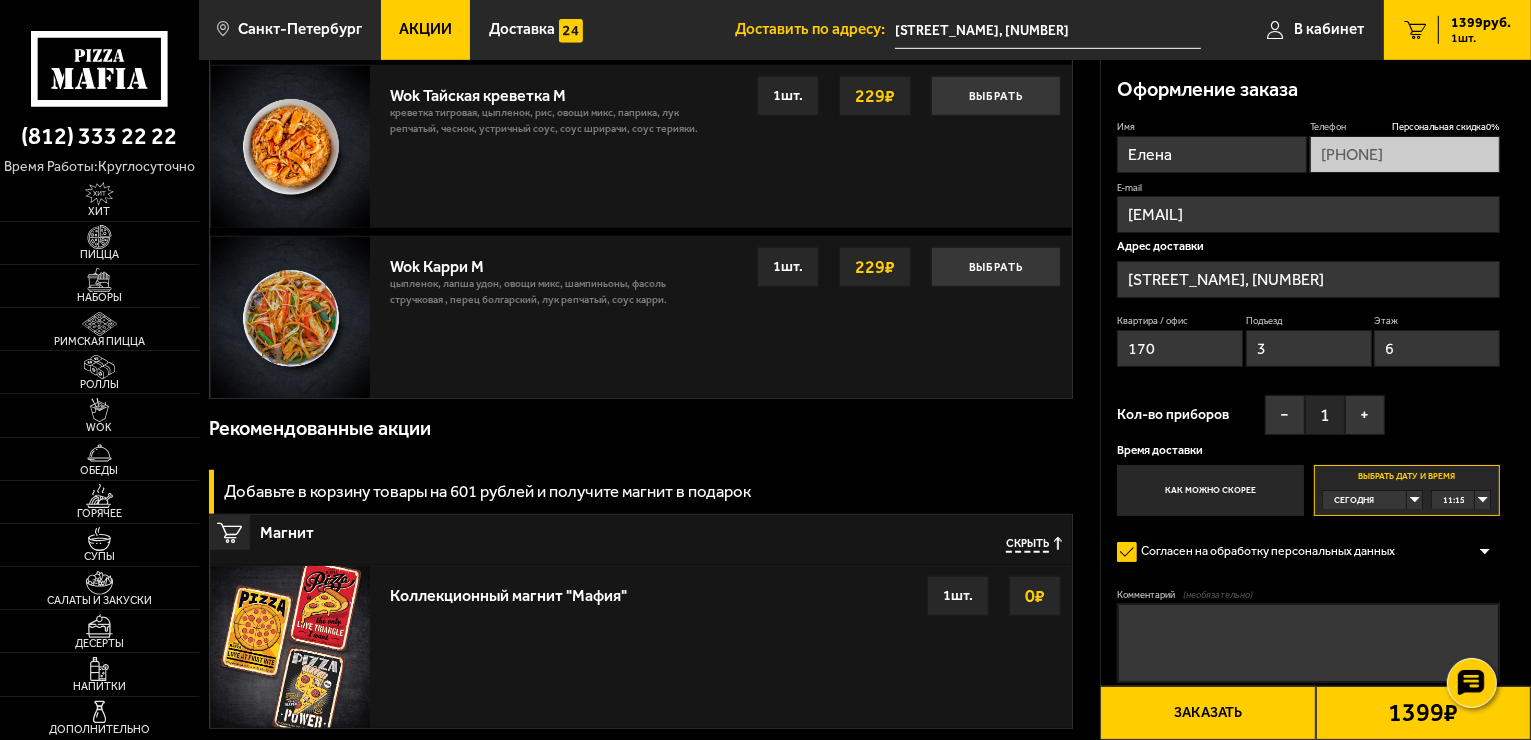 click on "11:15" at bounding box center (1461, 500) 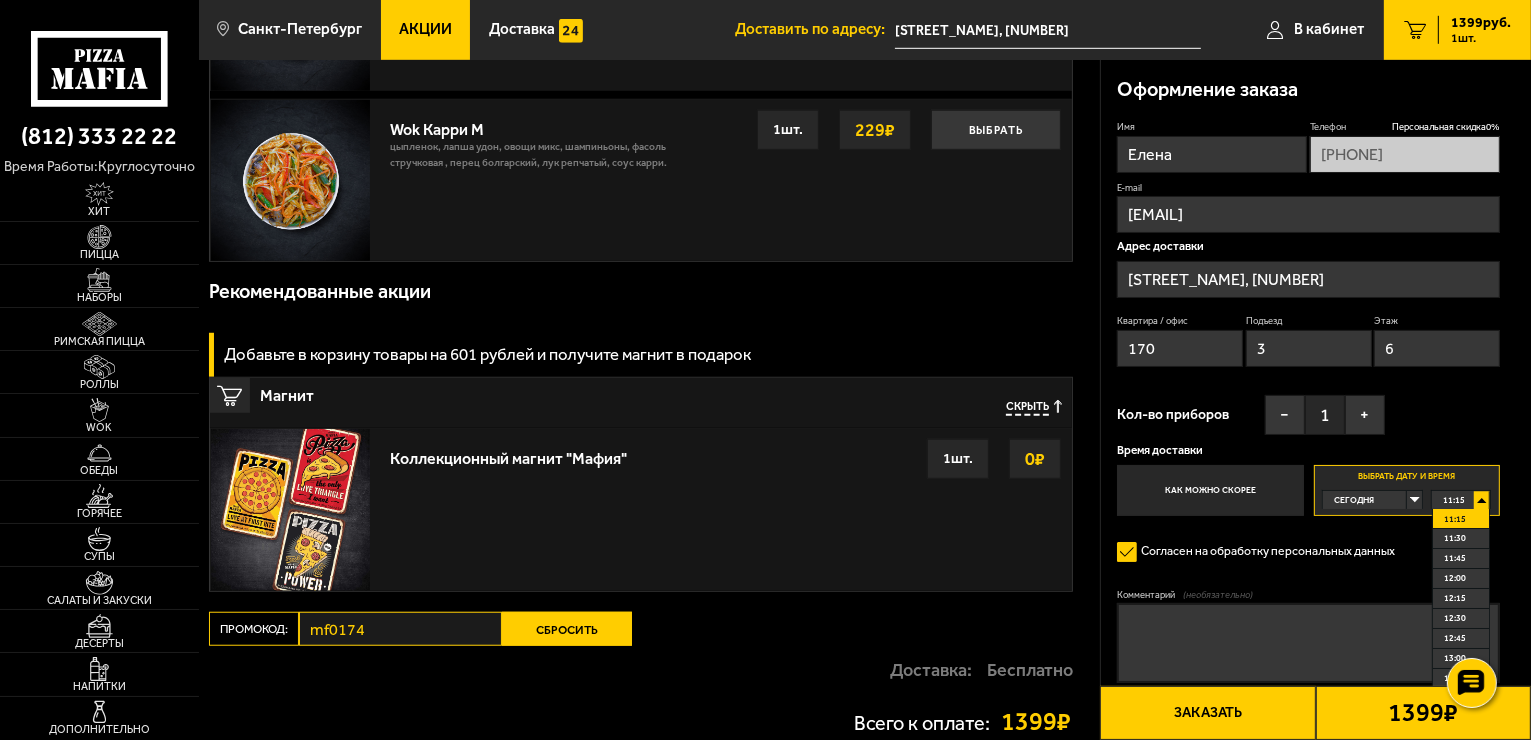 scroll, scrollTop: 1600, scrollLeft: 0, axis: vertical 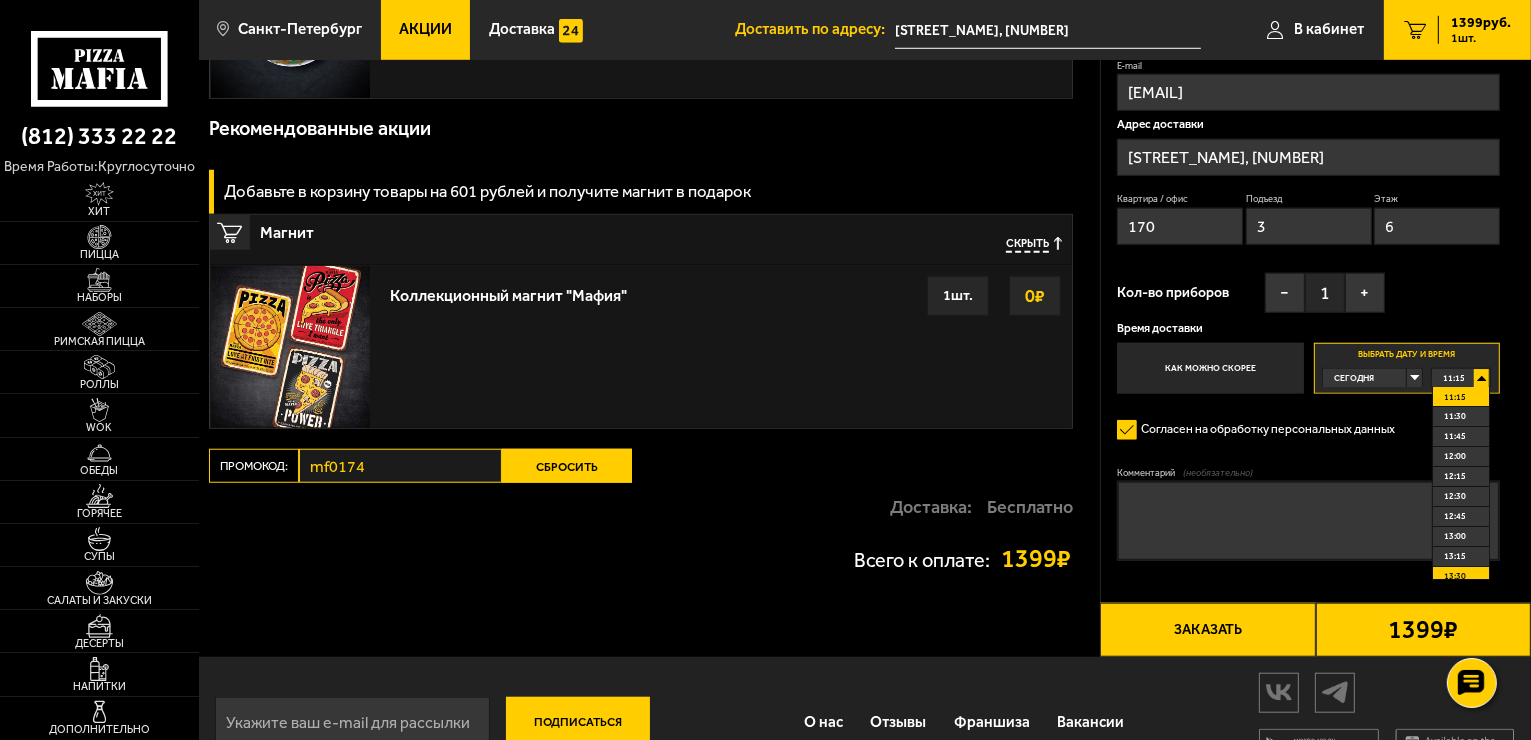 click on "13:30" at bounding box center (1461, 577) 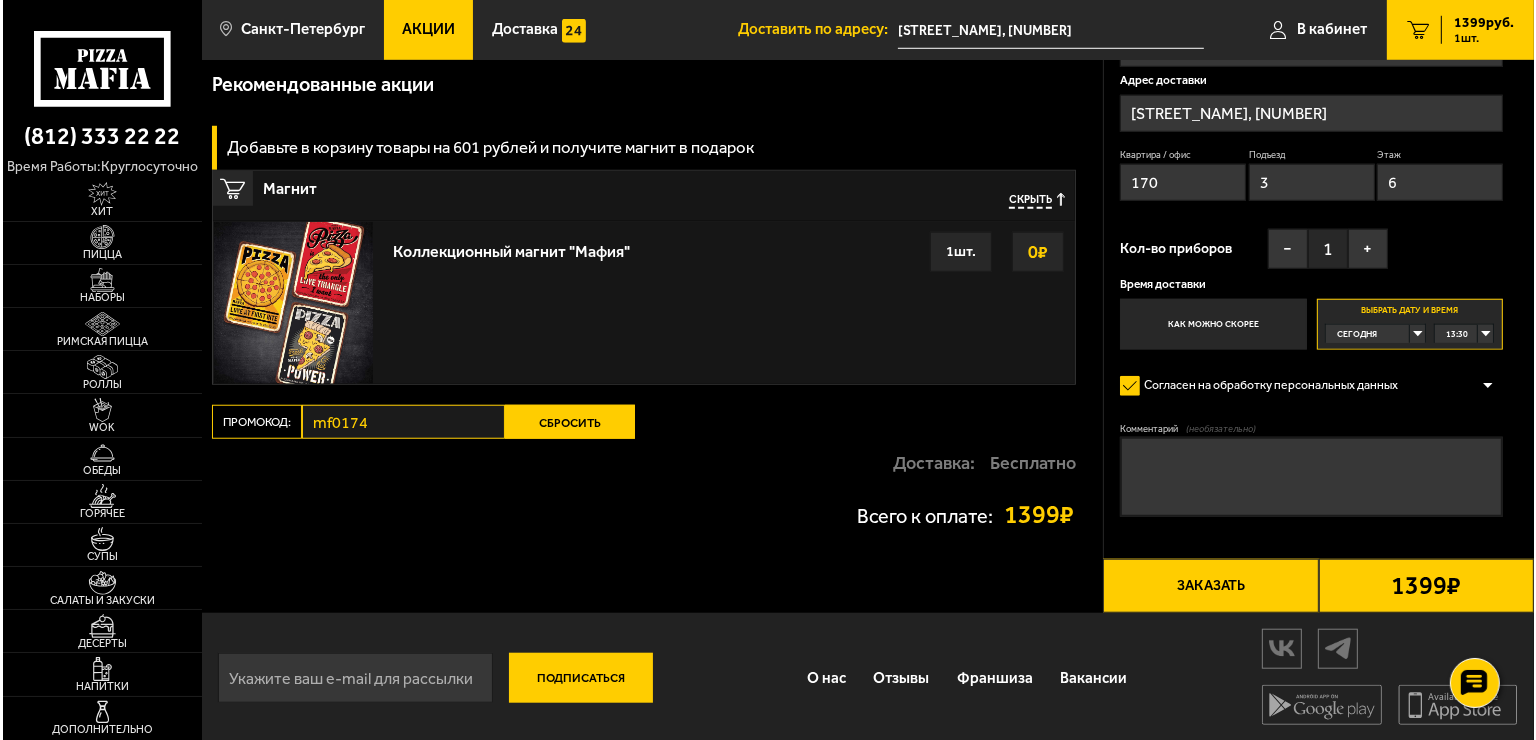 scroll, scrollTop: 1663, scrollLeft: 0, axis: vertical 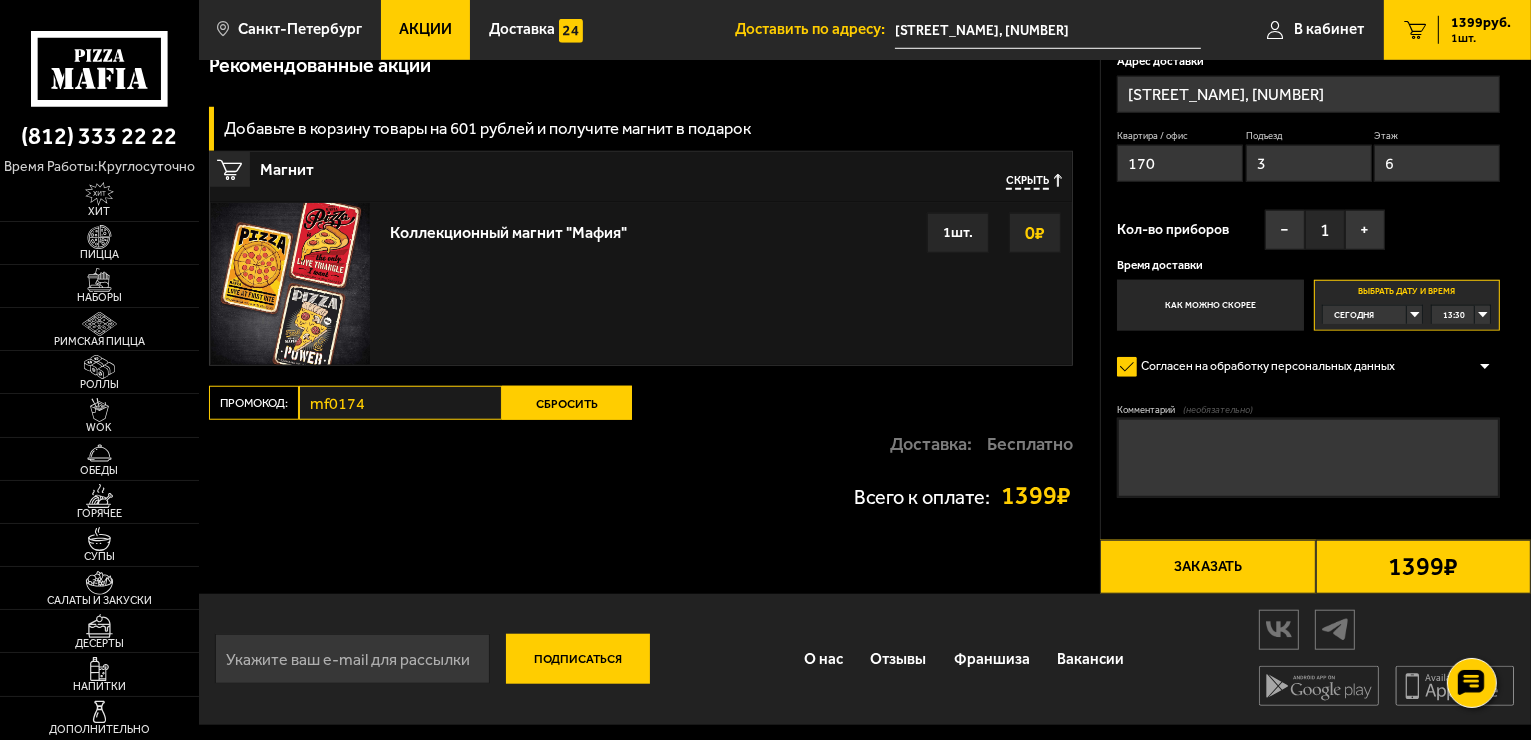 click on "Заказать" at bounding box center (1207, 567) 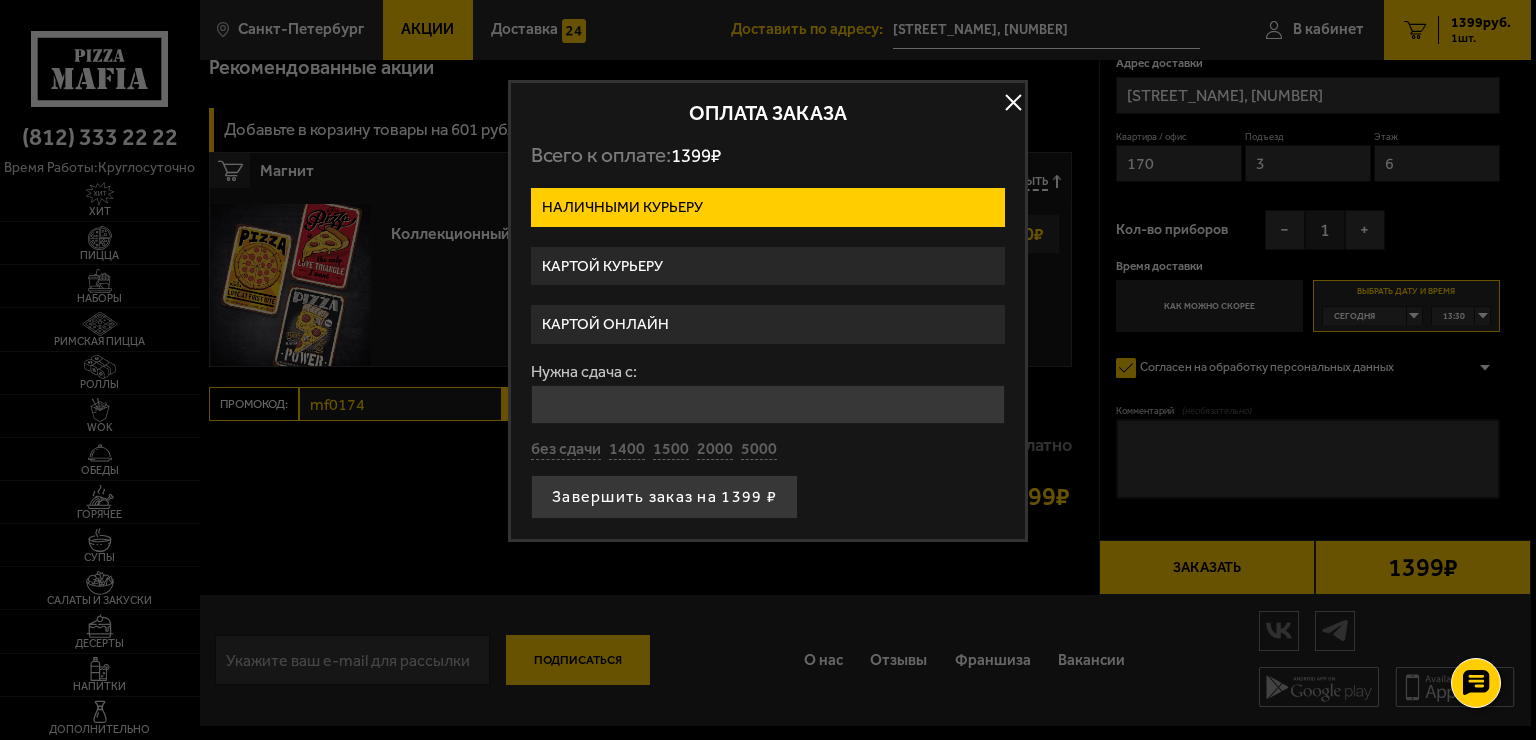 click on "Картой курьеру" at bounding box center [768, 266] 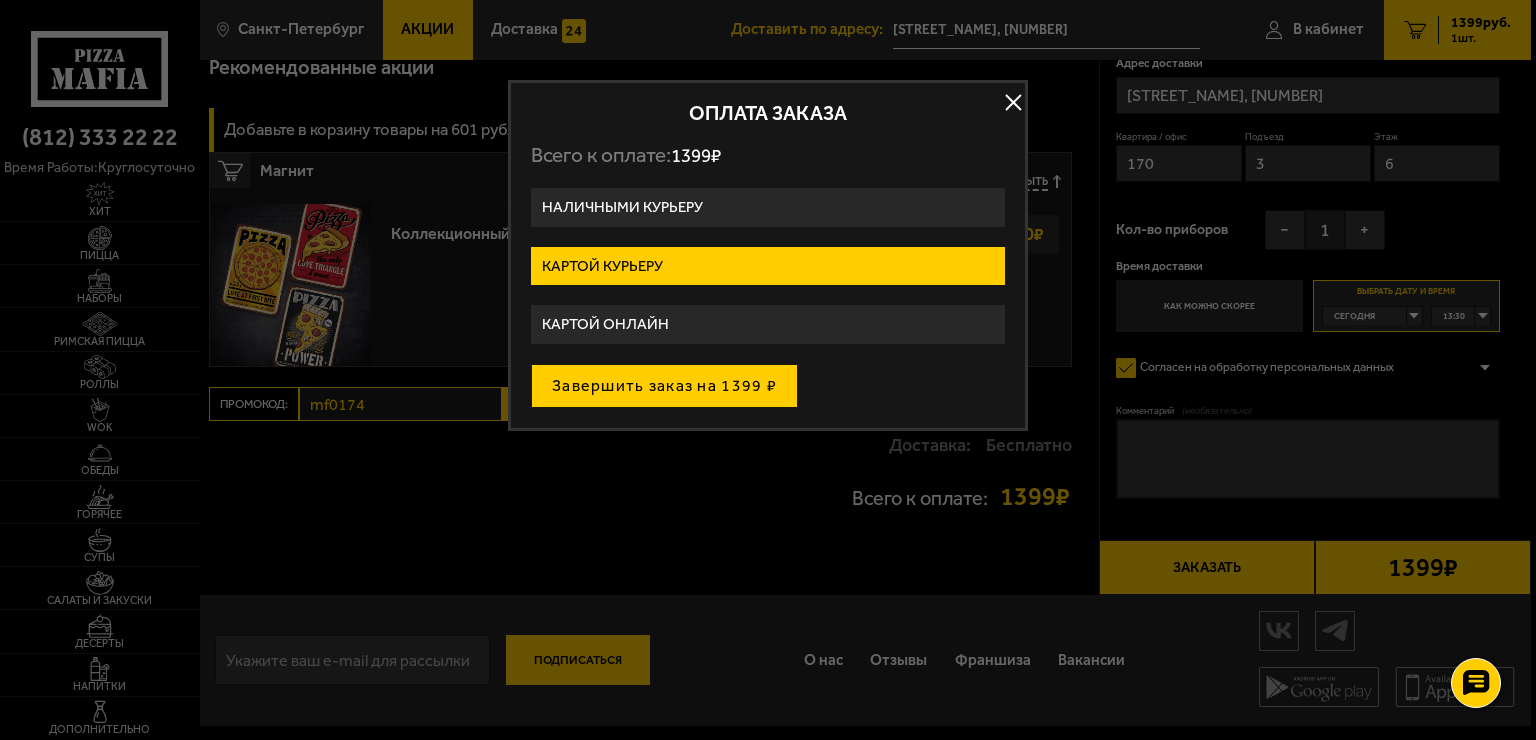 click on "Завершить заказ на 1399 ₽" at bounding box center (664, 386) 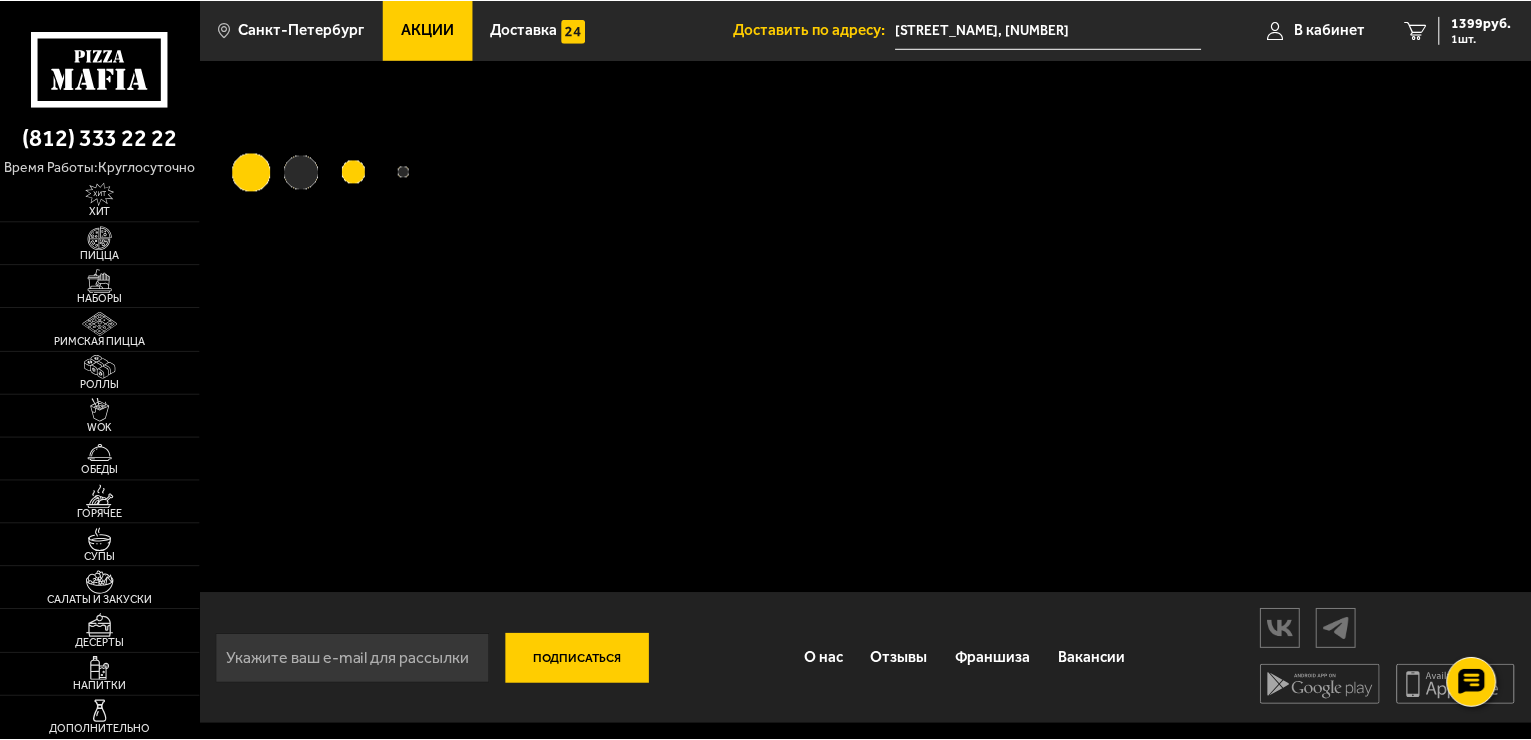 scroll, scrollTop: 0, scrollLeft: 0, axis: both 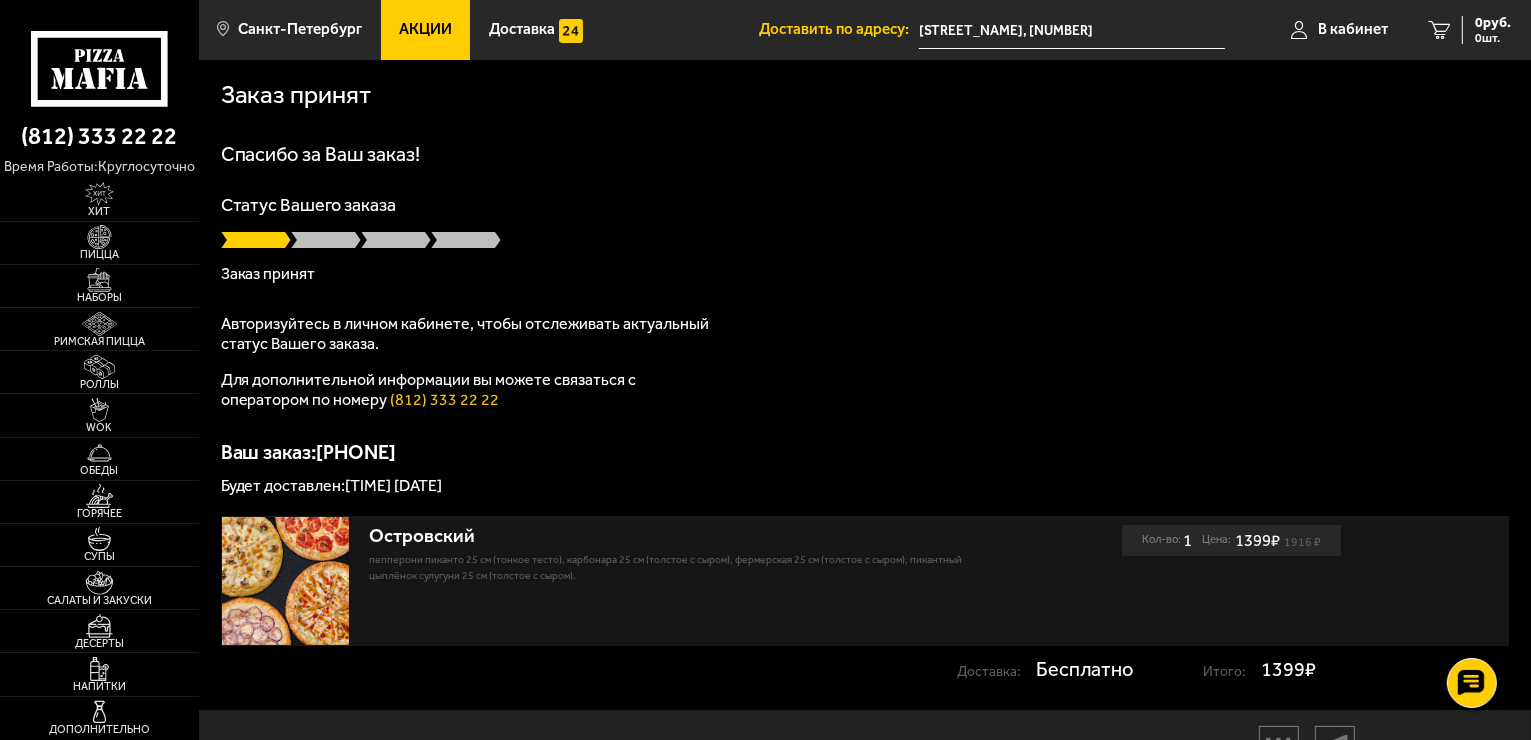 click at bounding box center (286, 581) 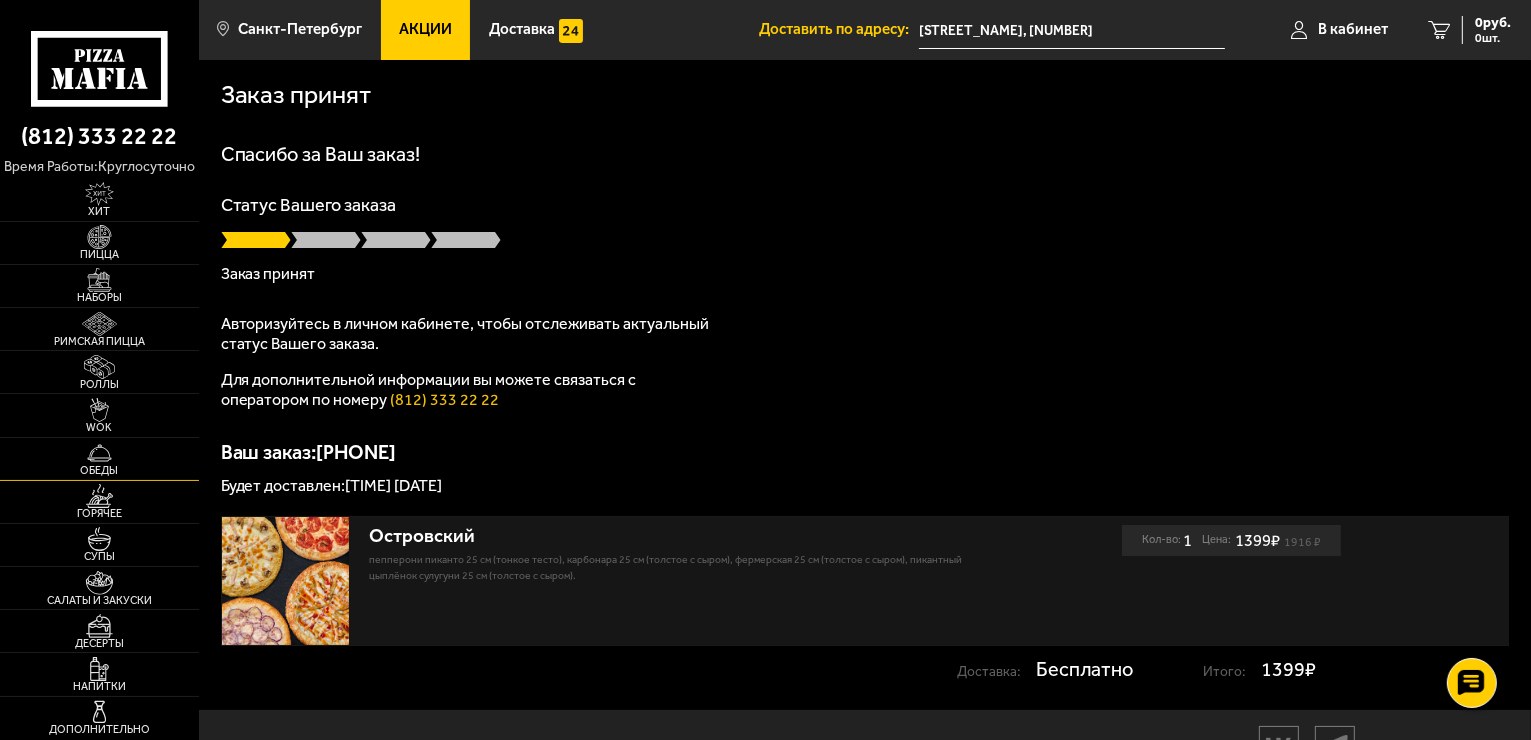 click on "Обеды" at bounding box center [99, 470] 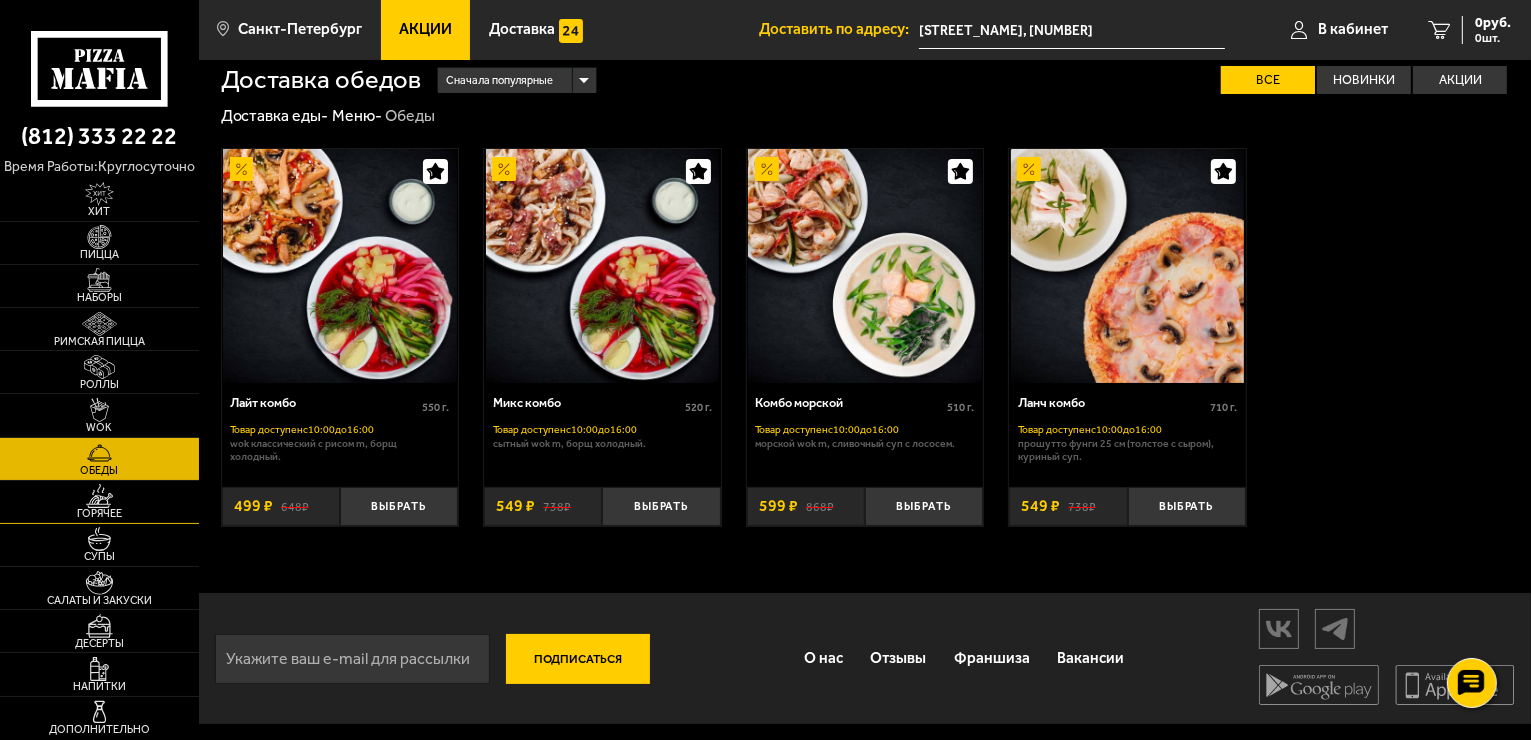 scroll, scrollTop: 0, scrollLeft: 0, axis: both 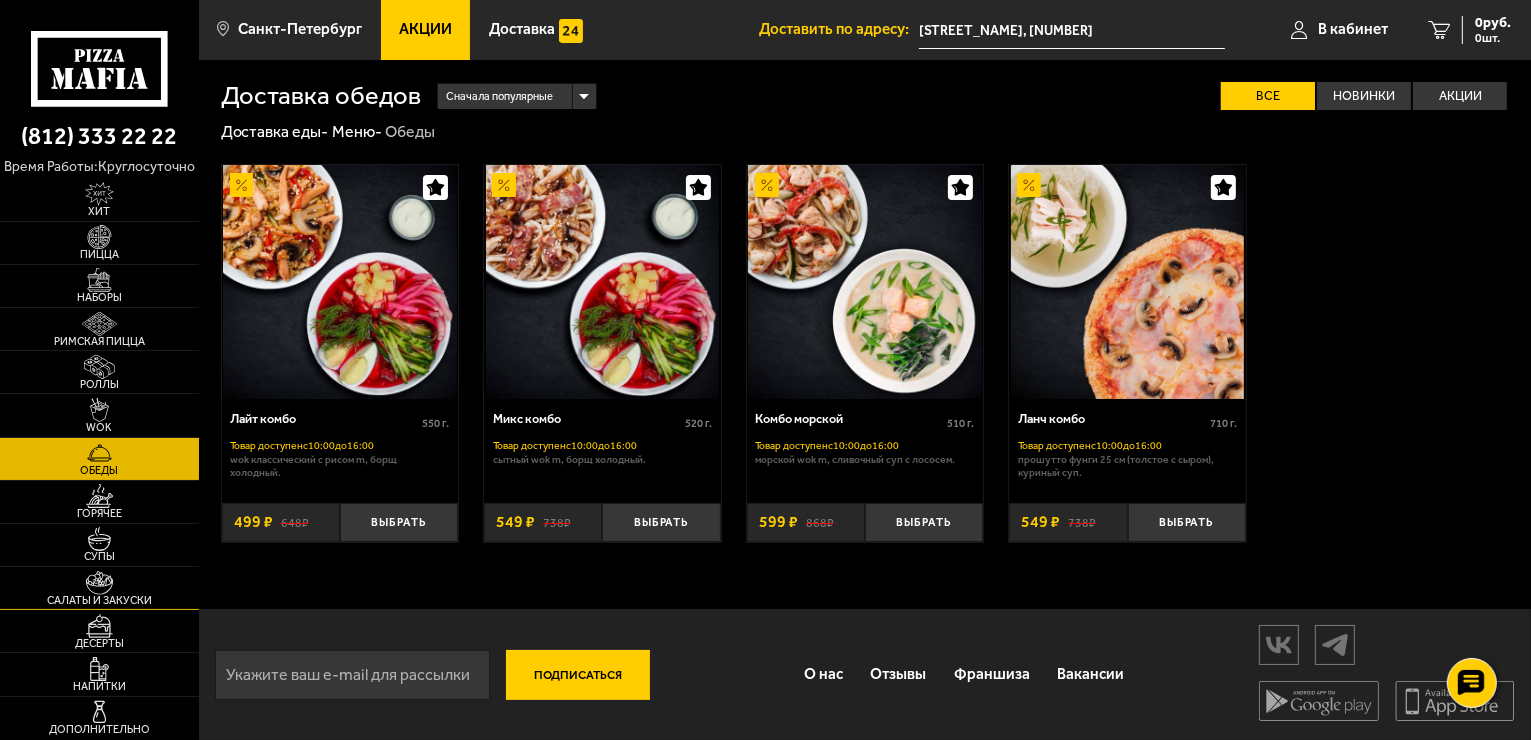 click on "Салаты и закуски" at bounding box center [99, 600] 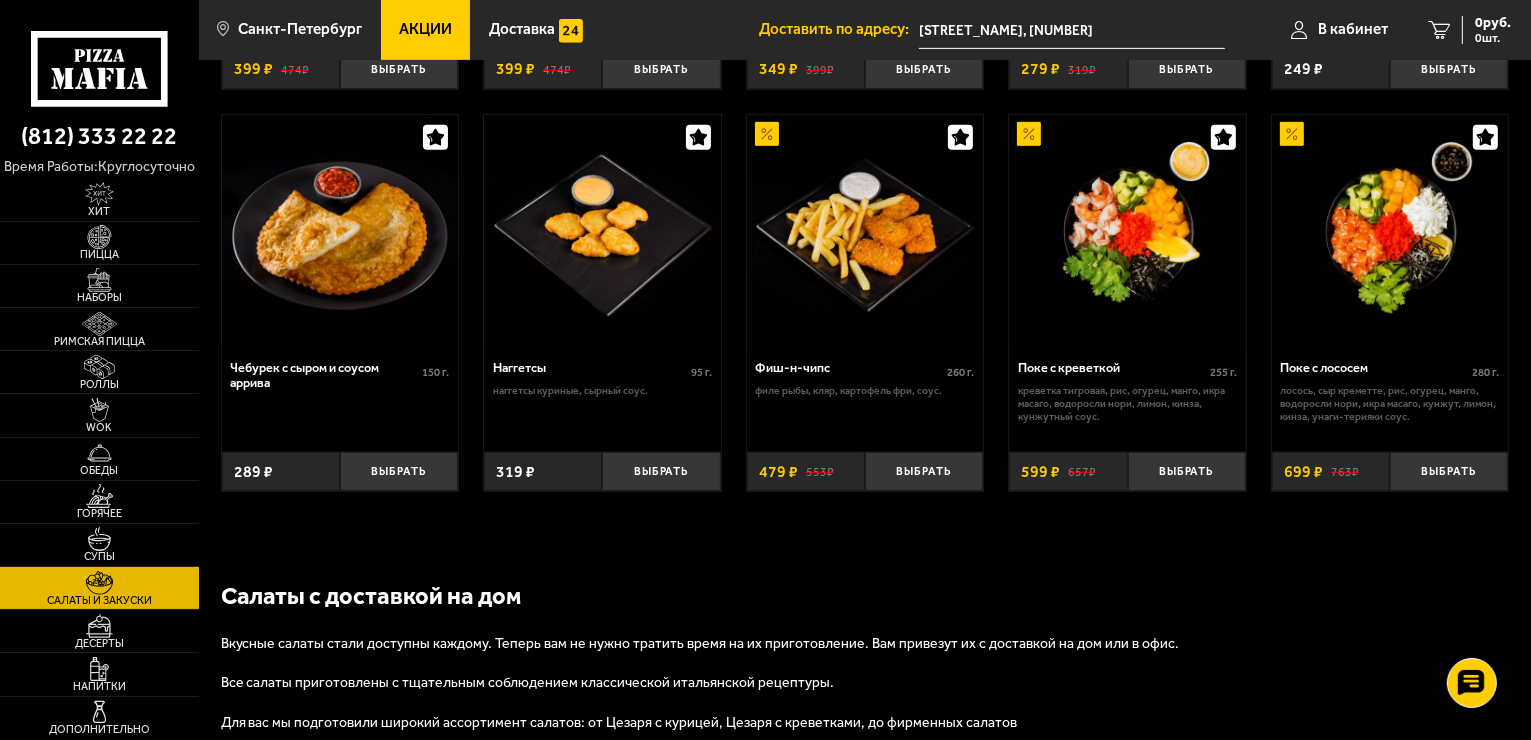 scroll, scrollTop: 1172, scrollLeft: 0, axis: vertical 